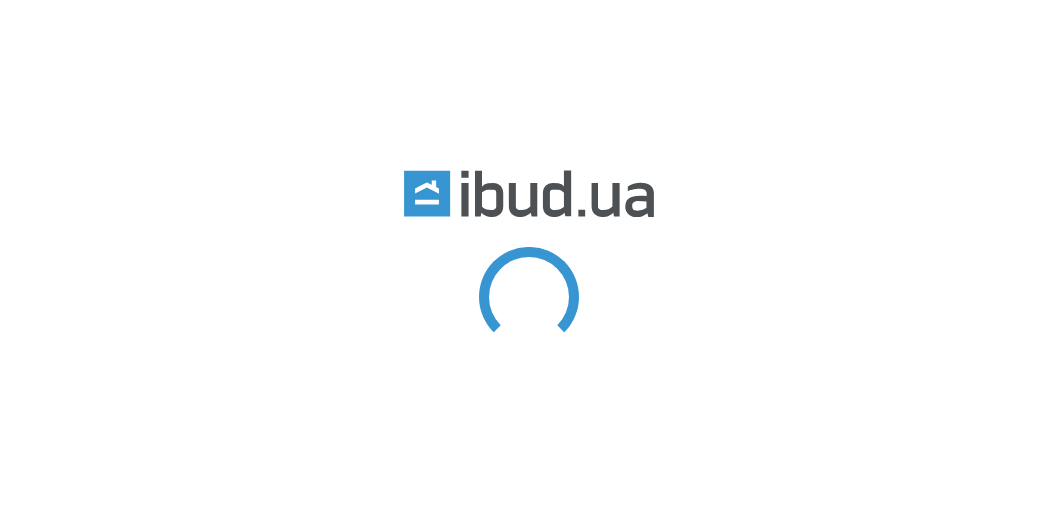scroll, scrollTop: 0, scrollLeft: 0, axis: both 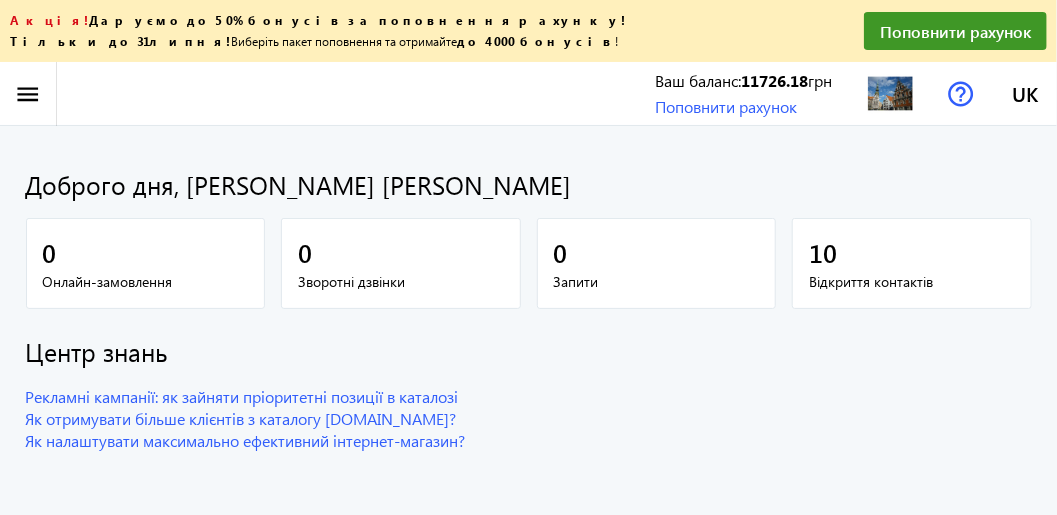 click on "menu" 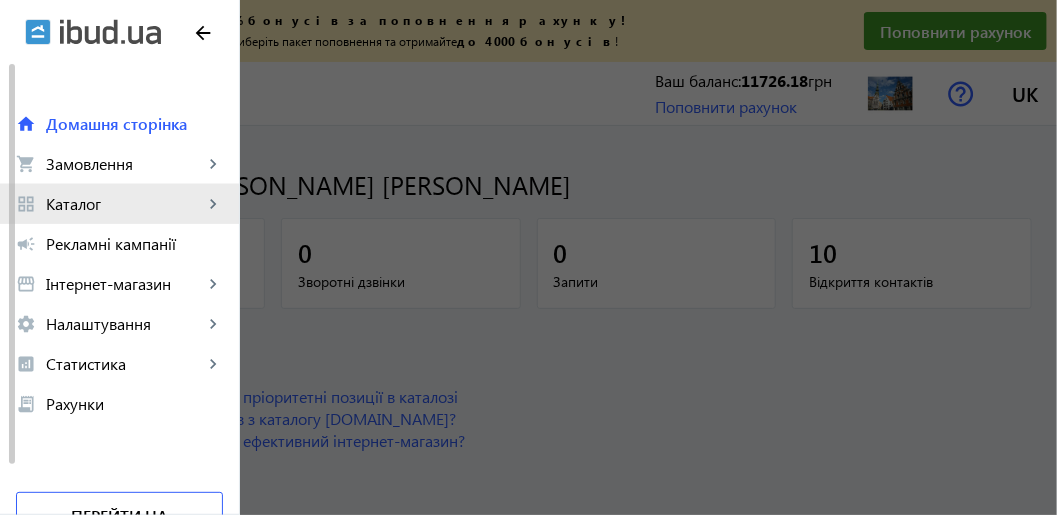click on "Каталог" 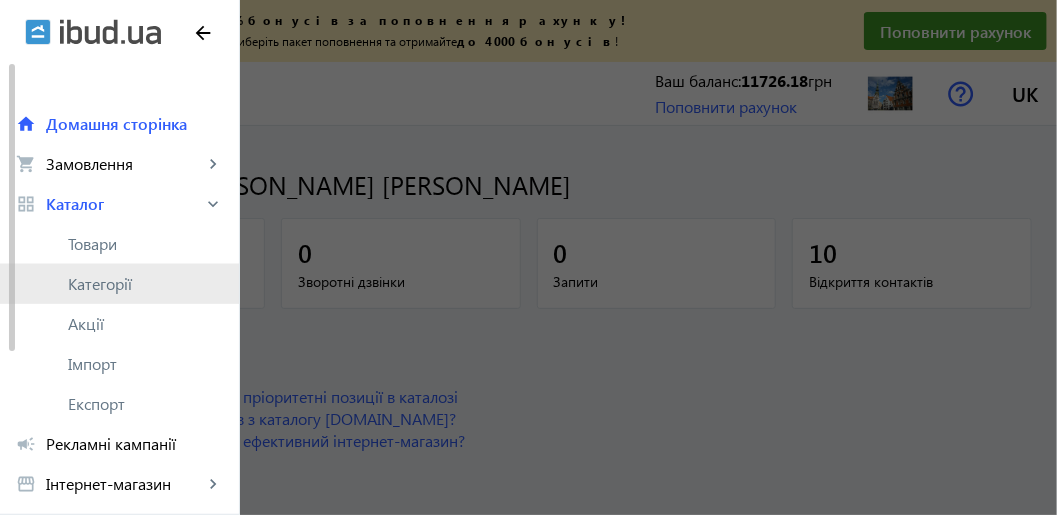 click on "Категорії" 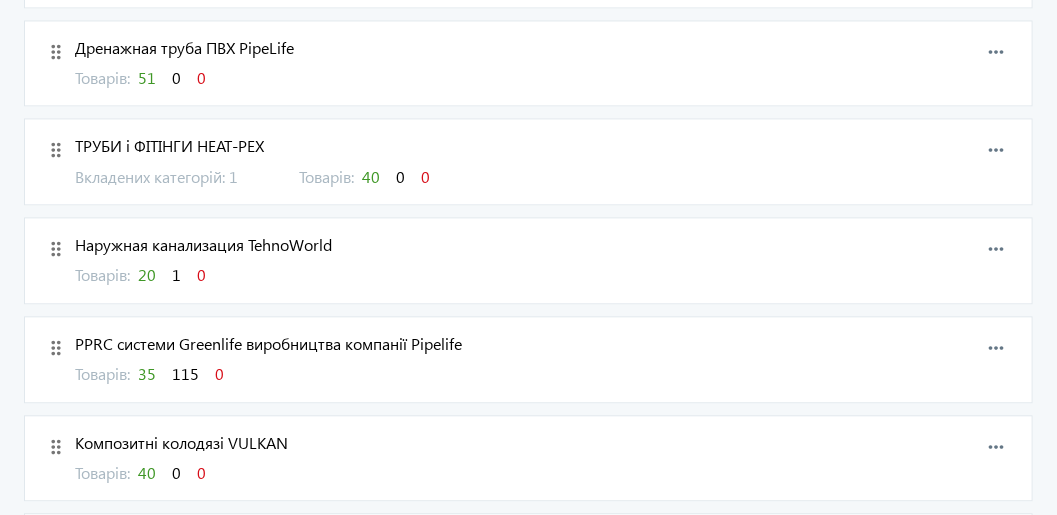 scroll, scrollTop: 1499, scrollLeft: 0, axis: vertical 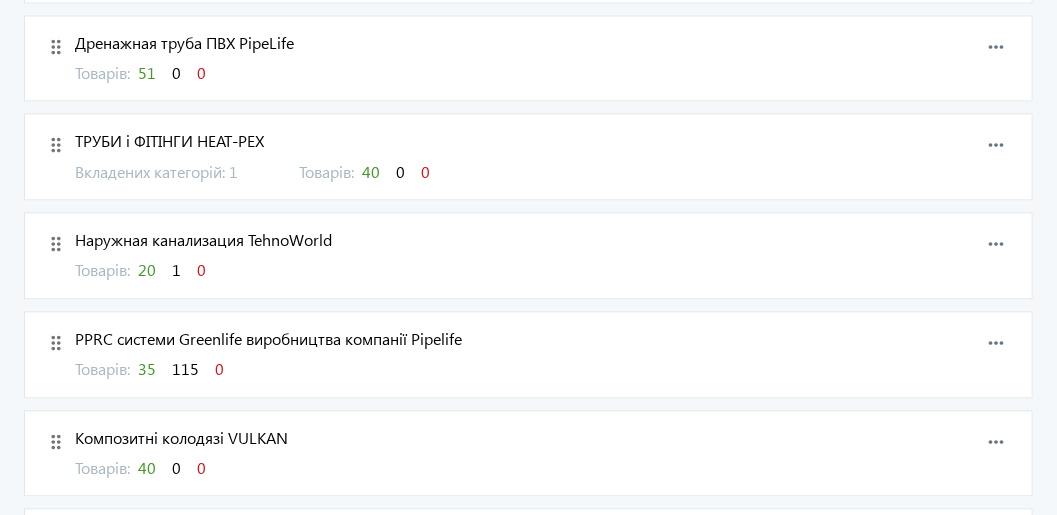click on "20" at bounding box center [147, 269] 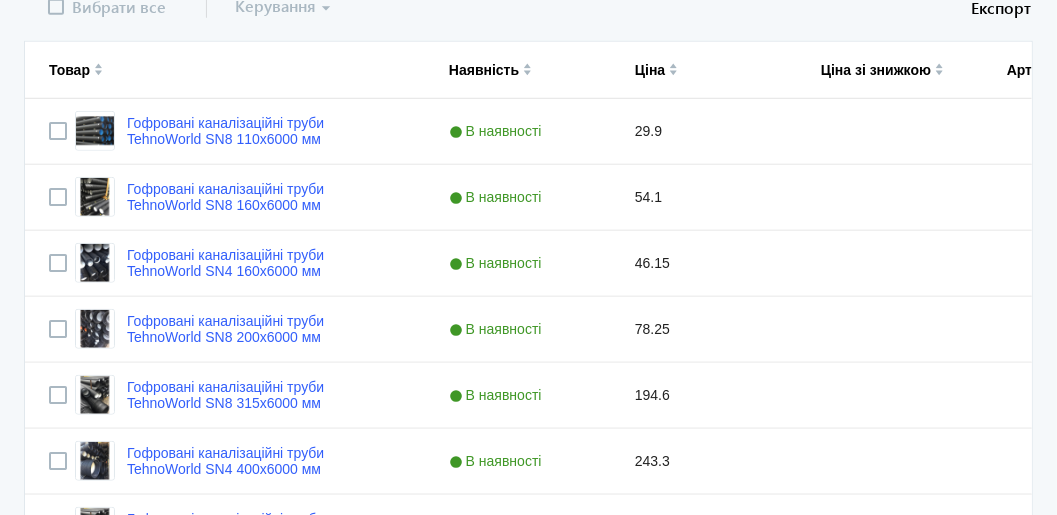 scroll, scrollTop: 499, scrollLeft: 0, axis: vertical 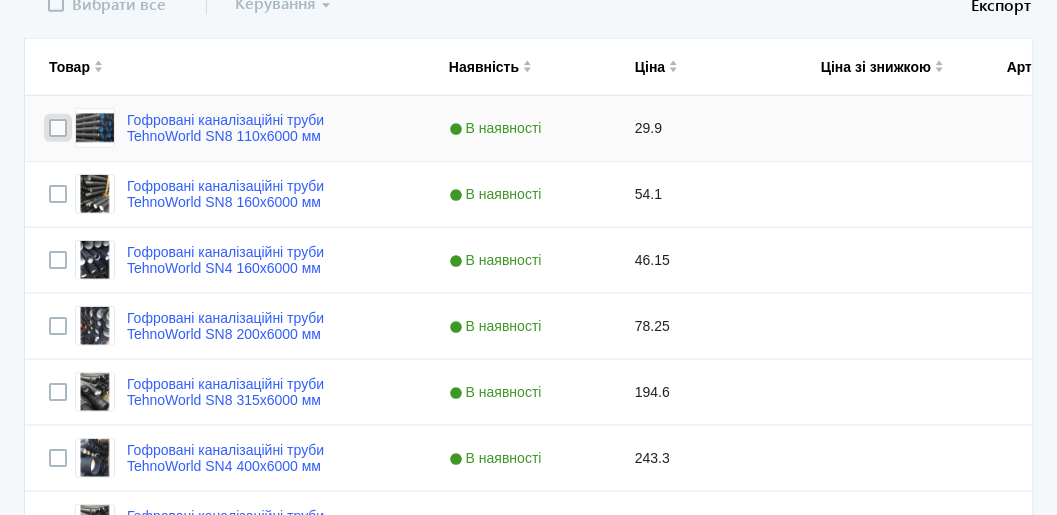 click at bounding box center [58, 128] 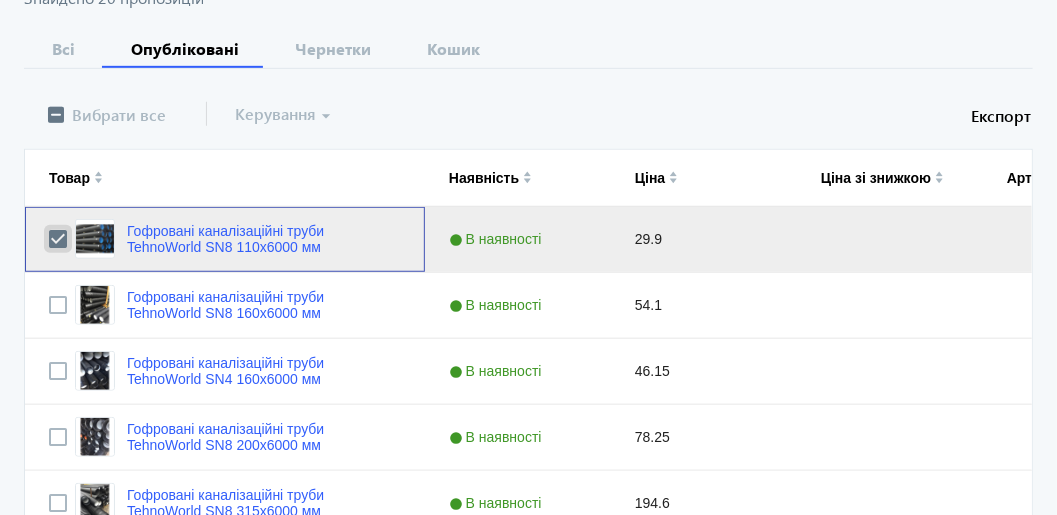 scroll, scrollTop: 400, scrollLeft: 0, axis: vertical 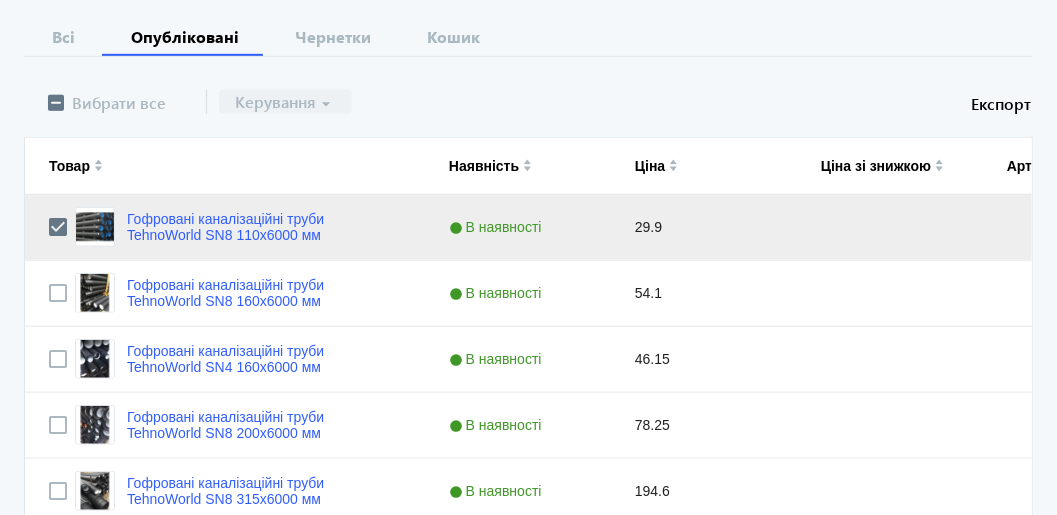 click on "Керування  arrow_drop_down" 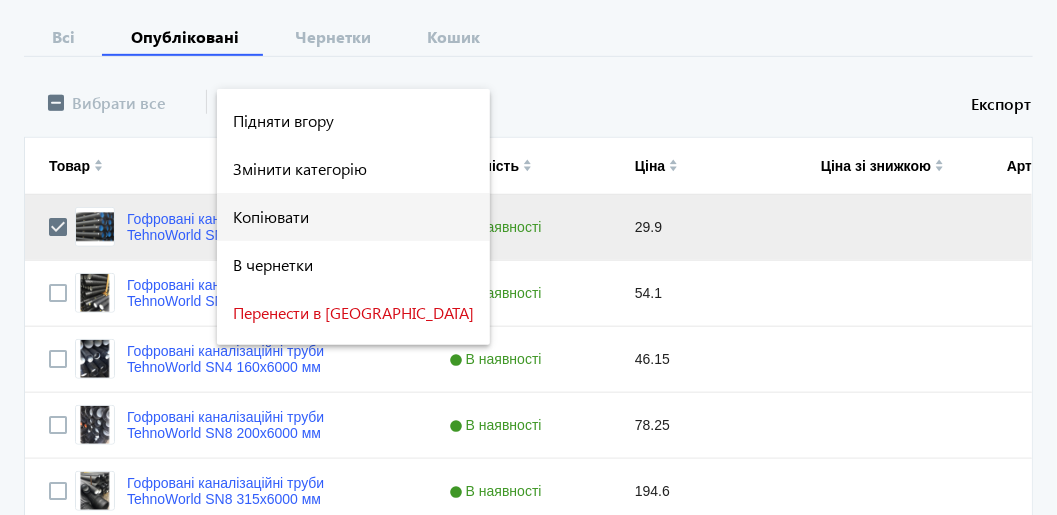 click on "Копіювати" at bounding box center [353, 217] 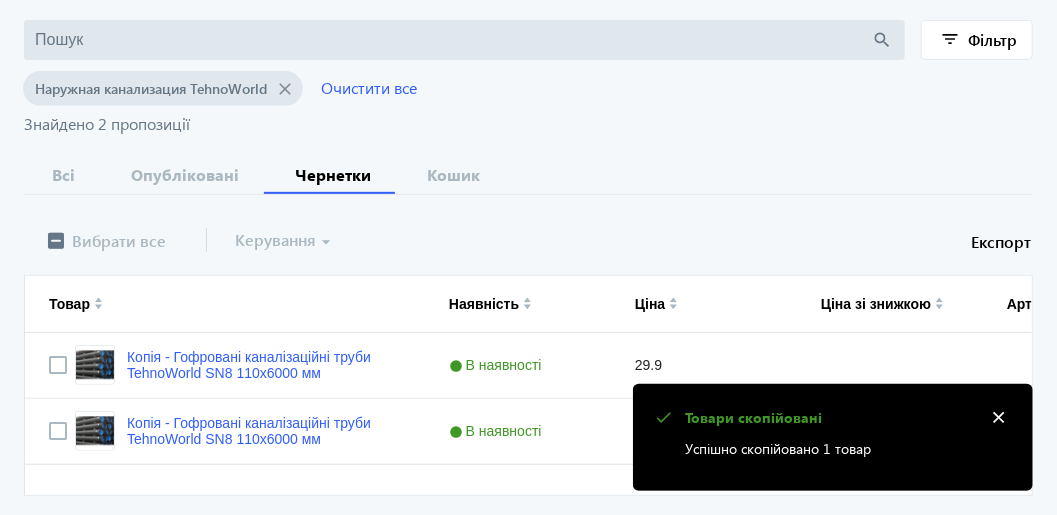 scroll, scrollTop: 299, scrollLeft: 0, axis: vertical 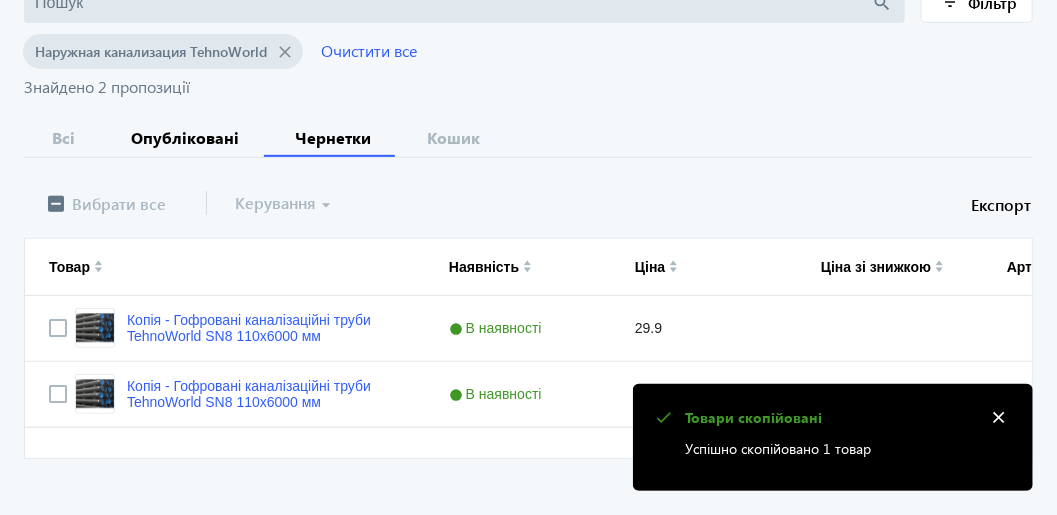 click on "Опубліковані" at bounding box center [185, 138] 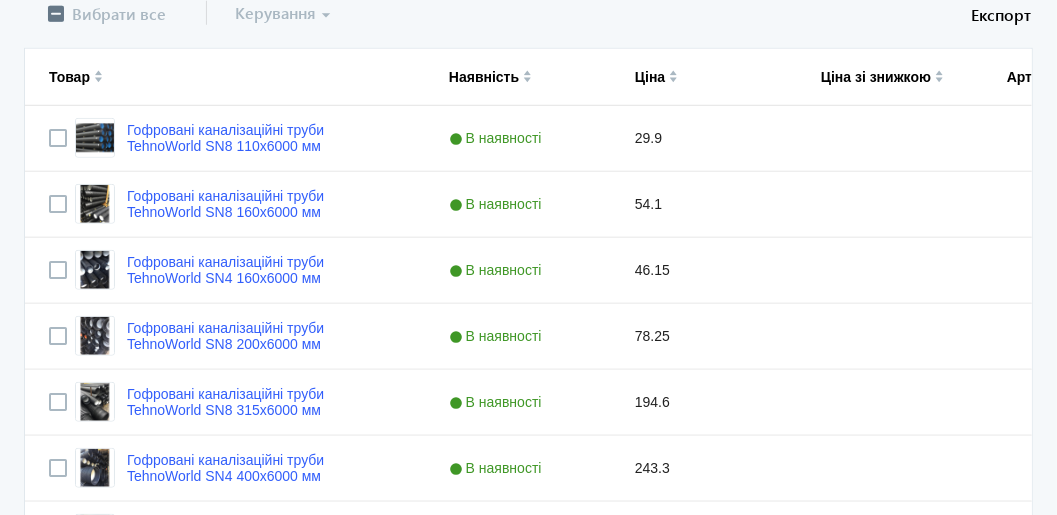 scroll, scrollTop: 500, scrollLeft: 0, axis: vertical 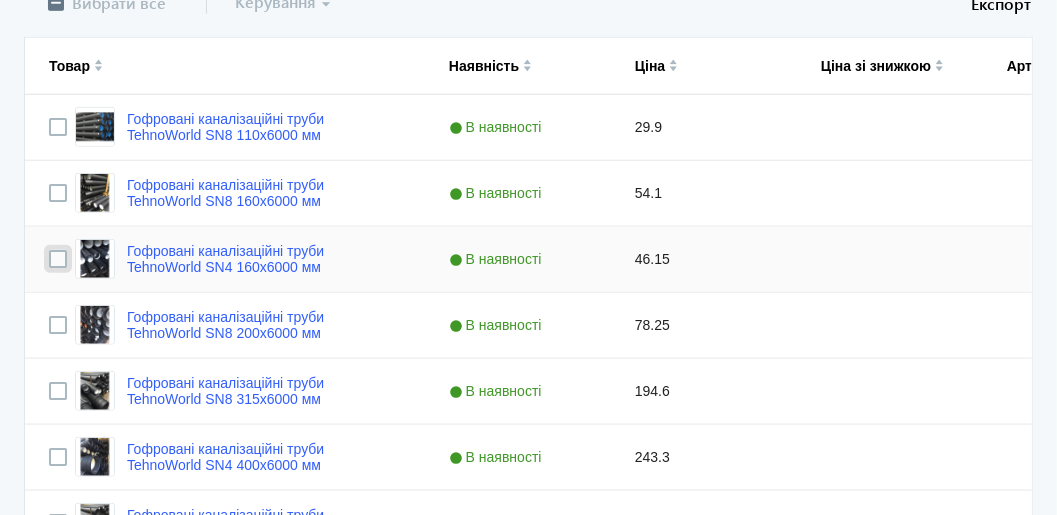 click at bounding box center [58, 259] 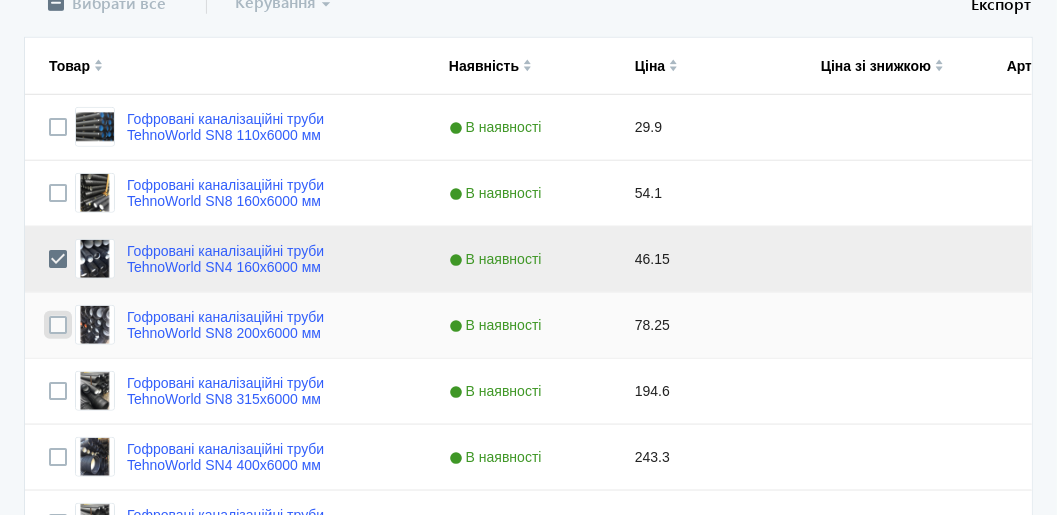 click at bounding box center [58, 325] 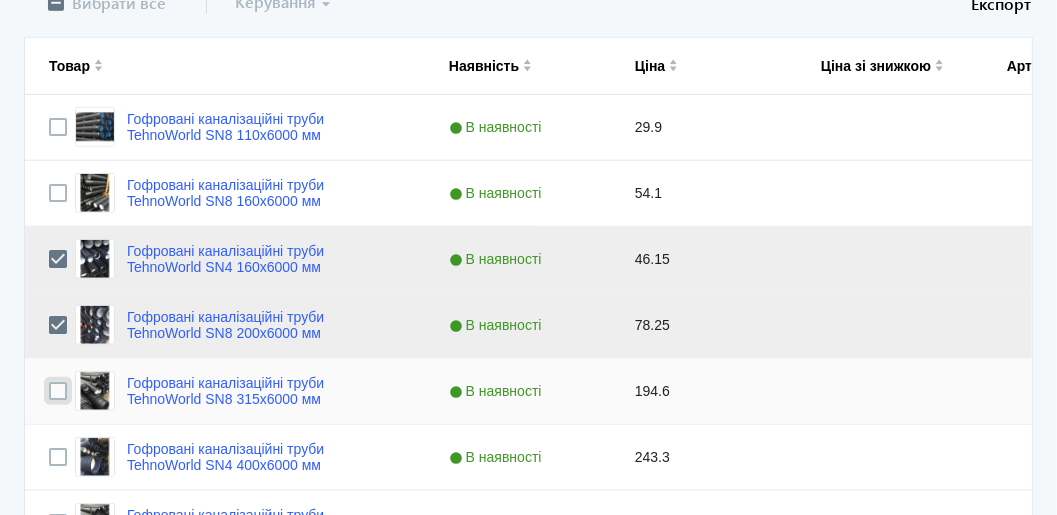 click at bounding box center (58, 391) 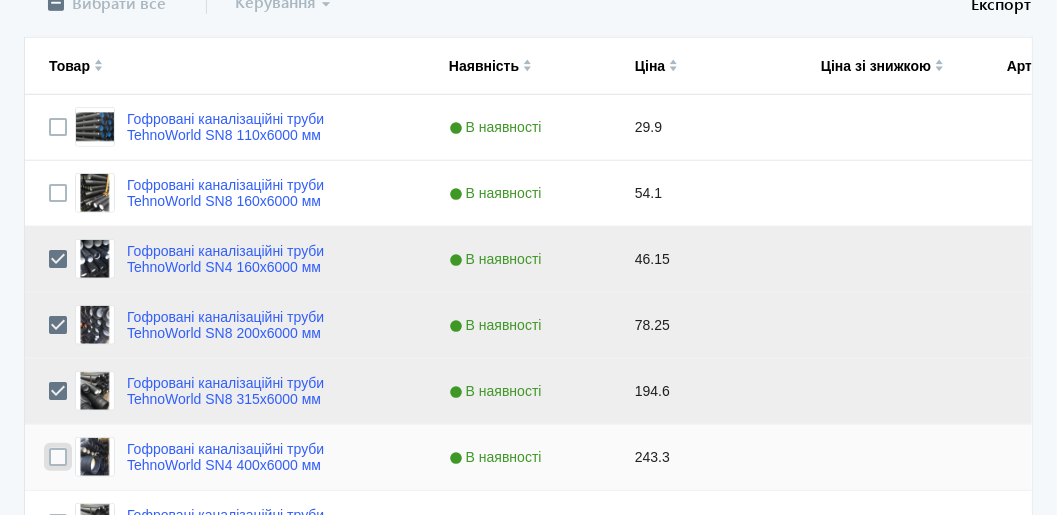click at bounding box center (58, 457) 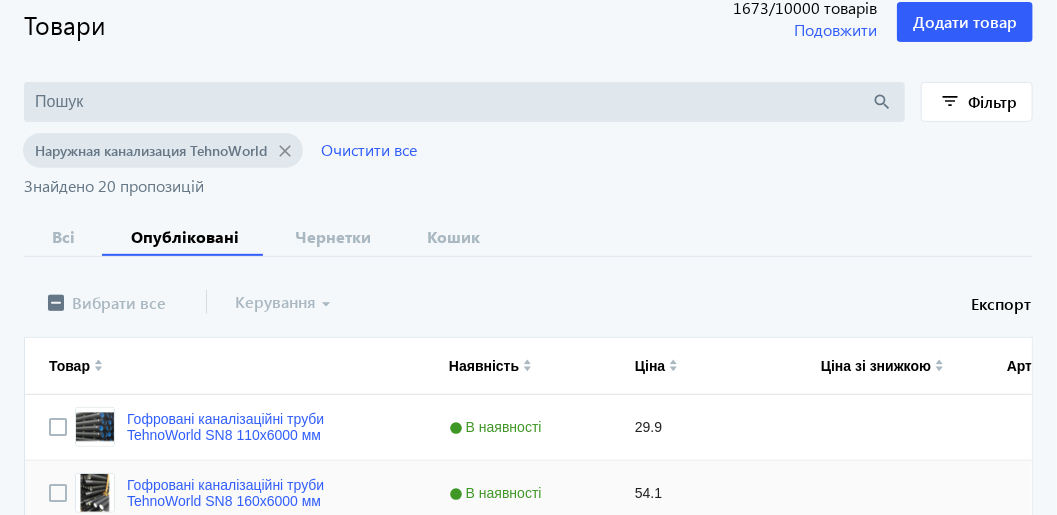 scroll, scrollTop: 199, scrollLeft: 0, axis: vertical 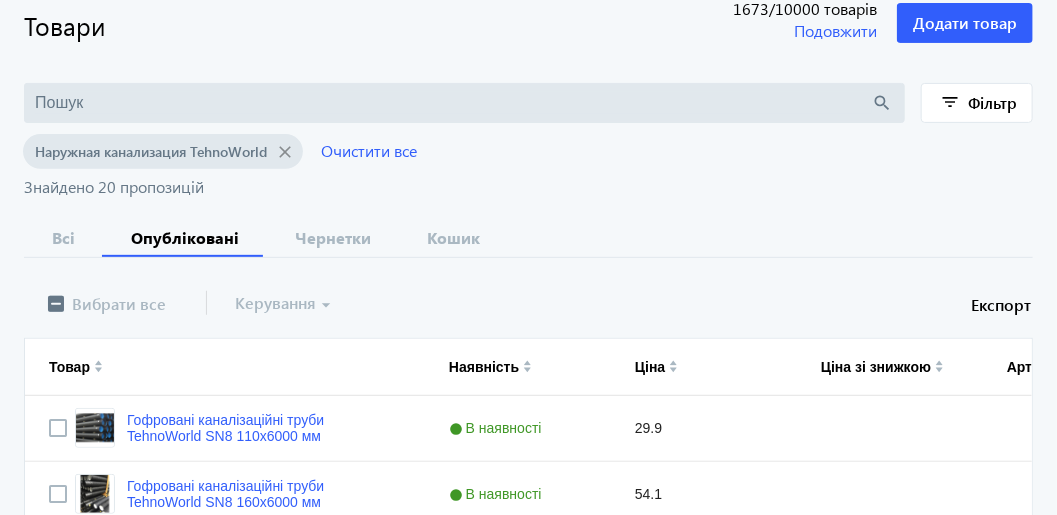click on "Керування  arrow_drop_down" 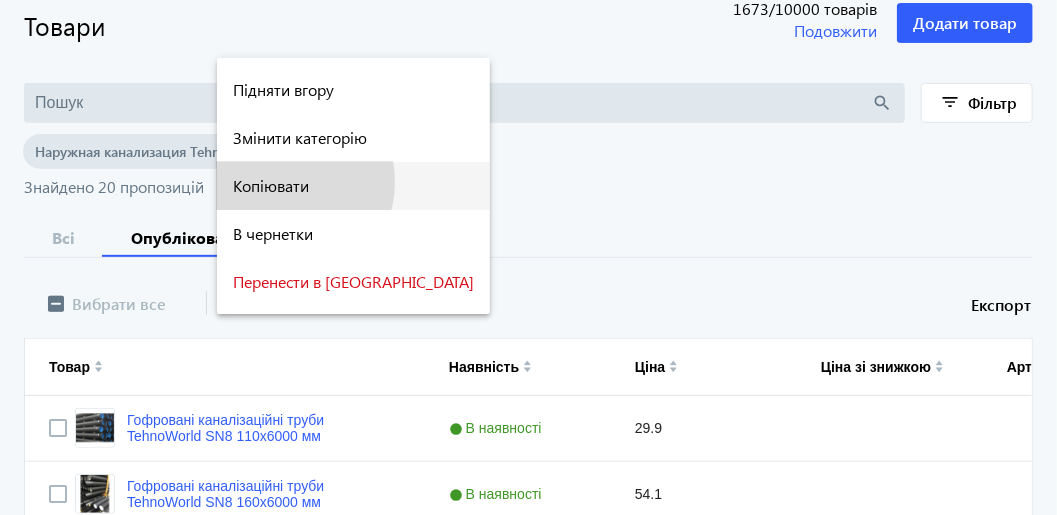 click on "Копіювати" at bounding box center [353, 186] 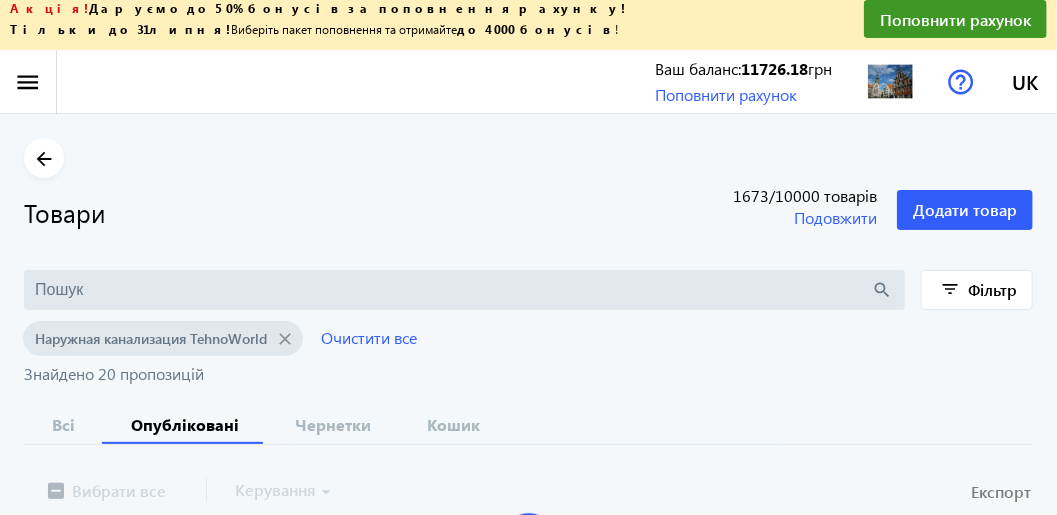 scroll, scrollTop: 0, scrollLeft: 0, axis: both 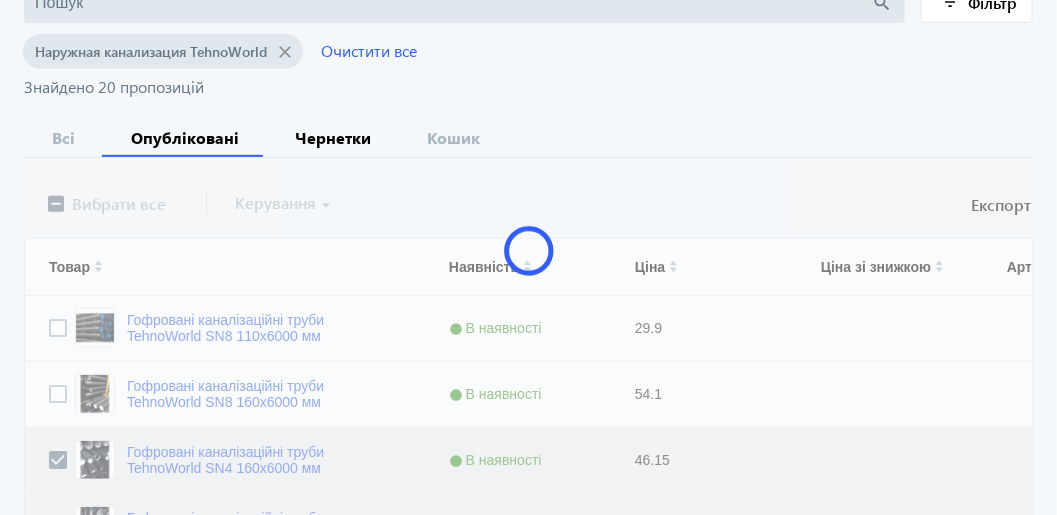 click on "Чернетки" at bounding box center (333, 138) 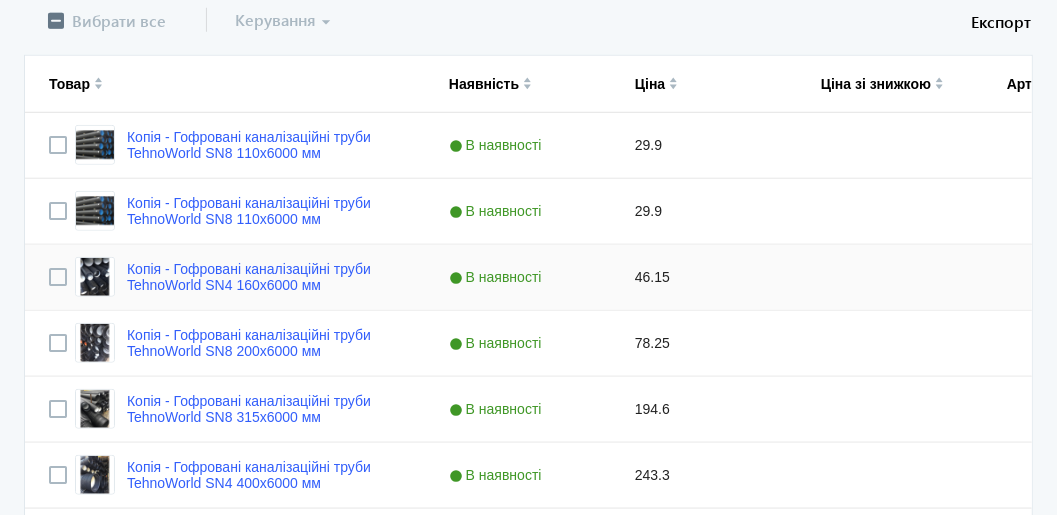 scroll, scrollTop: 278, scrollLeft: 0, axis: vertical 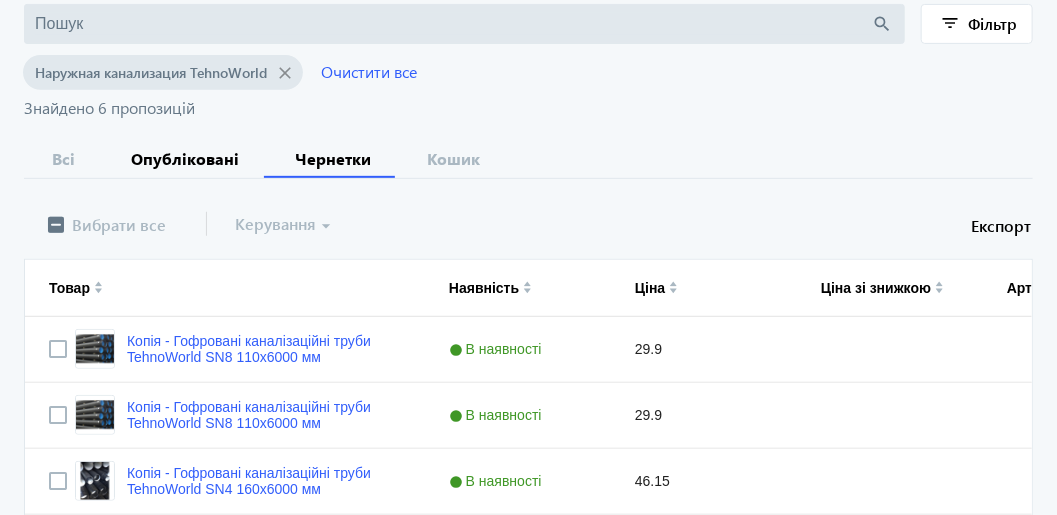 click on "Опубліковані" at bounding box center (185, 159) 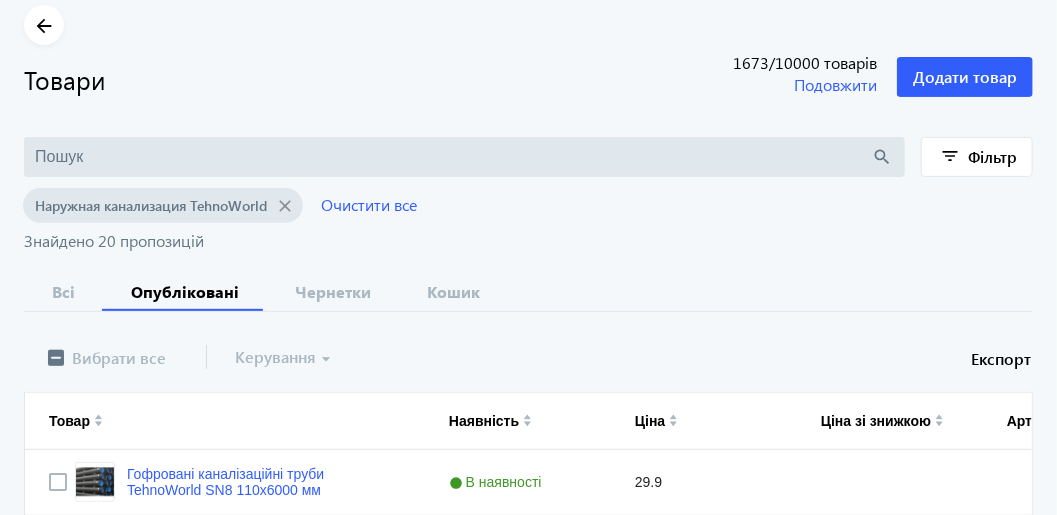 scroll, scrollTop: 199, scrollLeft: 0, axis: vertical 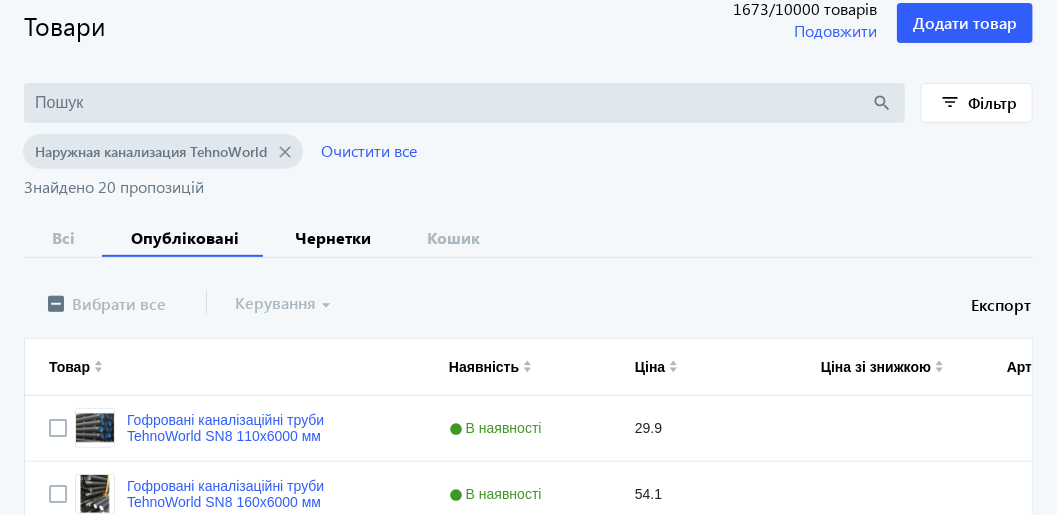 click on "Чернетки" at bounding box center (333, 238) 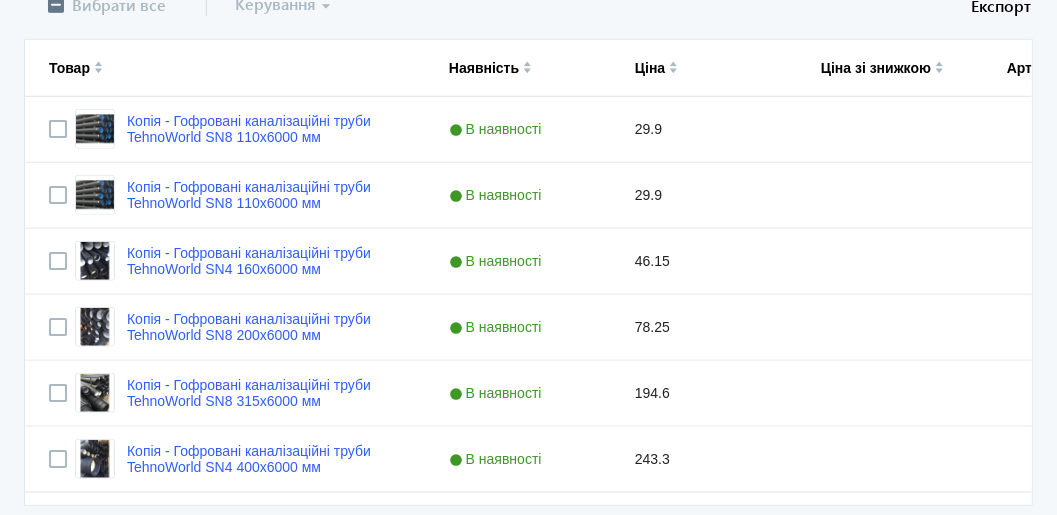 scroll, scrollTop: 500, scrollLeft: 0, axis: vertical 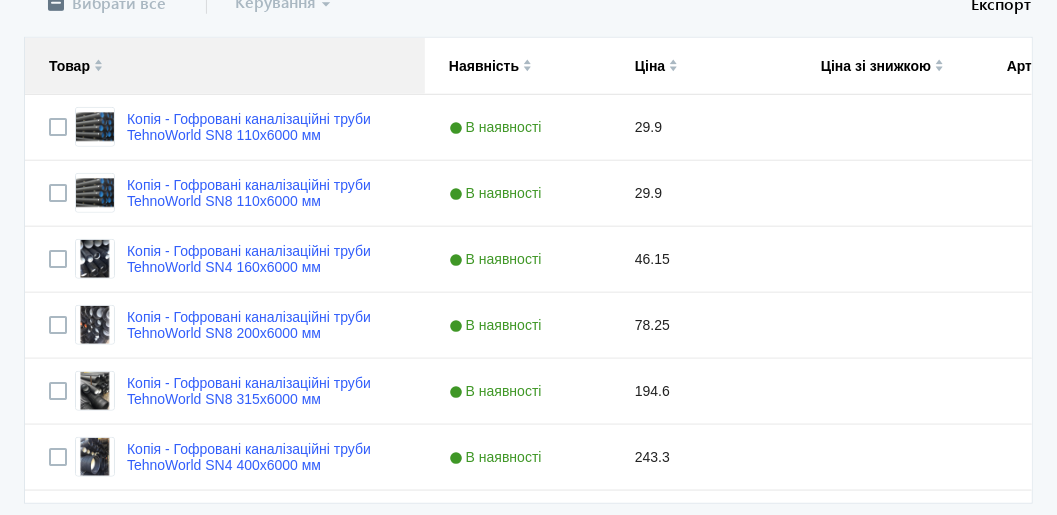 drag, startPoint x: 296, startPoint y: 132, endPoint x: 259, endPoint y: 67, distance: 74.793045 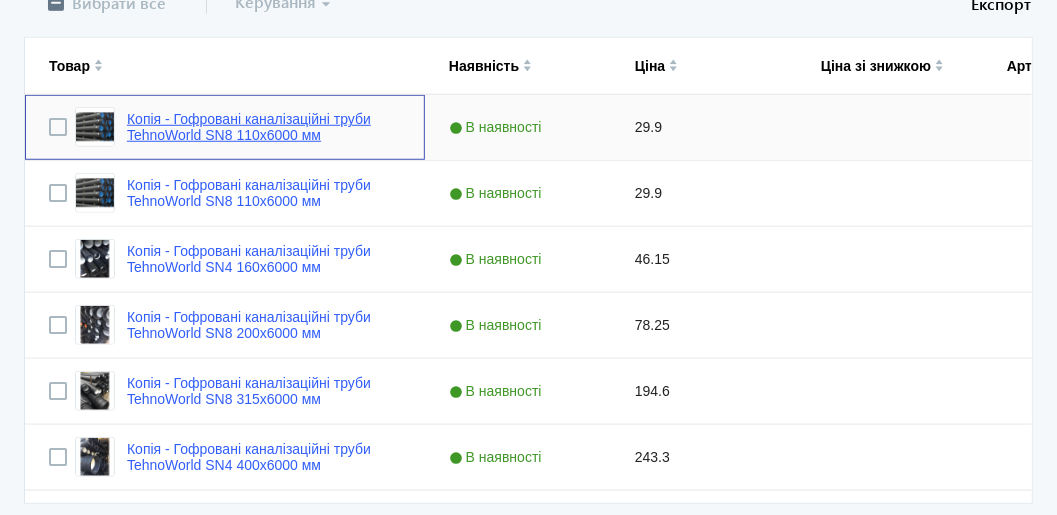 click on "Копія - Гофровані каналізаційні труби TehnoWorld SN8 110x6000 мм" 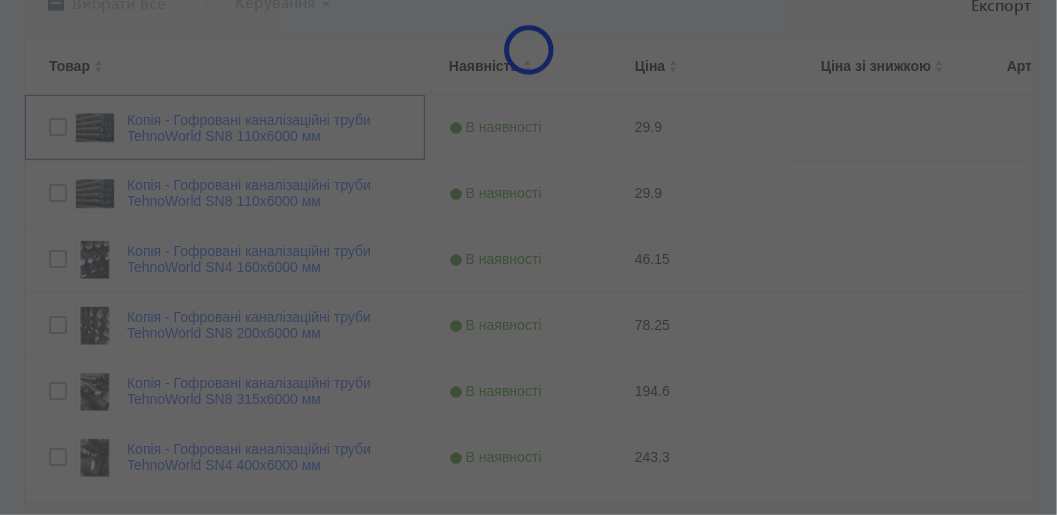 type on "Копія - Гофровані каналізаційні труби TehnoWorld SN8 110x6000 мм" 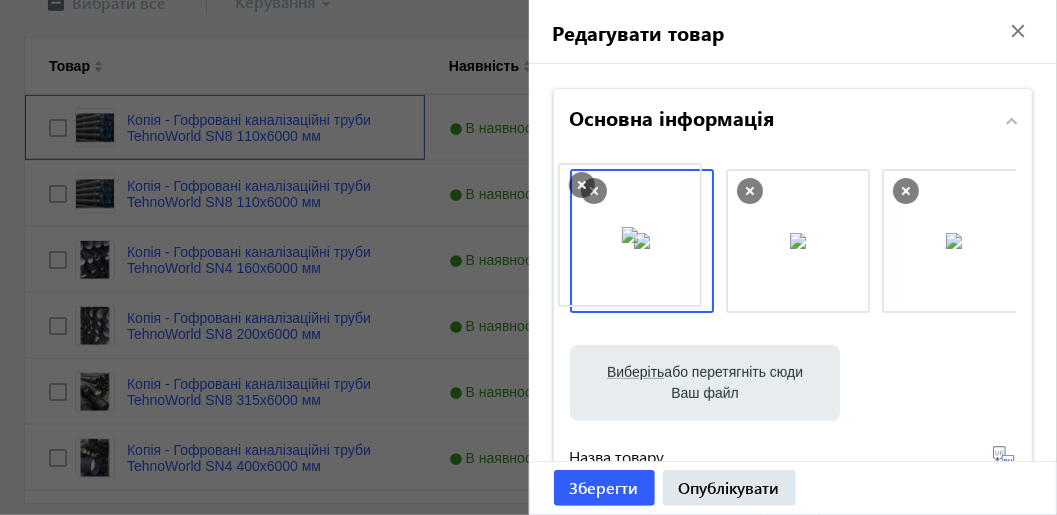 drag, startPoint x: 798, startPoint y: 220, endPoint x: 639, endPoint y: 215, distance: 159.0786 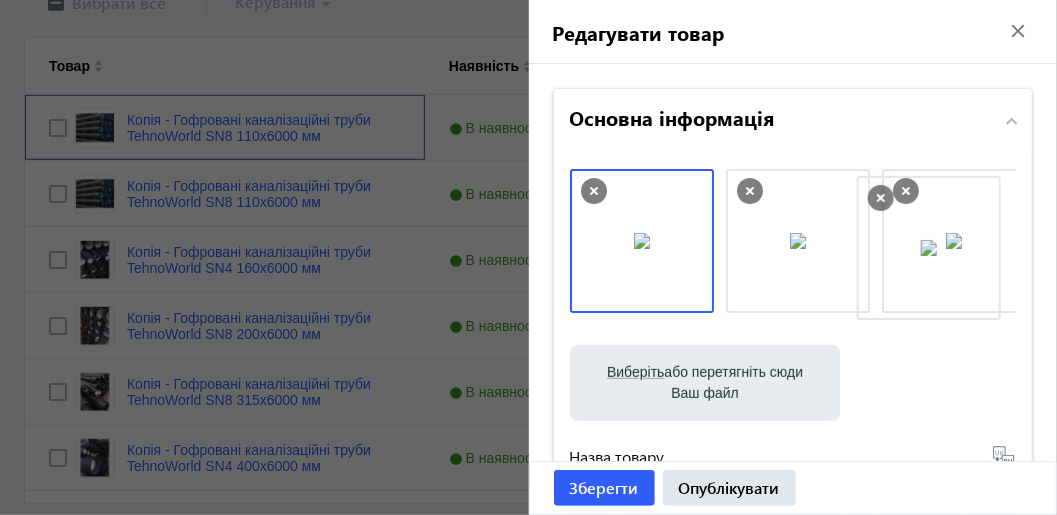 drag, startPoint x: 631, startPoint y: 217, endPoint x: 925, endPoint y: 225, distance: 294.10883 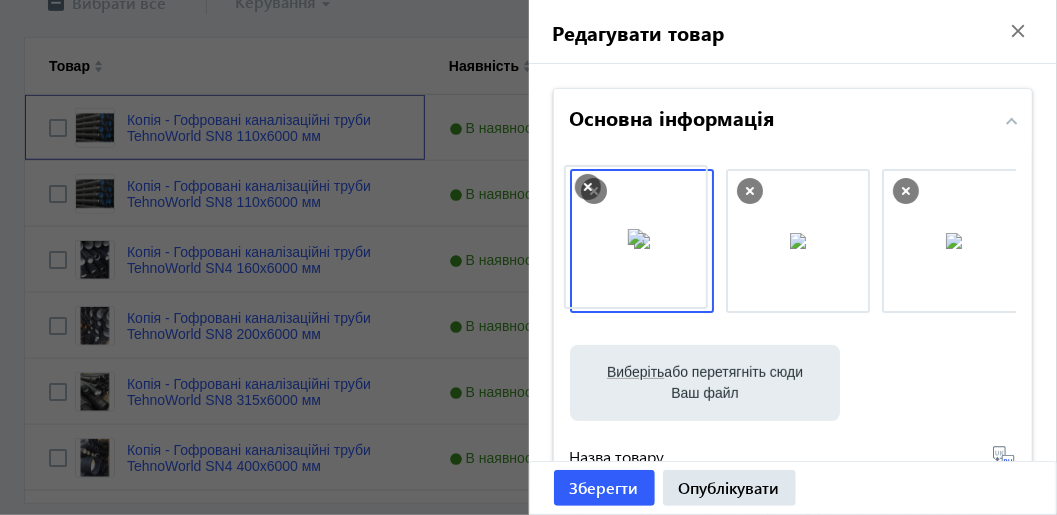 drag, startPoint x: 943, startPoint y: 222, endPoint x: 632, endPoint y: 219, distance: 311.01447 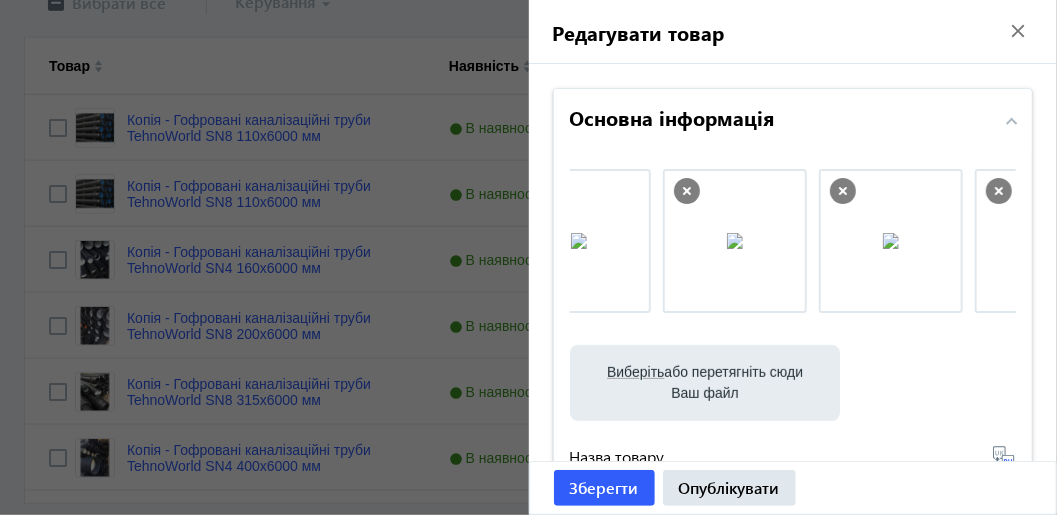 scroll, scrollTop: 0, scrollLeft: 214, axis: horizontal 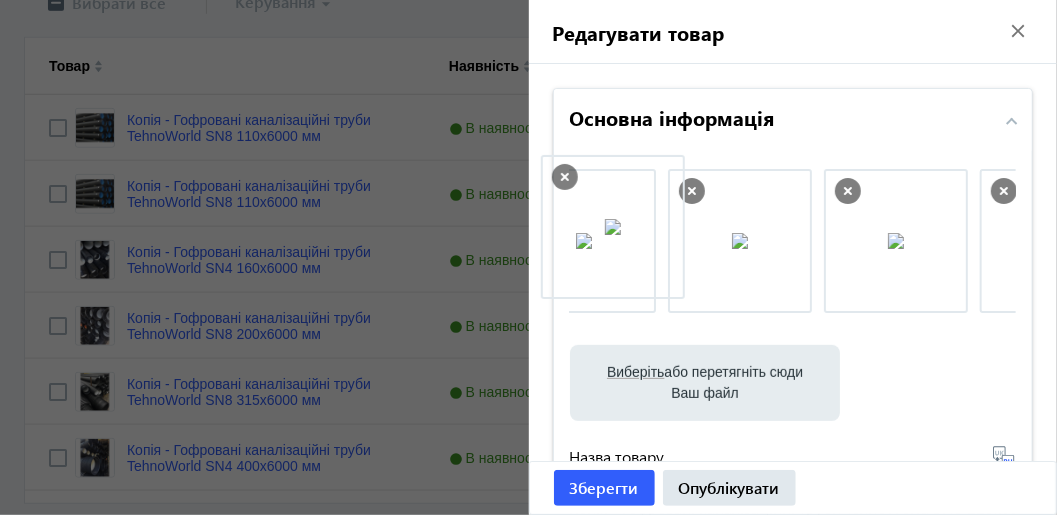 drag, startPoint x: 892, startPoint y: 278, endPoint x: 618, endPoint y: 264, distance: 274.35742 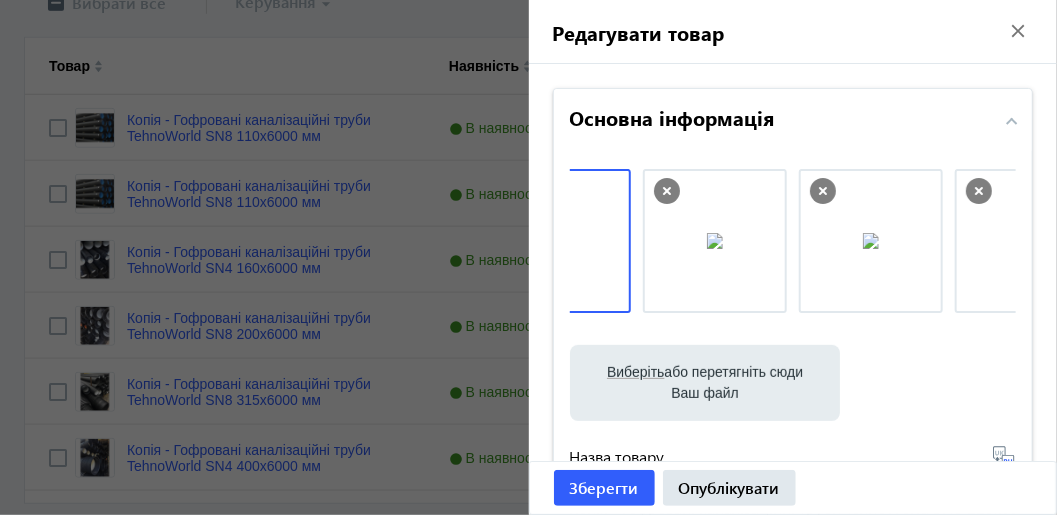 scroll, scrollTop: 0, scrollLeft: 0, axis: both 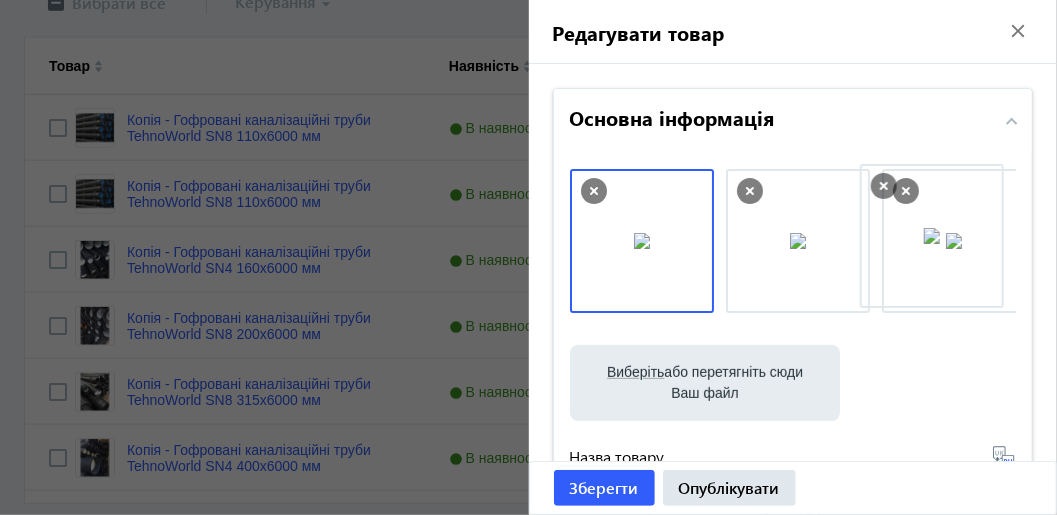drag, startPoint x: 642, startPoint y: 257, endPoint x: 894, endPoint y: 256, distance: 252.00198 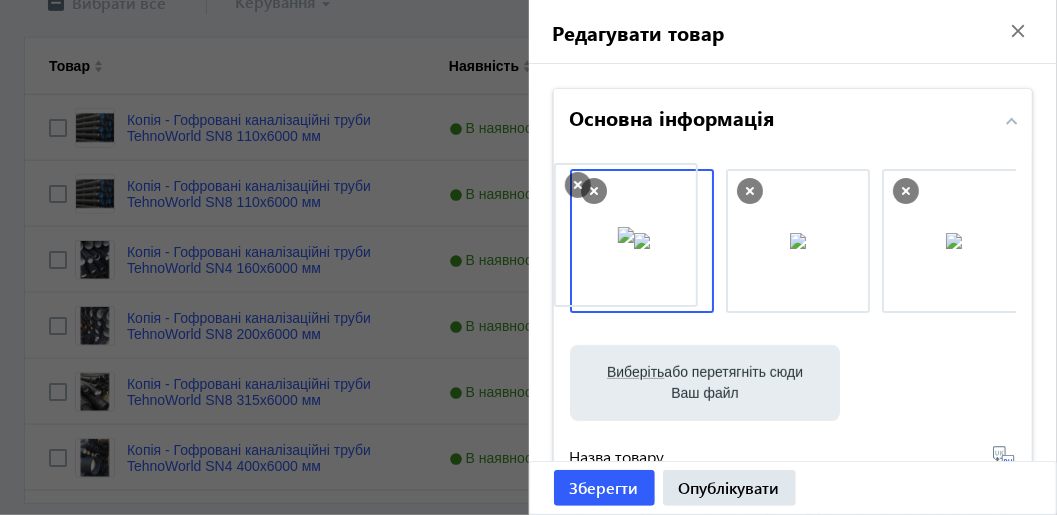 drag, startPoint x: 801, startPoint y: 257, endPoint x: 636, endPoint y: 251, distance: 165.10905 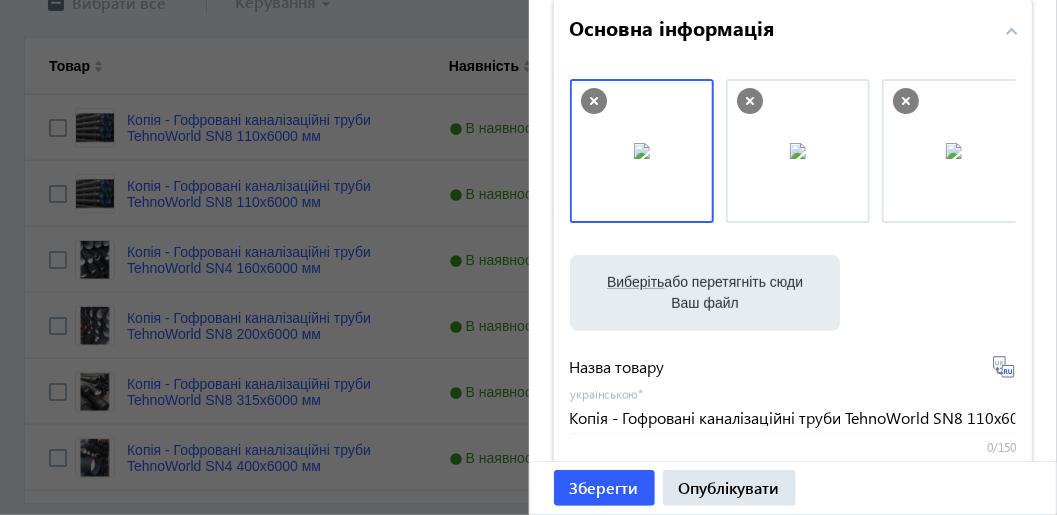 scroll, scrollTop: 199, scrollLeft: 0, axis: vertical 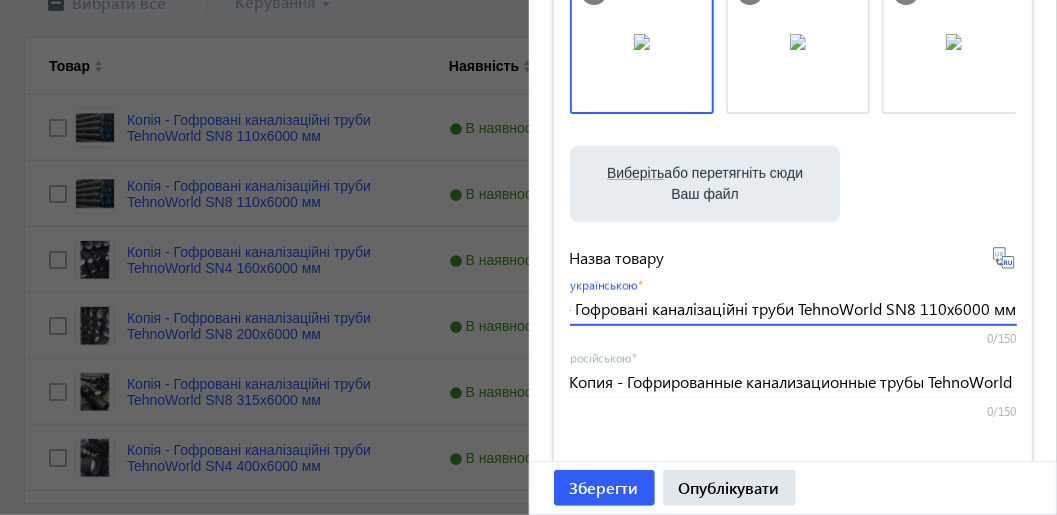 drag, startPoint x: 565, startPoint y: 304, endPoint x: 1055, endPoint y: 310, distance: 490.03674 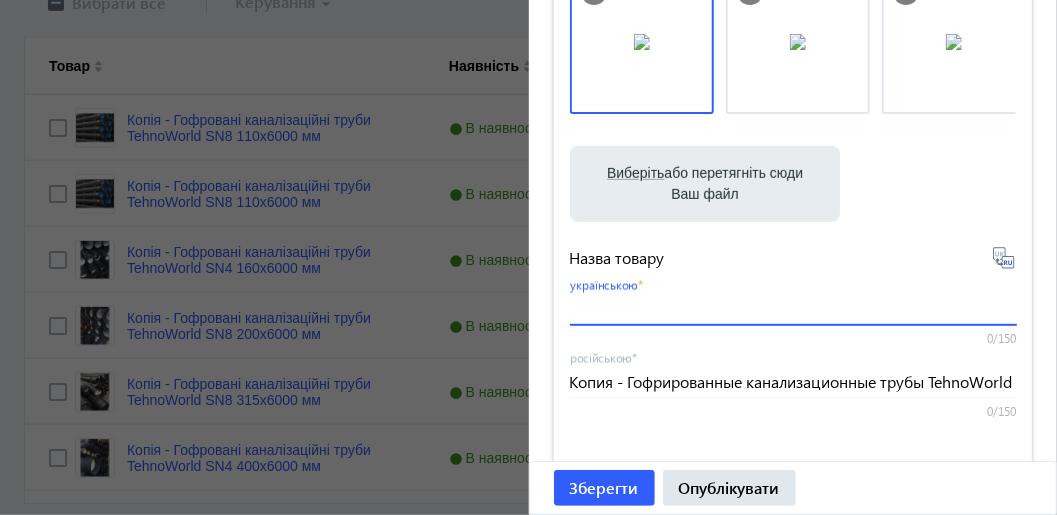 scroll, scrollTop: 0, scrollLeft: 0, axis: both 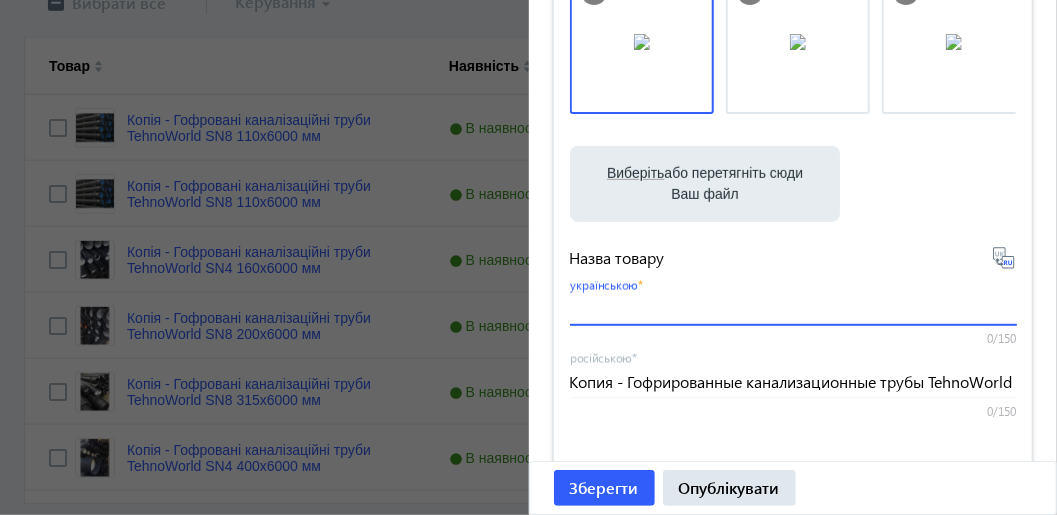 paste on "Труба каналіз. гофрована 500/425 мм, довж. 6 м, SN 4 з муфтою та ущільн" 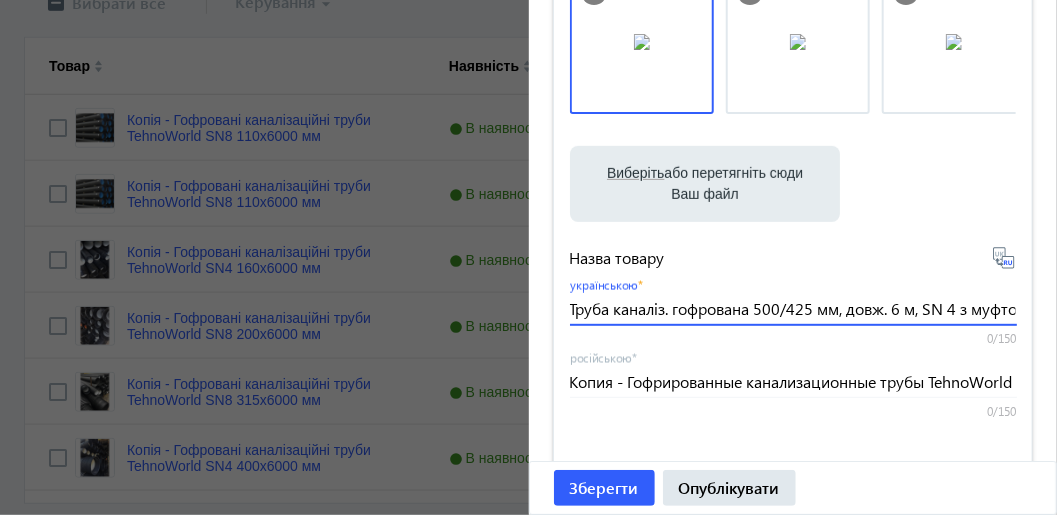 scroll, scrollTop: 0, scrollLeft: 101, axis: horizontal 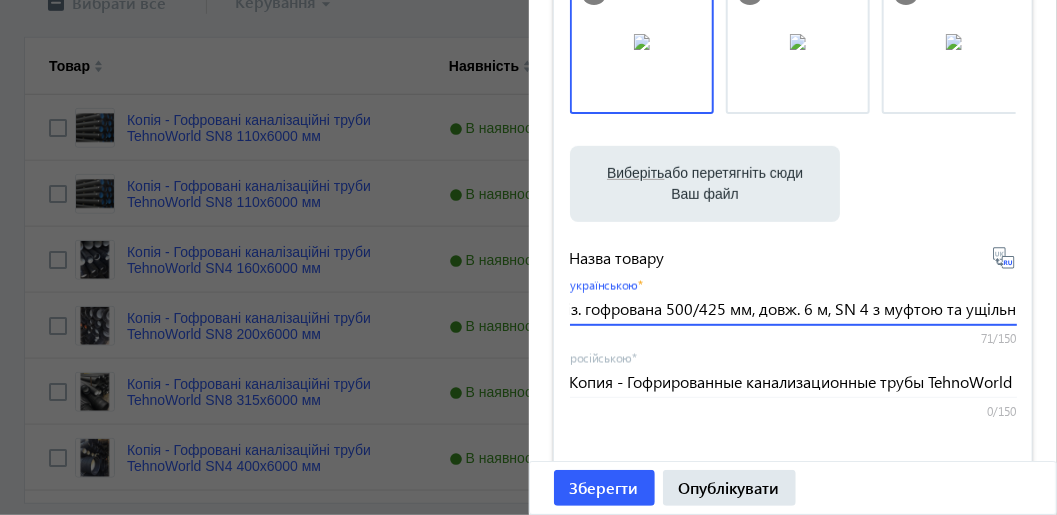 type on "Труба каналіз. гофрована 500/425 мм, довж. 6 м, SN 4 з муфтою та ущільн" 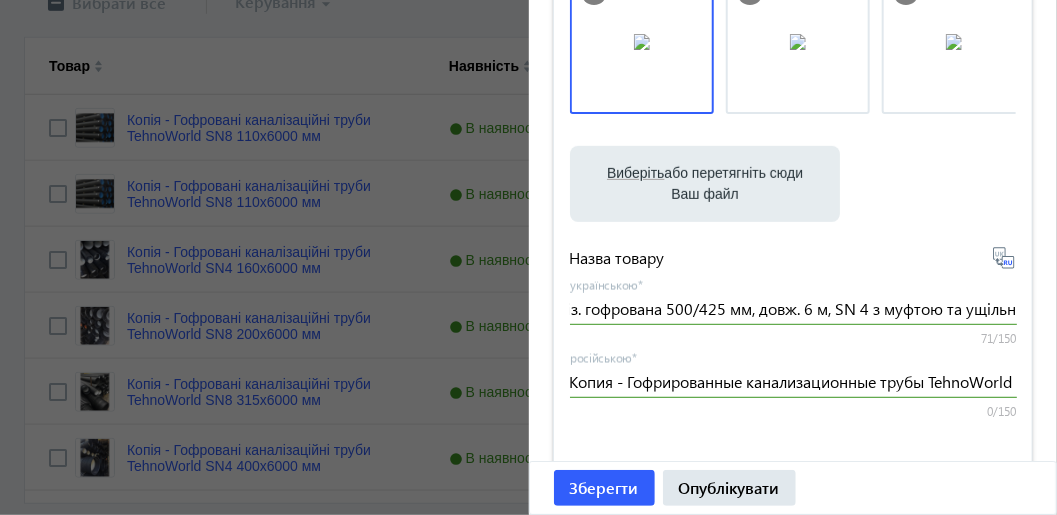scroll, scrollTop: 0, scrollLeft: 0, axis: both 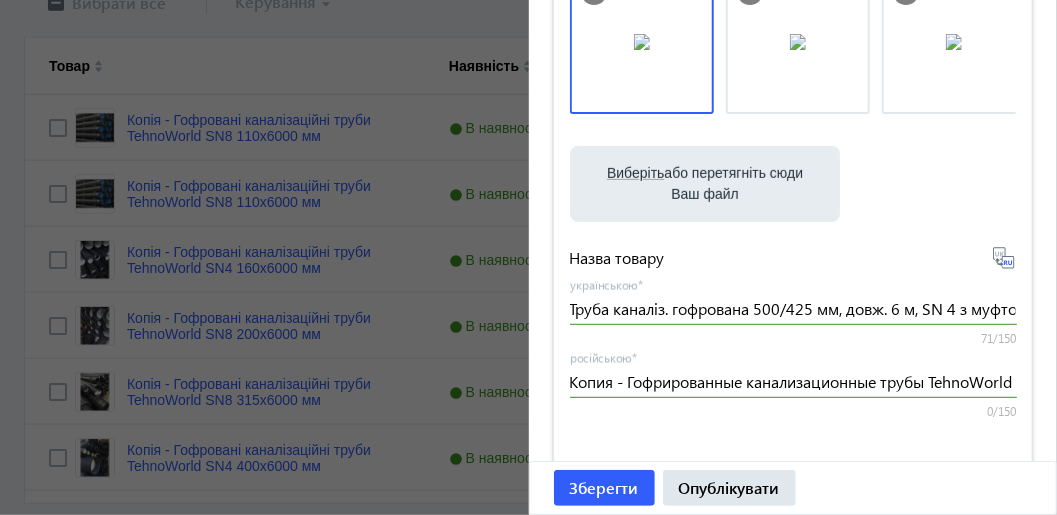 click 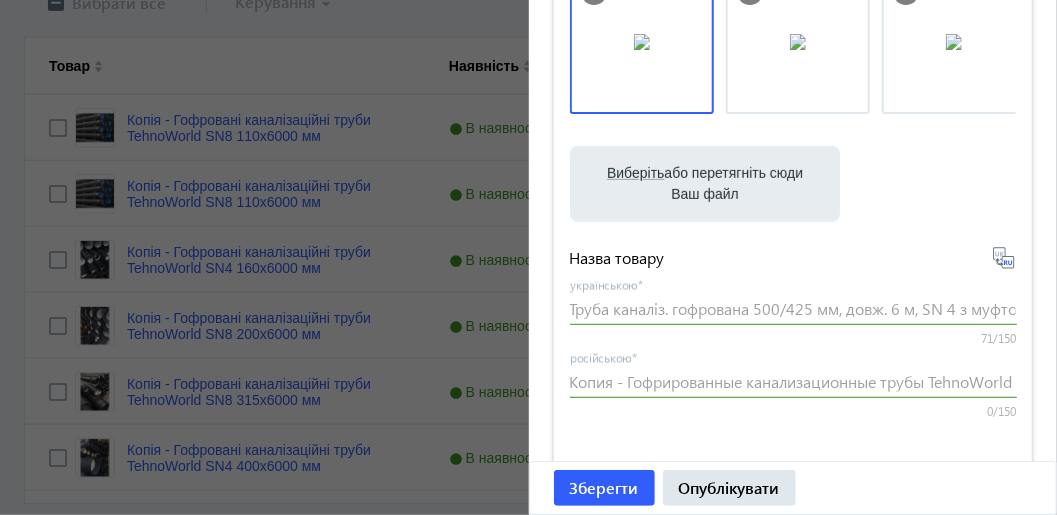type on "Труба канализ. гофрированная 500/425 мм, протяж." 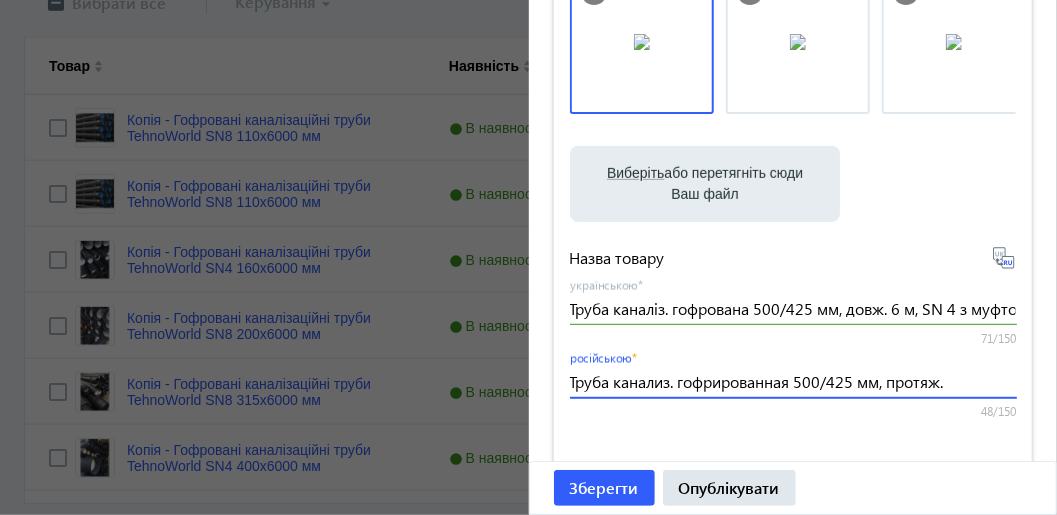 click on "Труба канализ. гофрированная 500/425 мм, протяж." at bounding box center [793, 381] 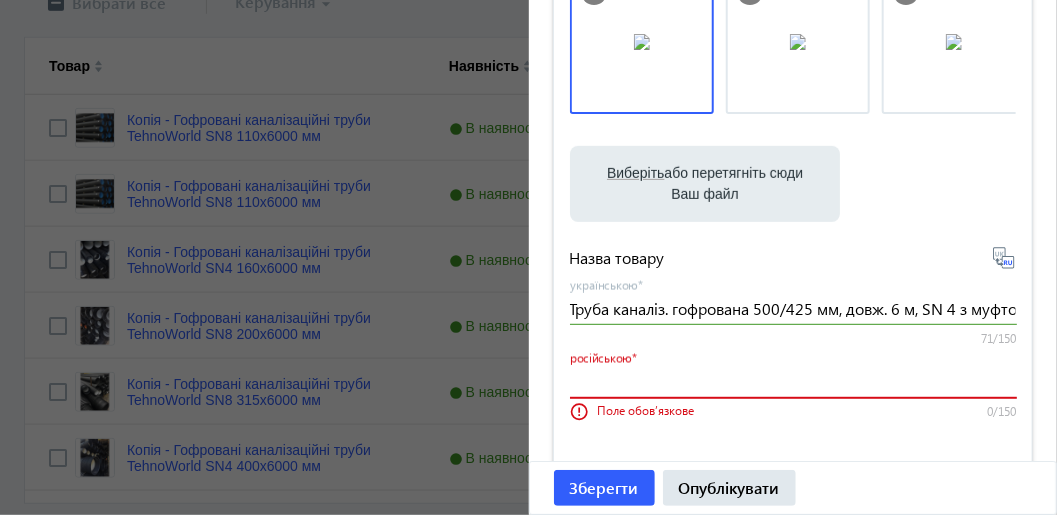 click 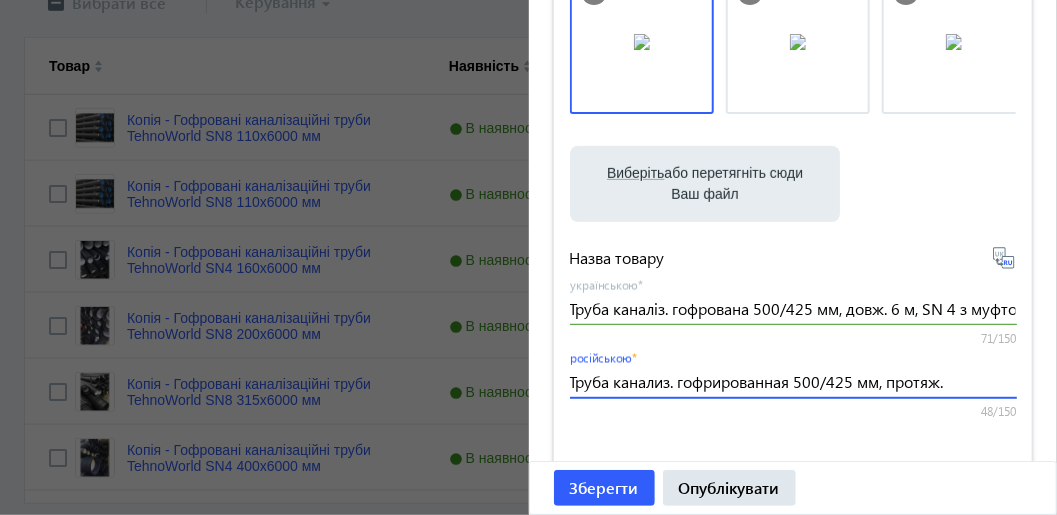 click on "Труба канализ. гофрированная 500/425 мм, протяж." at bounding box center [793, 381] 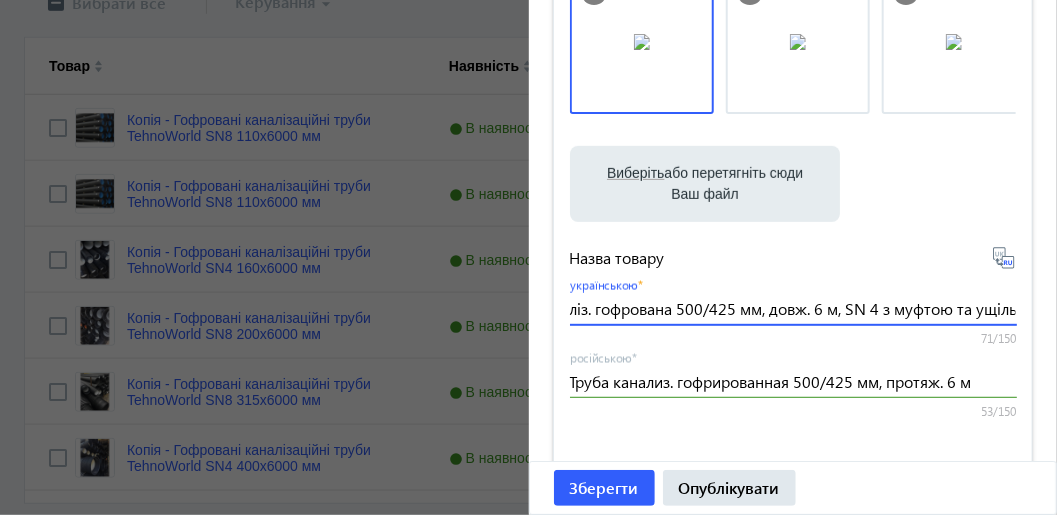 scroll, scrollTop: 0, scrollLeft: 101, axis: horizontal 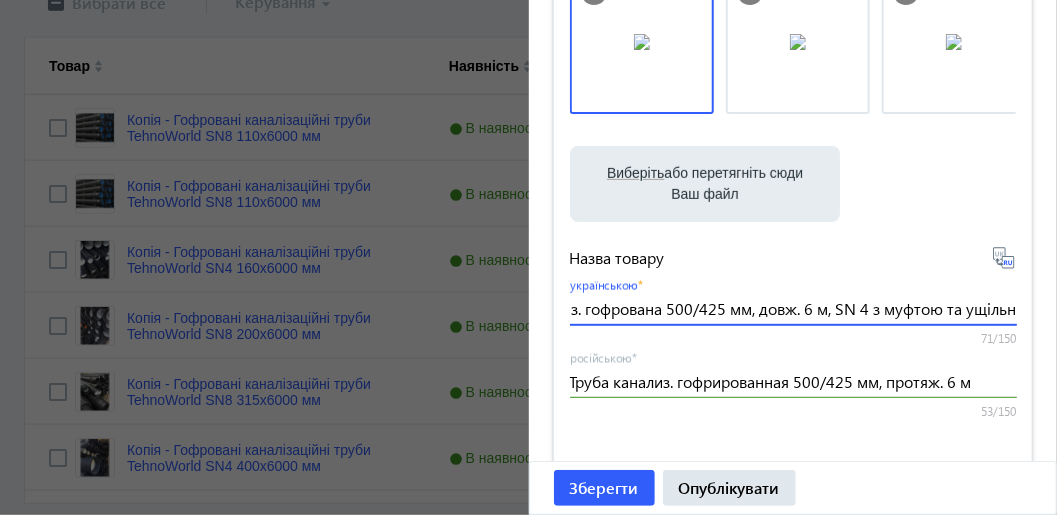 drag, startPoint x: 928, startPoint y: 306, endPoint x: 859, endPoint y: 306, distance: 69 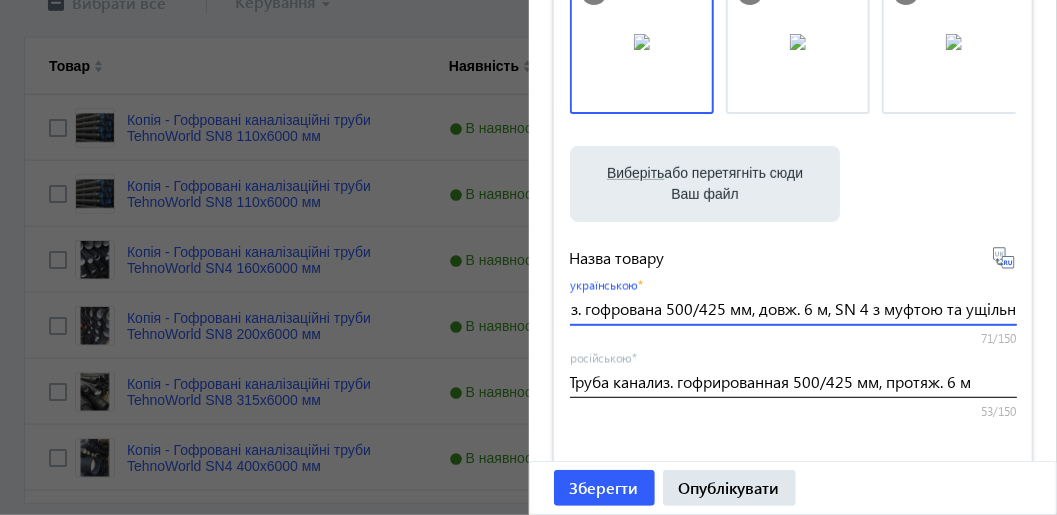 scroll, scrollTop: 0, scrollLeft: 0, axis: both 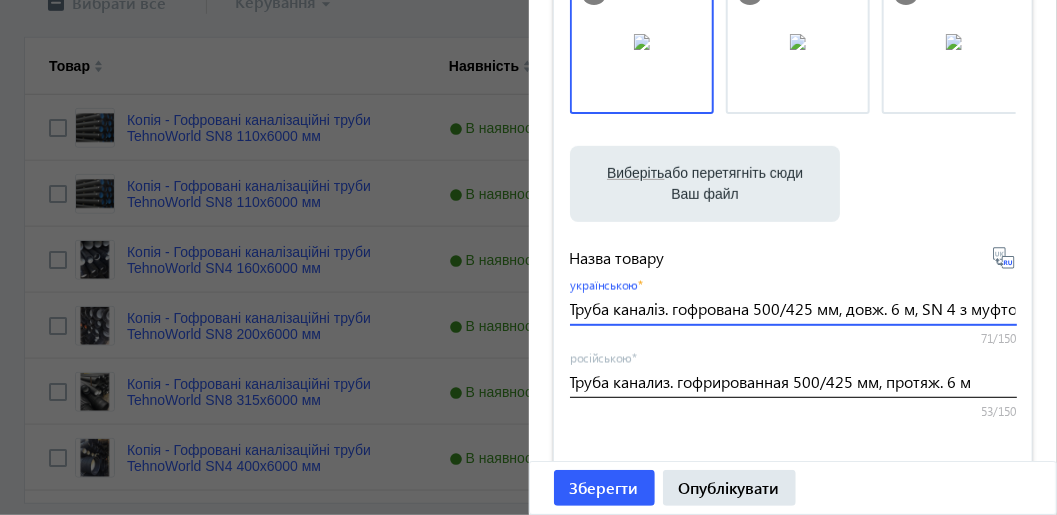 click on "Труба канализ. гофрированная 500/425 мм, протяж. 6 м" at bounding box center [793, 381] 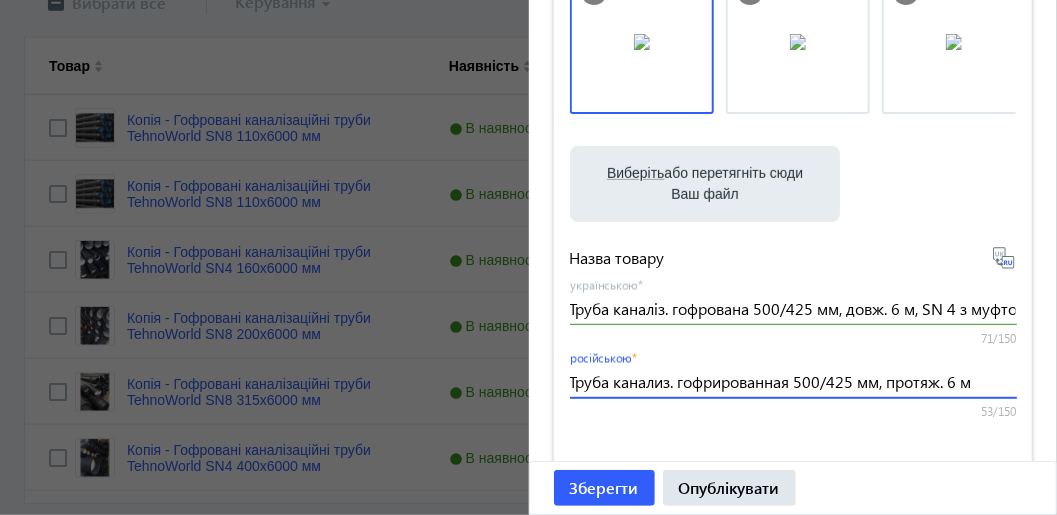 paste on "SN 4" 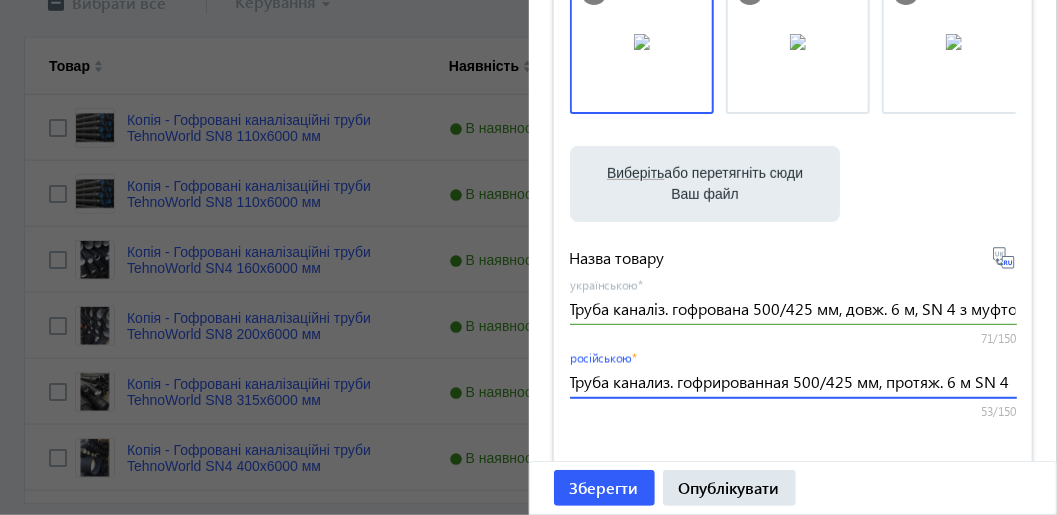 scroll, scrollTop: 0, scrollLeft: 11, axis: horizontal 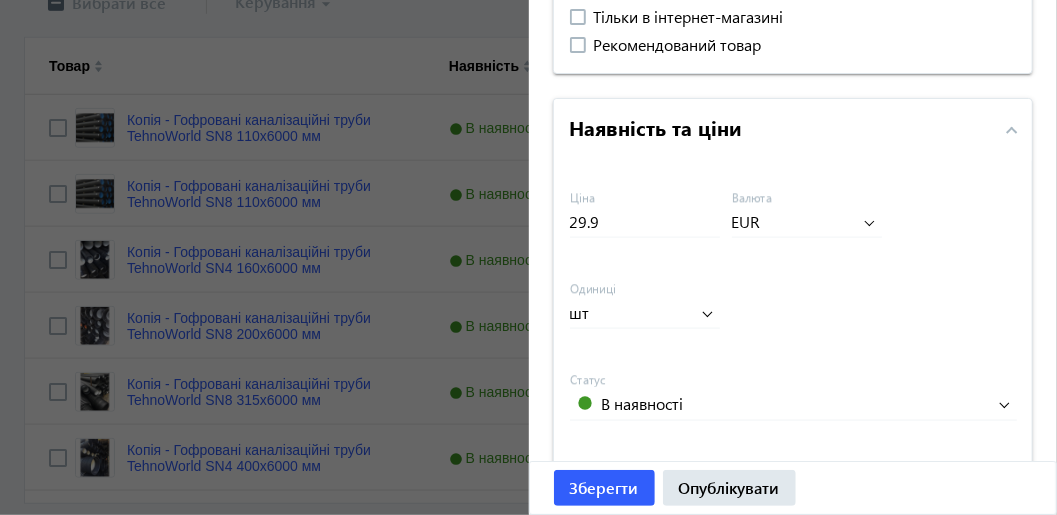 type on "Труба канализ. гофрированная 500/425 мм, протяж. 6 м SN 4" 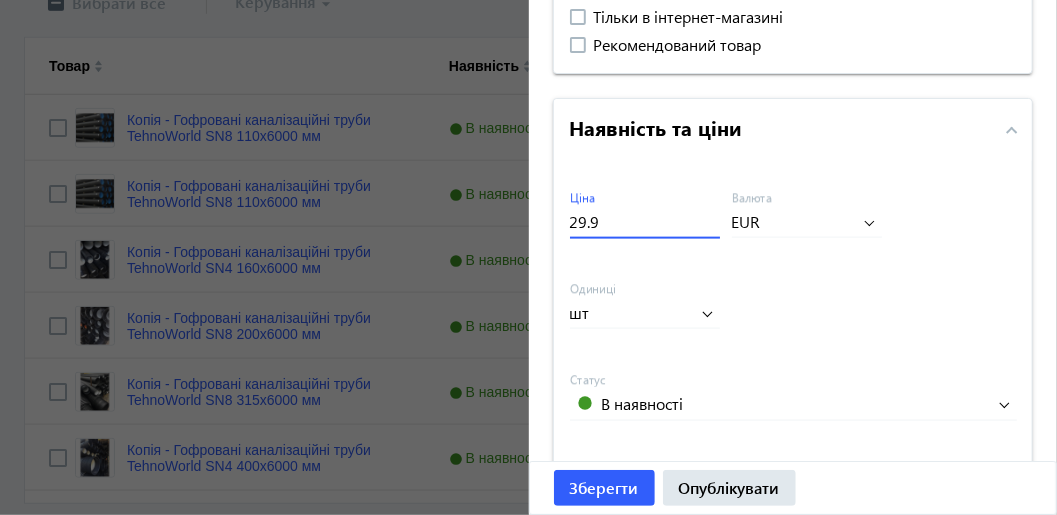 drag, startPoint x: 616, startPoint y: 224, endPoint x: 559, endPoint y: 220, distance: 57.14018 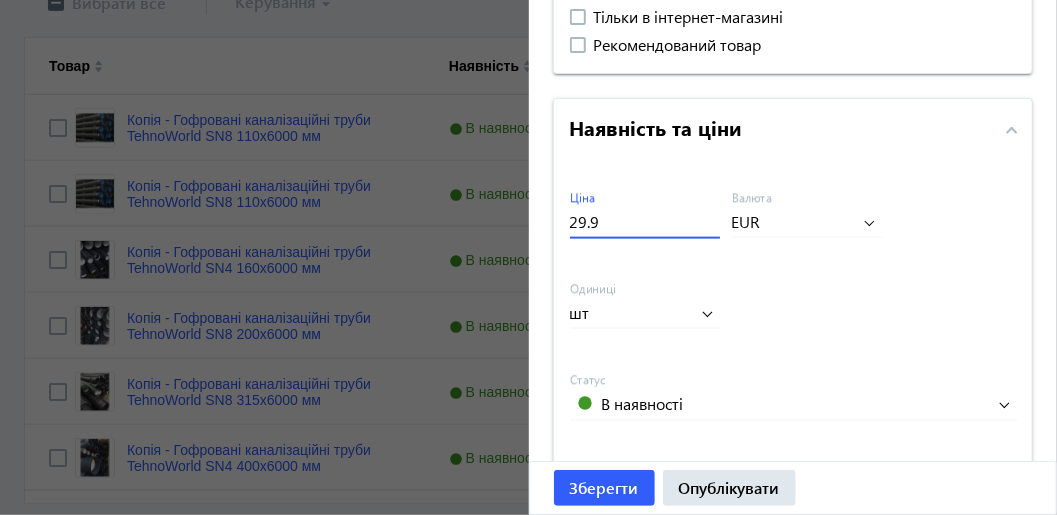 paste on "415.80" 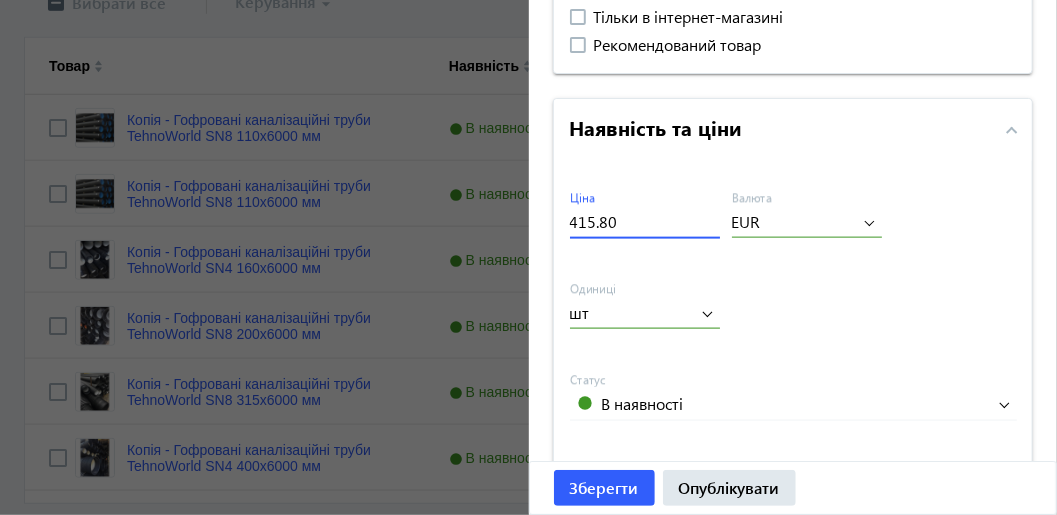 type on "415.80" 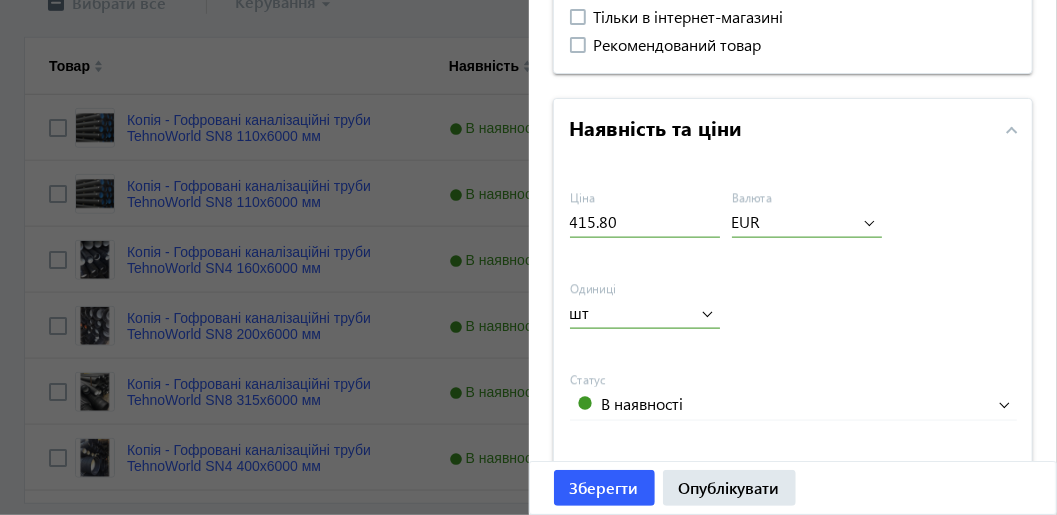 click on "415.80 Ціна EUR Валюта шт Одиниці В наявності Статус Об'єм замовлення від до" at bounding box center [793, 377] 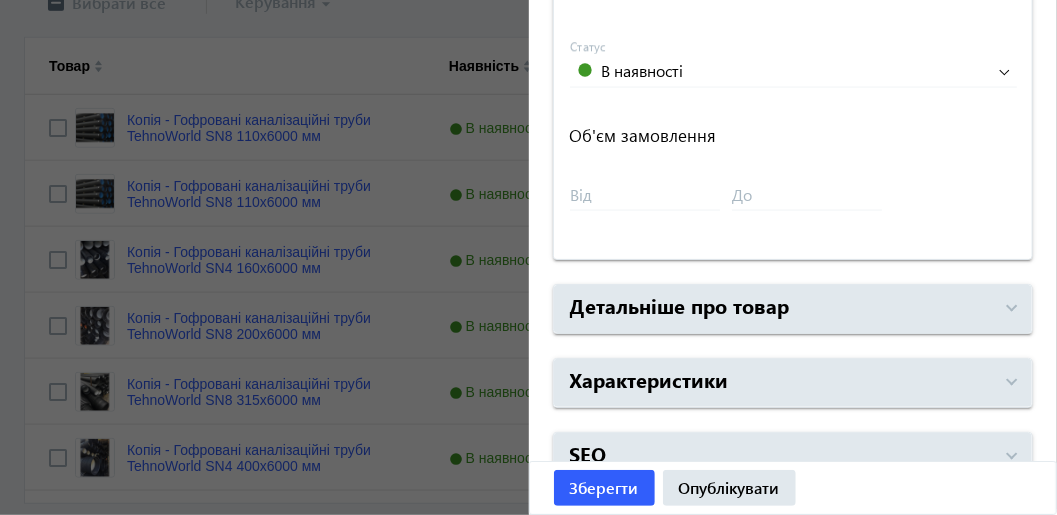 scroll, scrollTop: 1163, scrollLeft: 0, axis: vertical 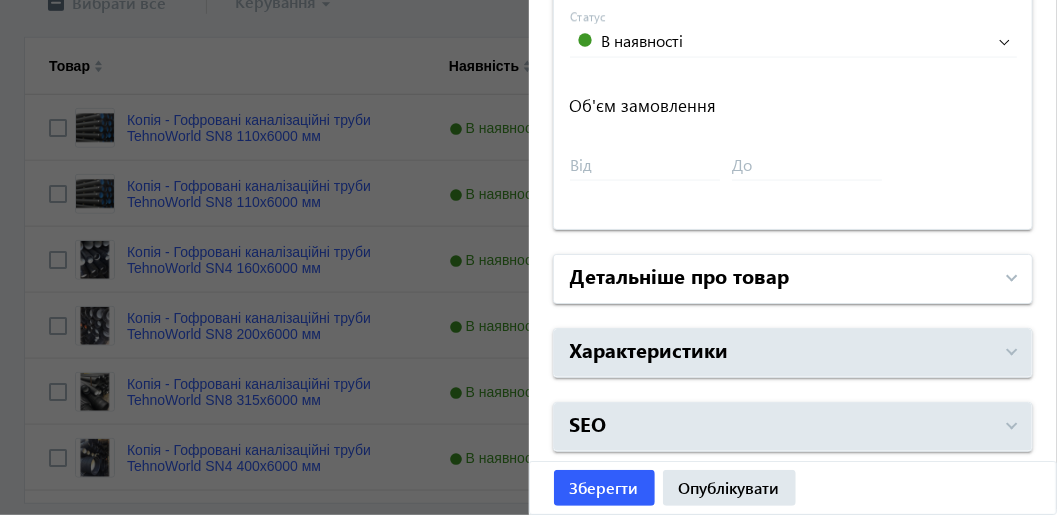 click on "Детальніше про товар" at bounding box center [781, 279] 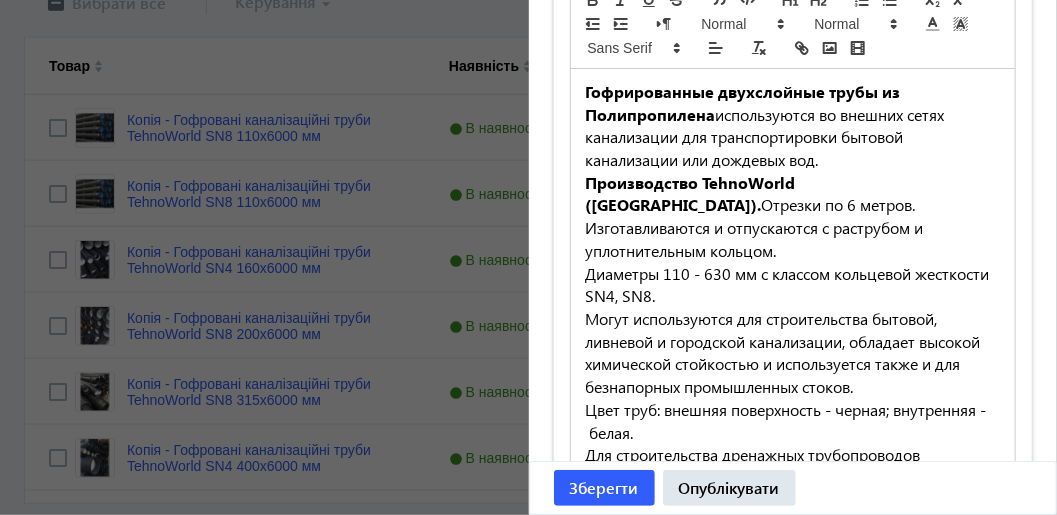 scroll, scrollTop: 2332, scrollLeft: 0, axis: vertical 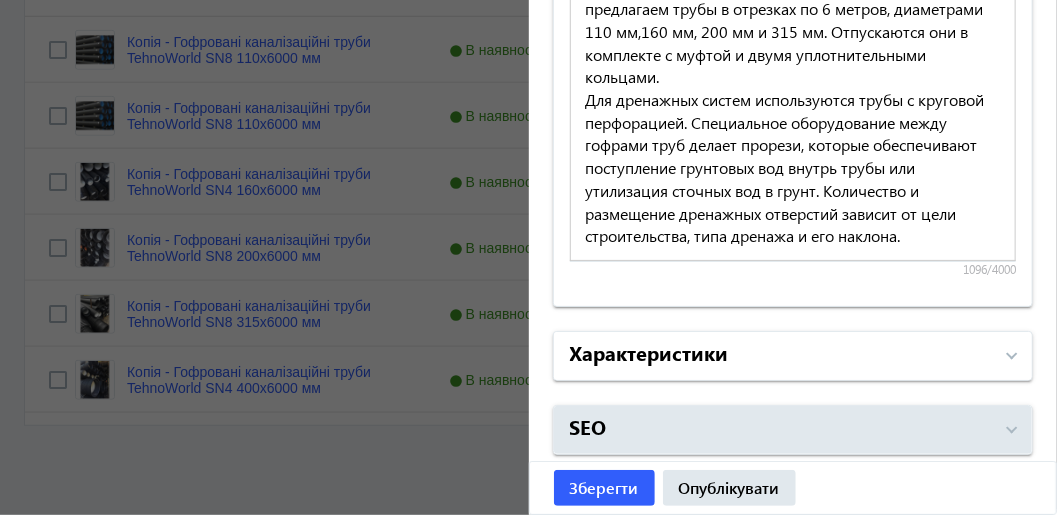 click on "Характеристики" at bounding box center [781, 356] 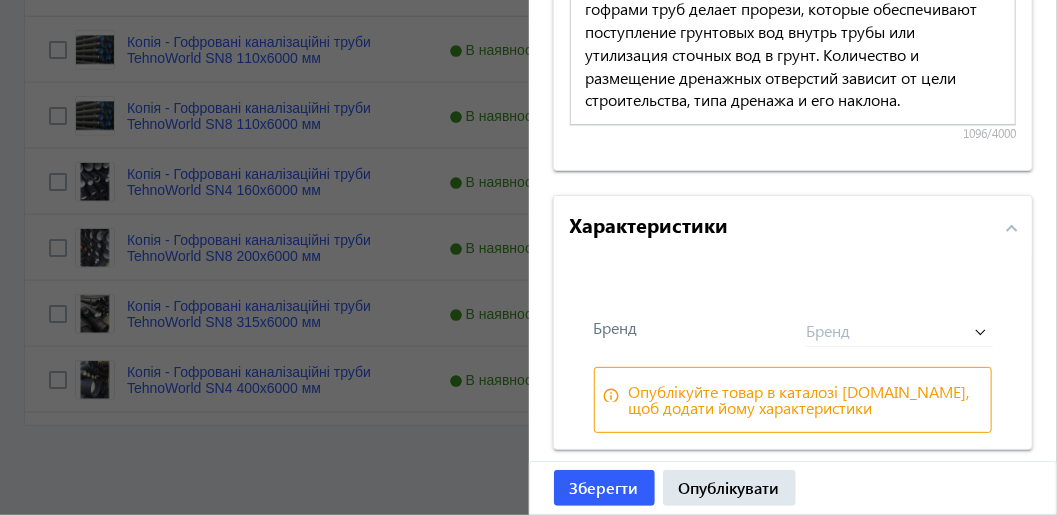 scroll, scrollTop: 2537, scrollLeft: 0, axis: vertical 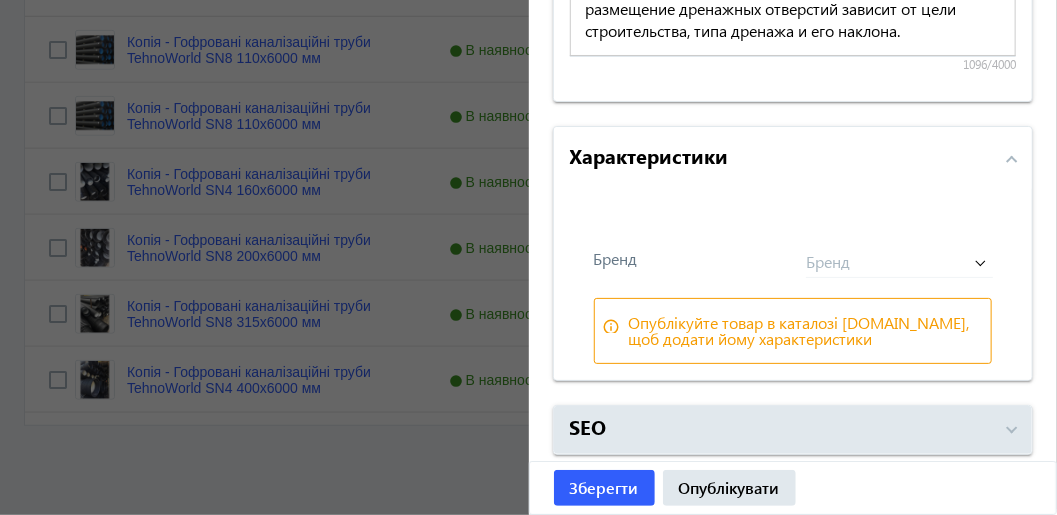 click on "Бренд Бренд Бренд" at bounding box center (793, 264) 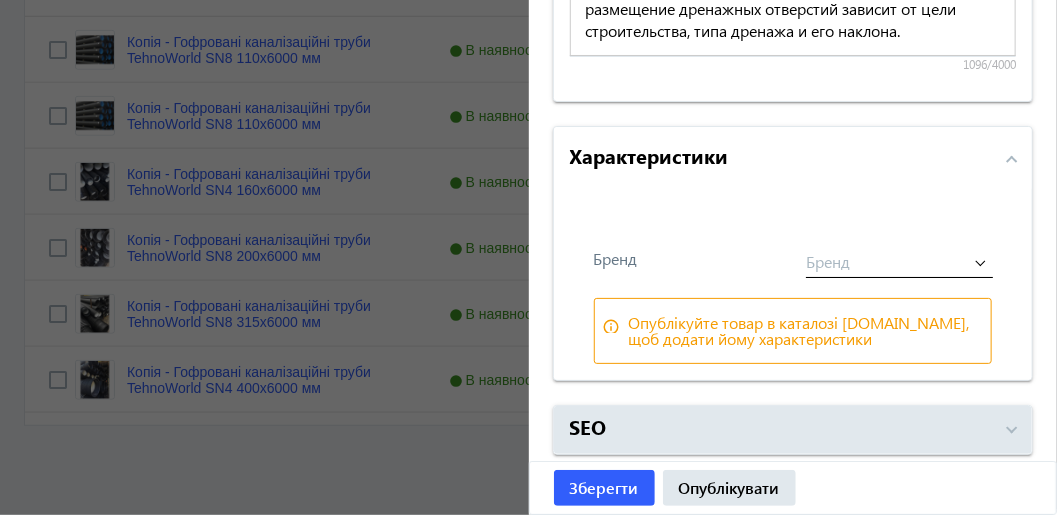 click at bounding box center [899, 254] 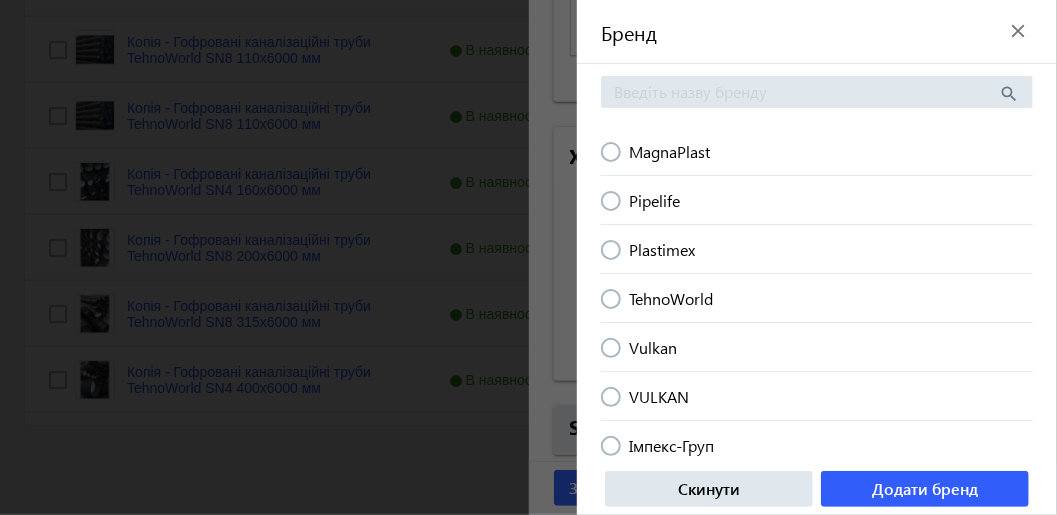 scroll, scrollTop: 199, scrollLeft: 0, axis: vertical 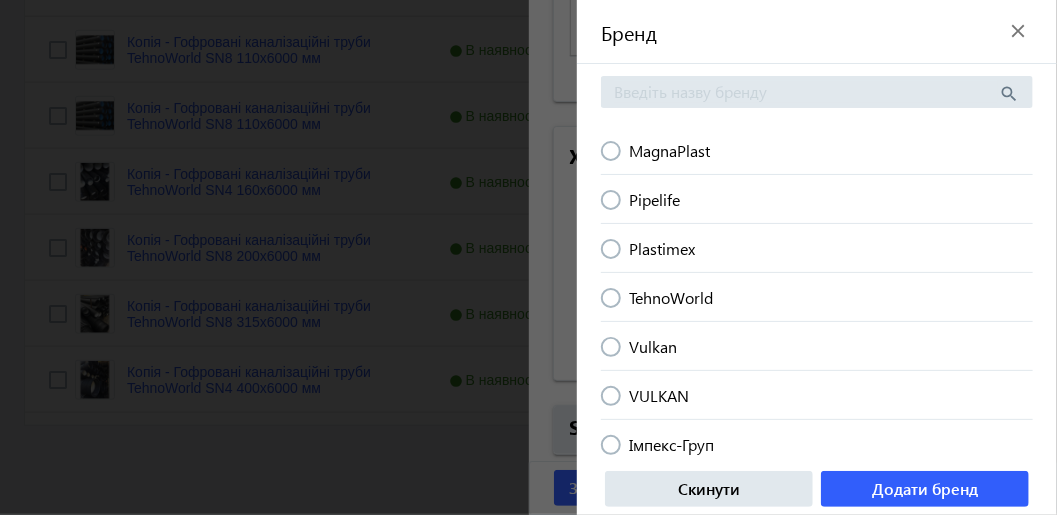click at bounding box center [611, 298] 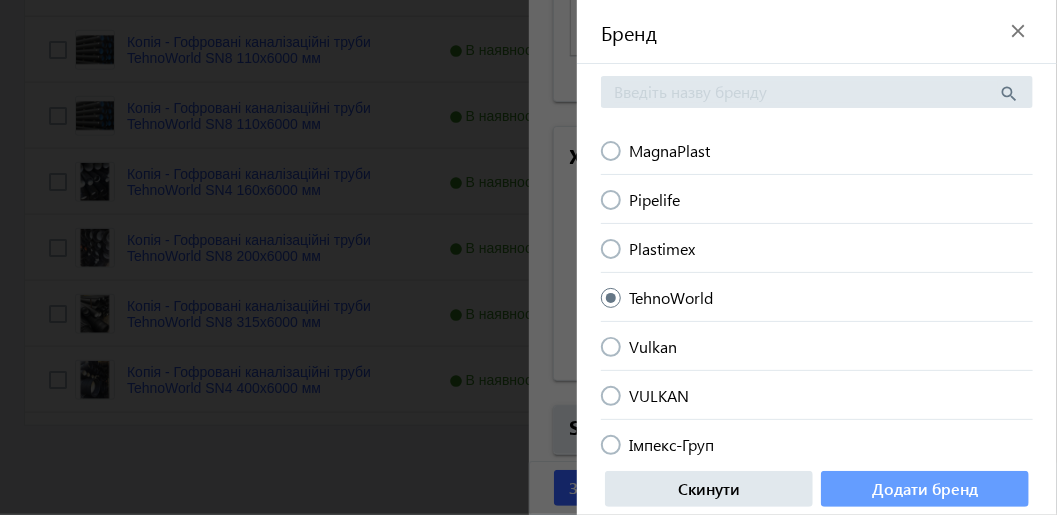 click on "Додати бренд" 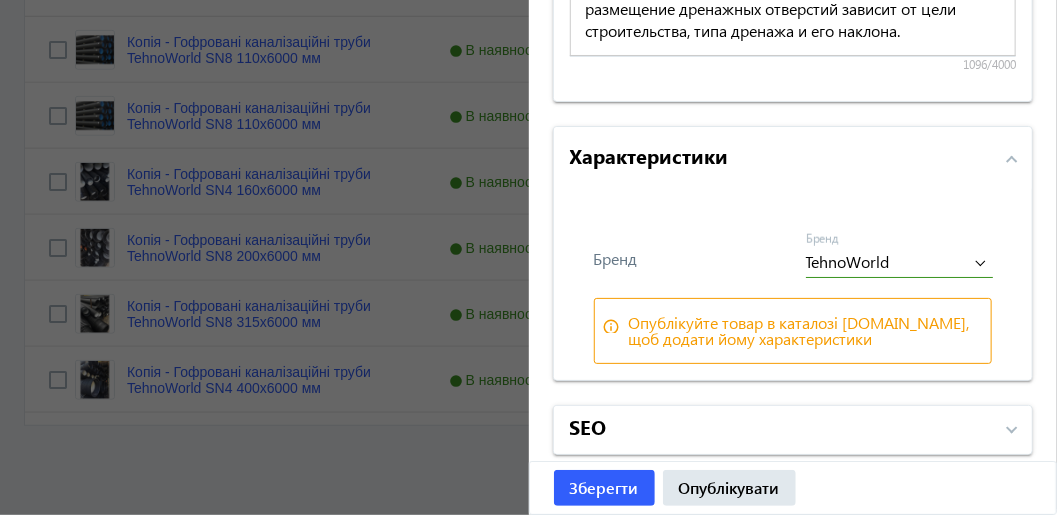 click on "SEO" at bounding box center (781, 430) 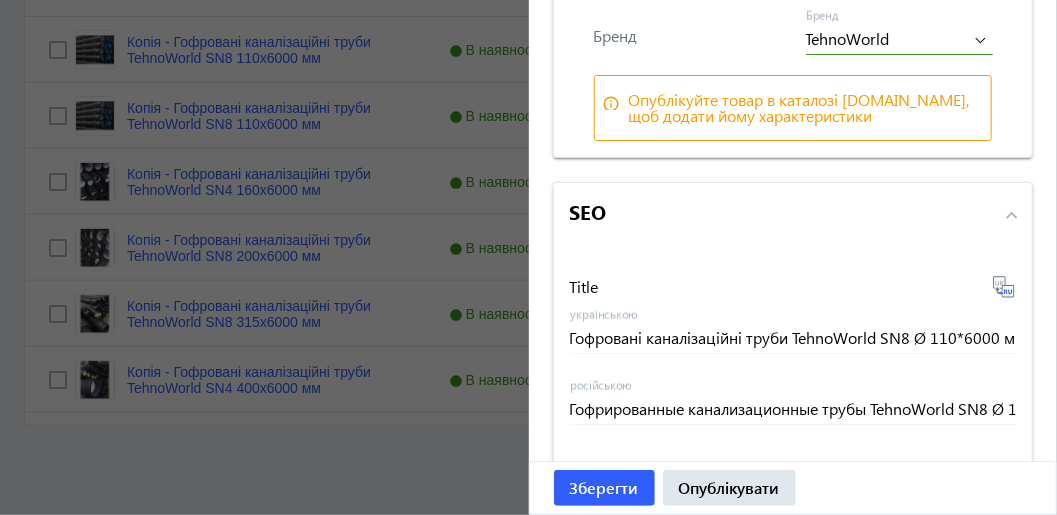 scroll, scrollTop: 2937, scrollLeft: 0, axis: vertical 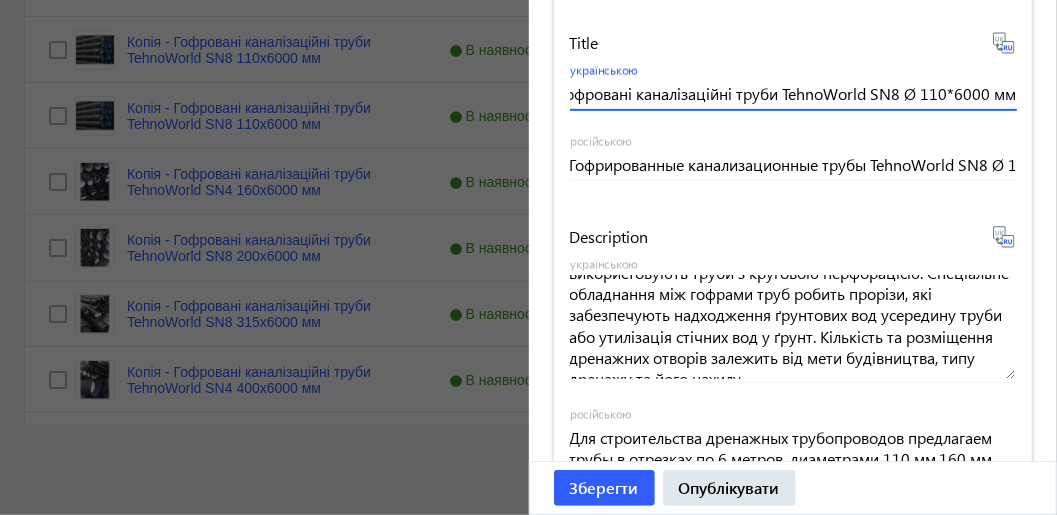 drag, startPoint x: 565, startPoint y: 89, endPoint x: 1031, endPoint y: 118, distance: 466.9015 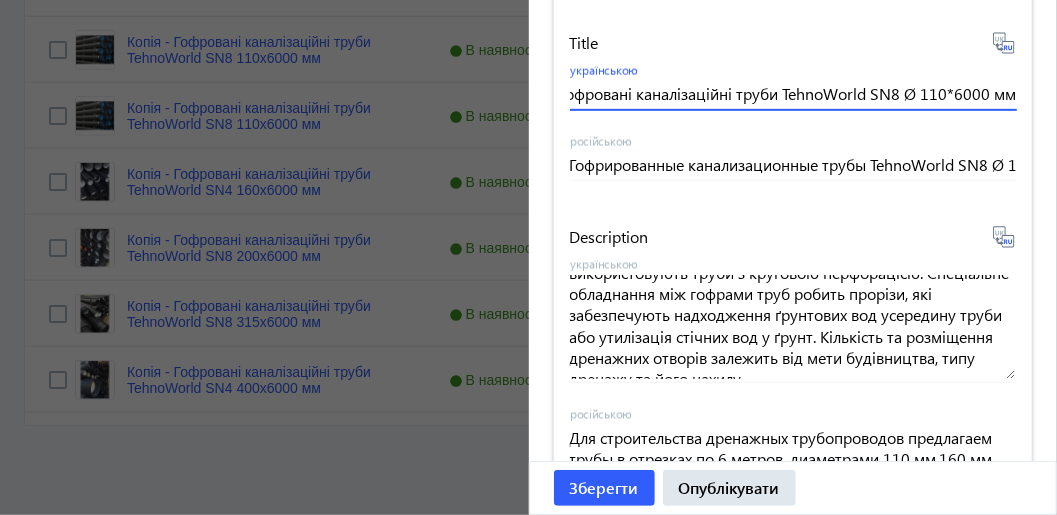 paste on "415.80" 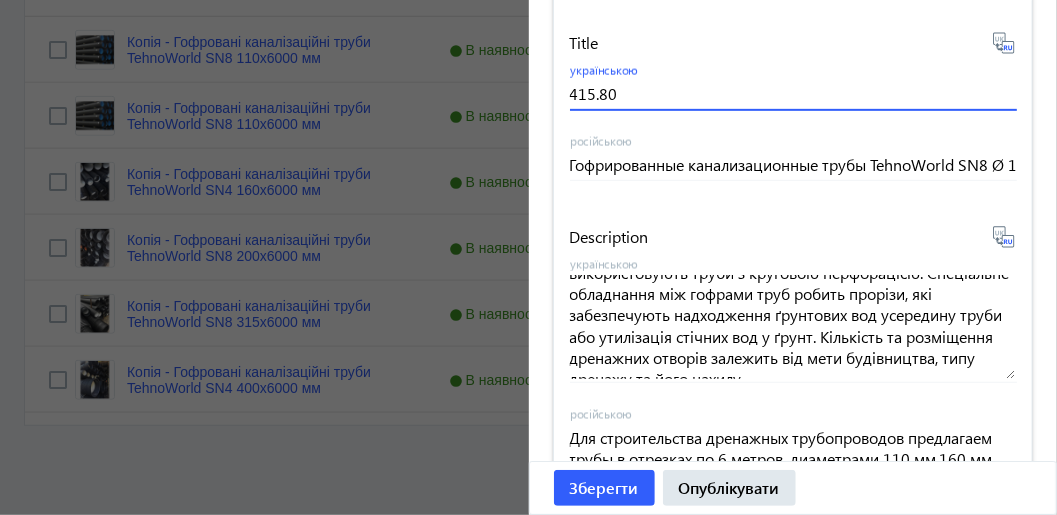 scroll, scrollTop: 0, scrollLeft: 0, axis: both 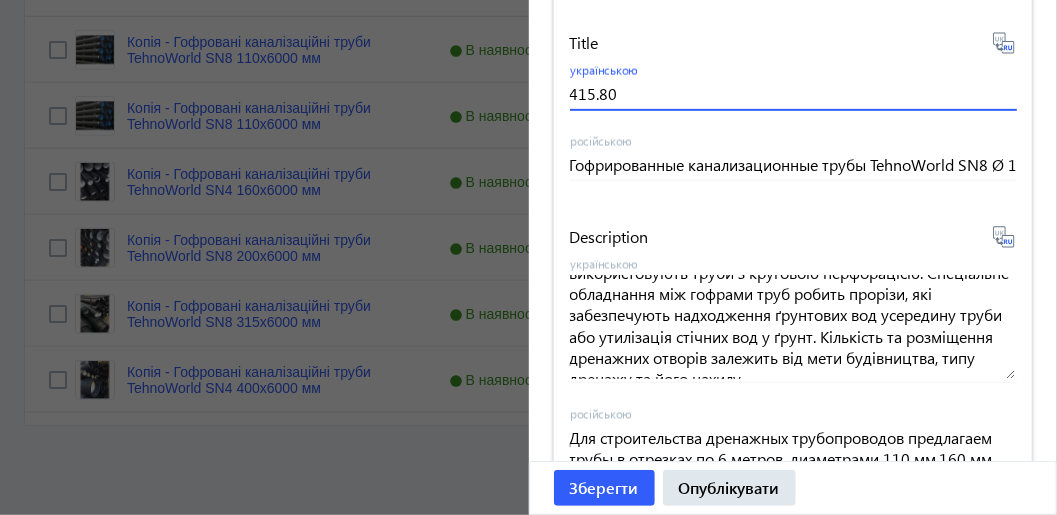 drag, startPoint x: 601, startPoint y: 96, endPoint x: 556, endPoint y: 97, distance: 45.01111 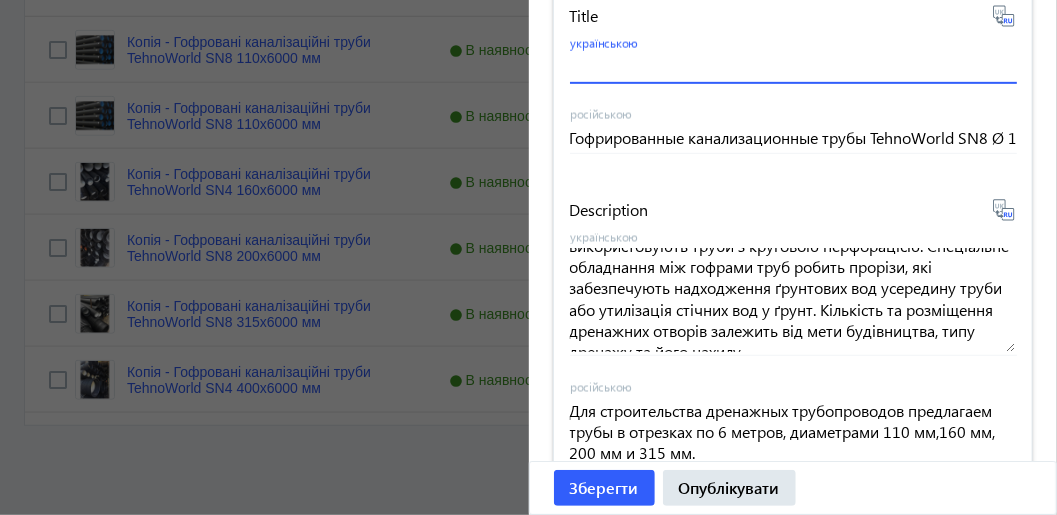 scroll, scrollTop: 3304, scrollLeft: 0, axis: vertical 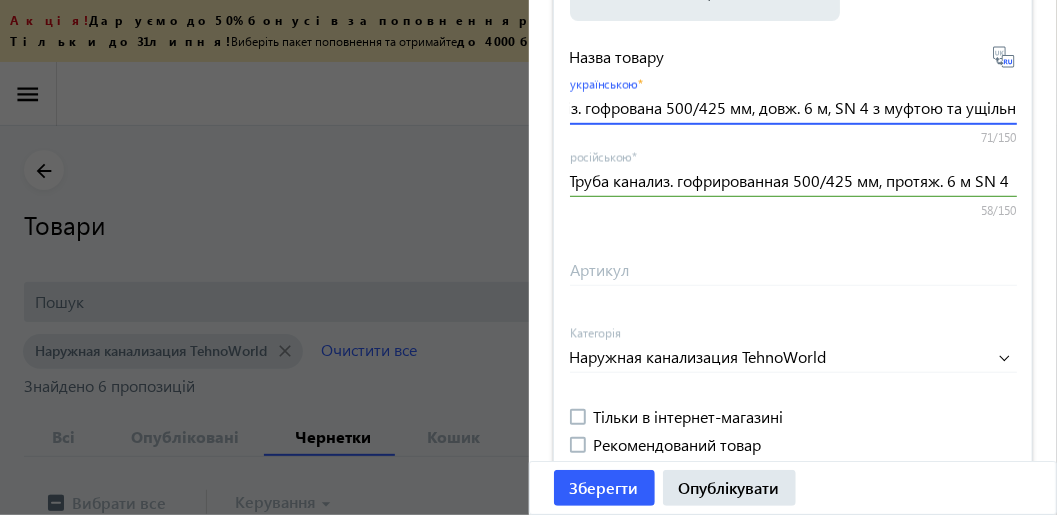 drag, startPoint x: 566, startPoint y: 107, endPoint x: 1006, endPoint y: 112, distance: 440.0284 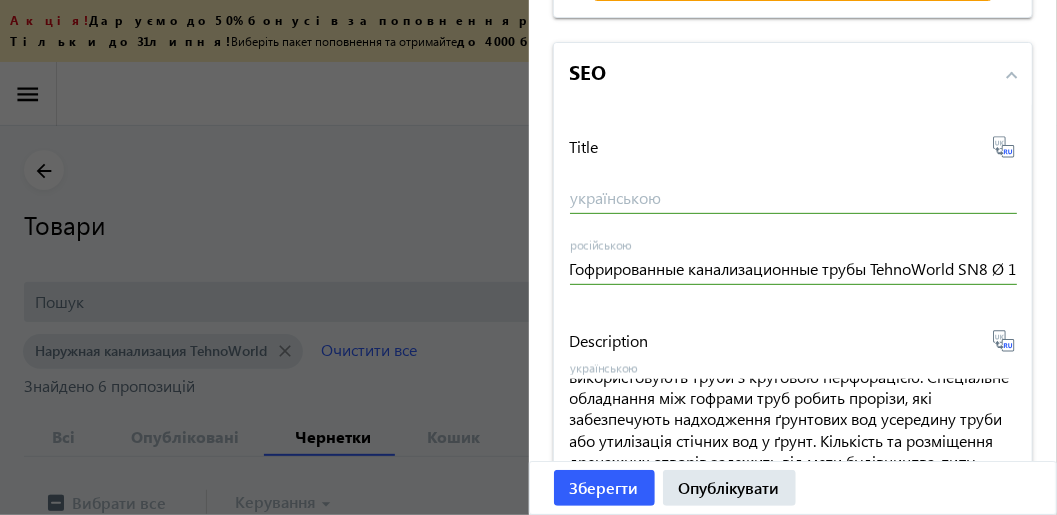 scroll, scrollTop: 3000, scrollLeft: 0, axis: vertical 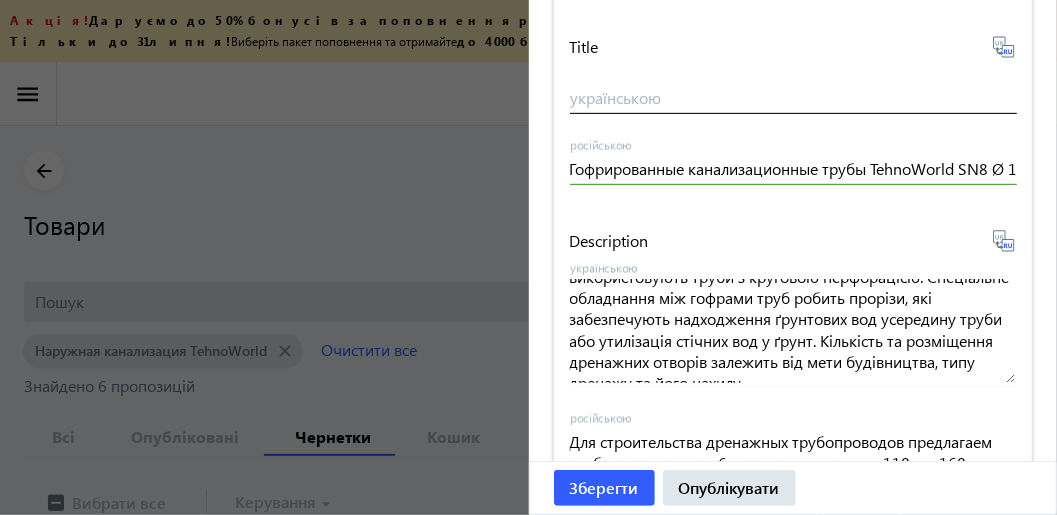 click on "українською" at bounding box center (793, 97) 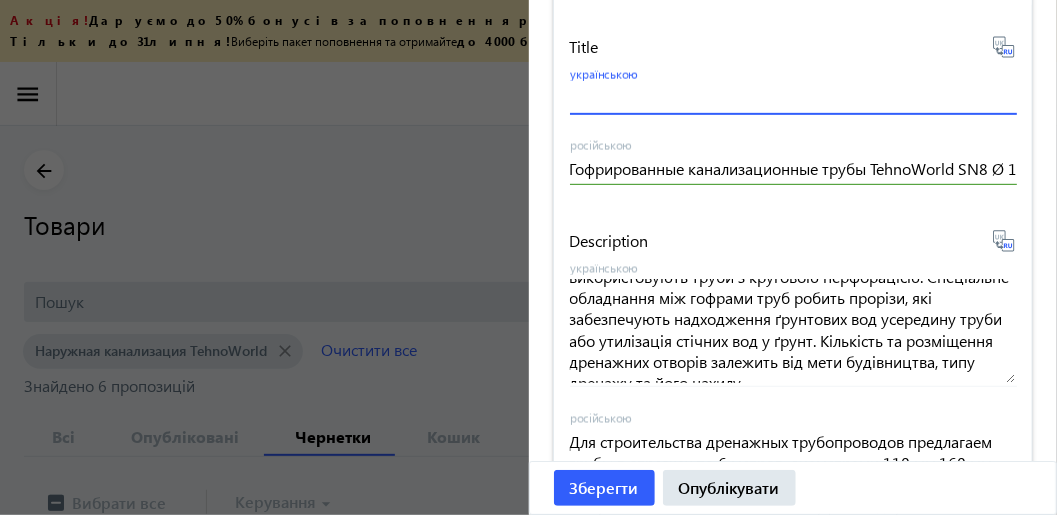 paste on "Труба каналіз. гофрована 500/425 мм, довж. 6 м, SN 4 з муфтою та ущільн" 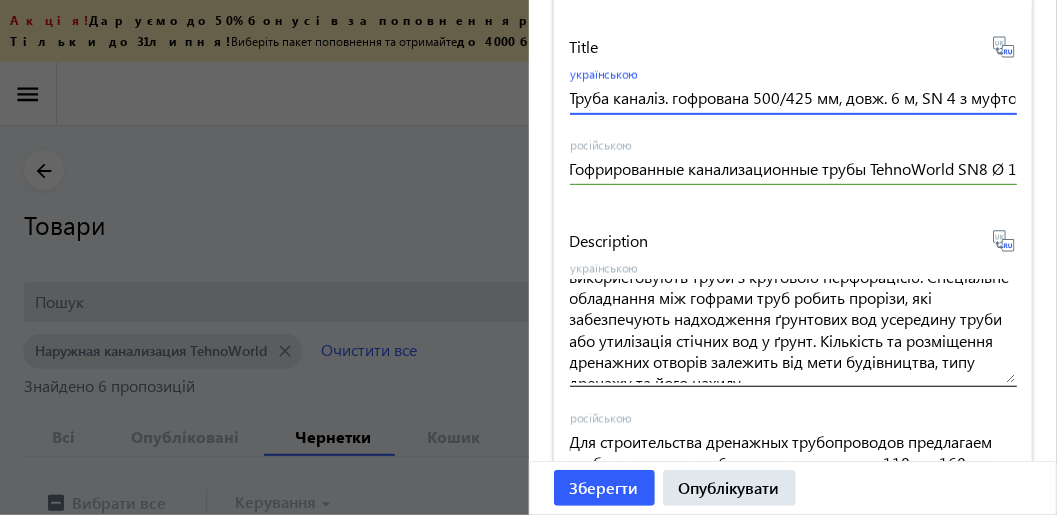 scroll, scrollTop: 0, scrollLeft: 101, axis: horizontal 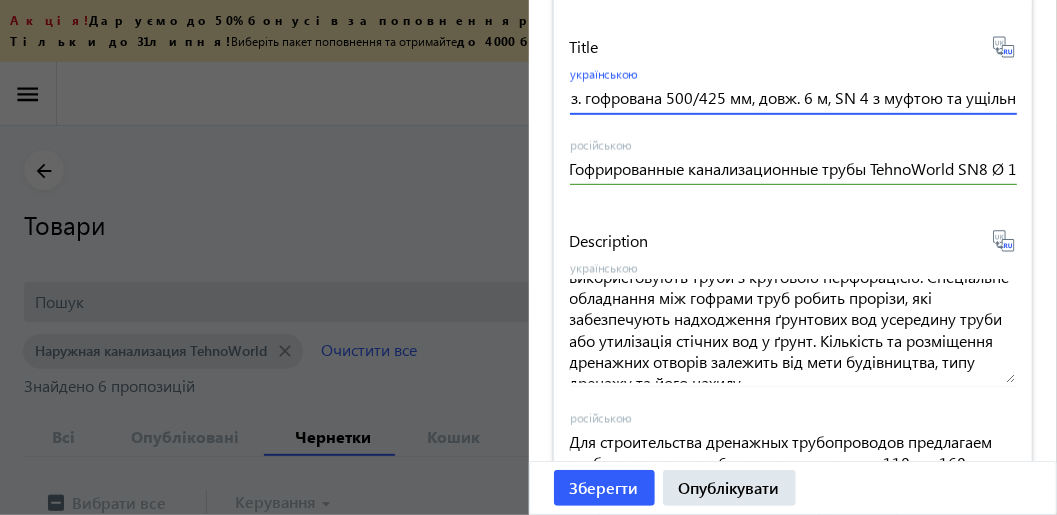 type on "Труба каналіз. гофрована 500/425 мм, довж. 6 м, SN 4 з муфтою та ущільн" 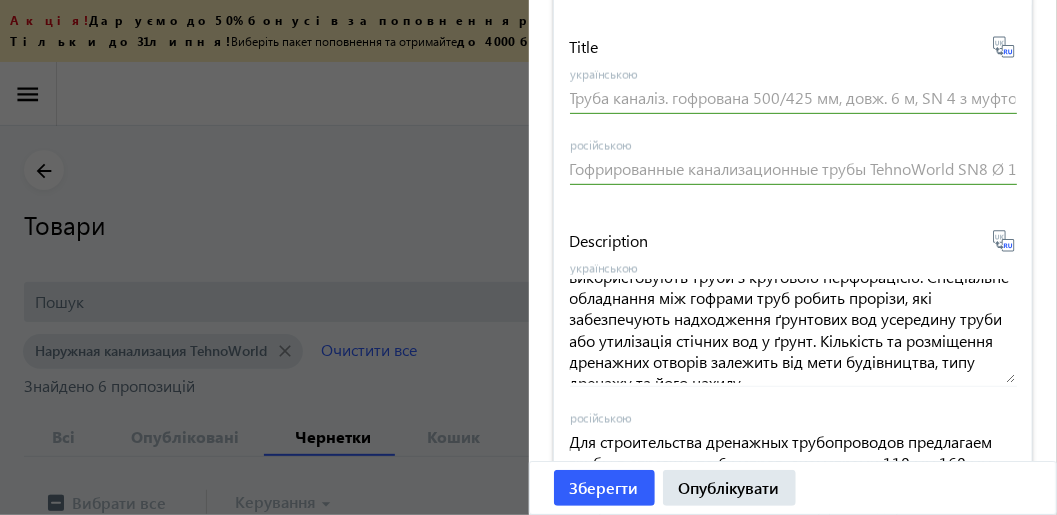 type on "Труба канализ. гофрированная 500/425 мм, дл. 6 м, SN 4 с муфтой и уплотнением." 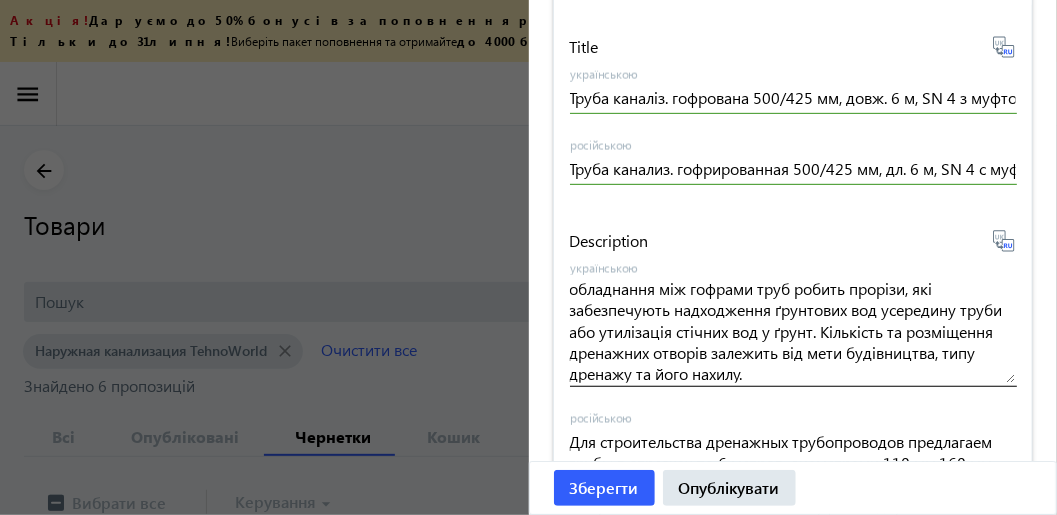 scroll, scrollTop: 111, scrollLeft: 0, axis: vertical 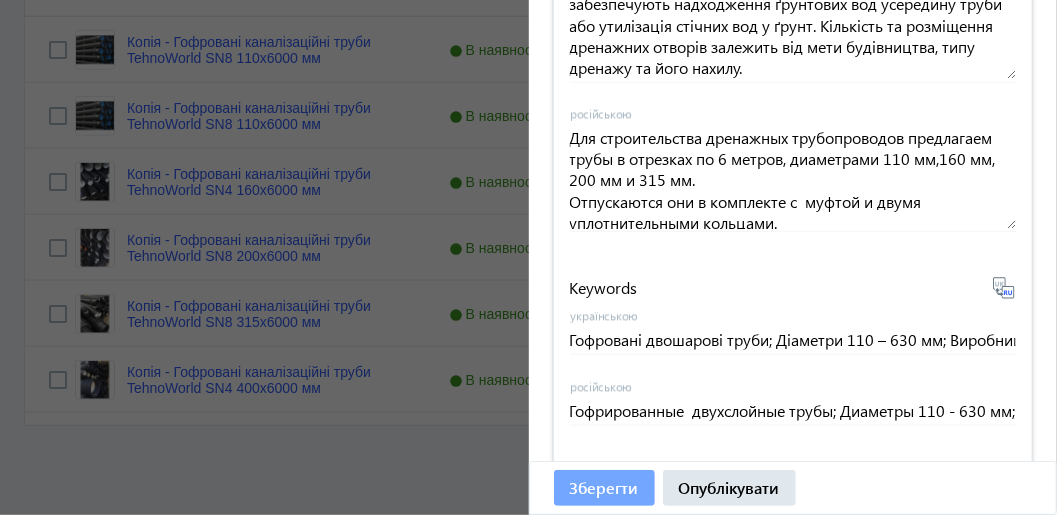 click on "Зберегти" 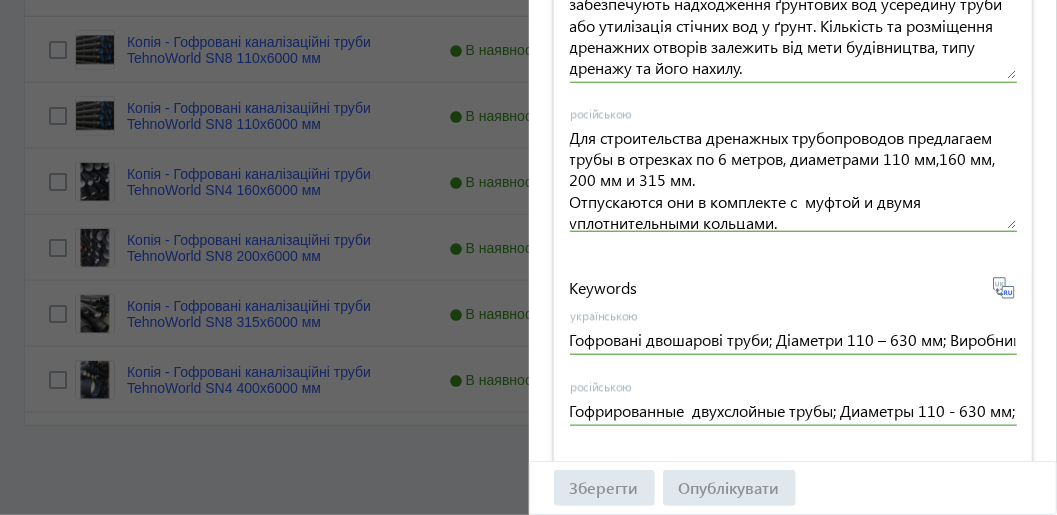 scroll, scrollTop: 0, scrollLeft: 0, axis: both 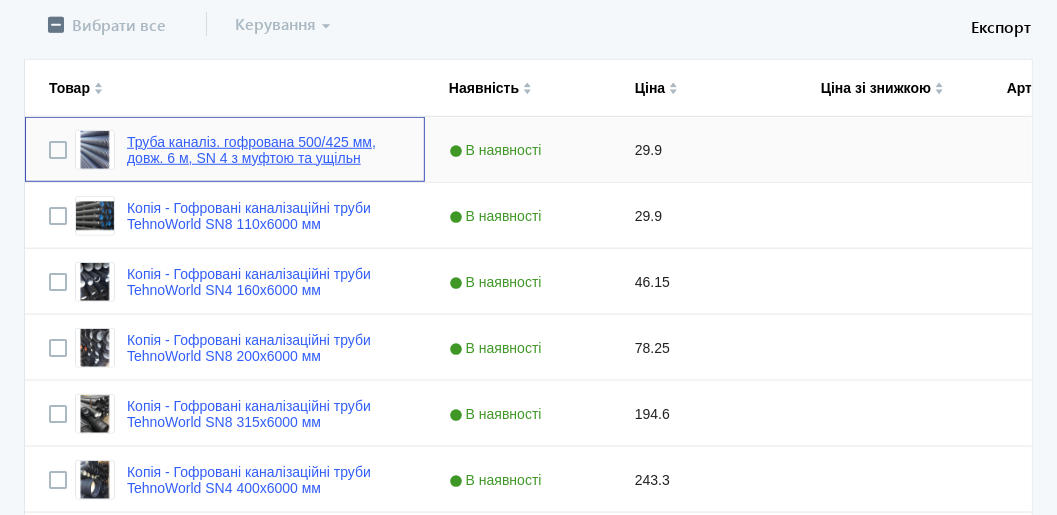 click on "Труба каналіз. гофрована 500/425 мм, довж. 6 м, SN 4 з муфтою та ущільн" 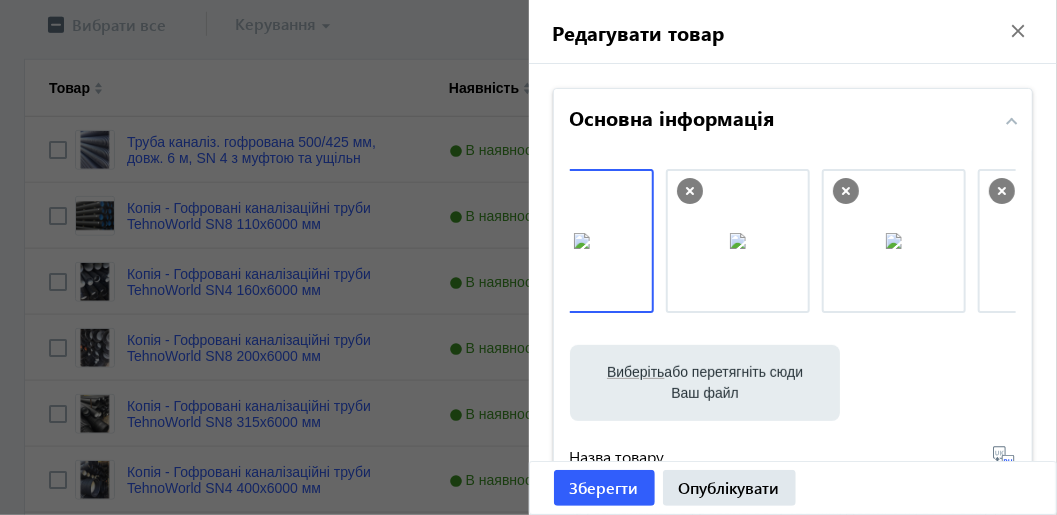 scroll, scrollTop: 0, scrollLeft: 0, axis: both 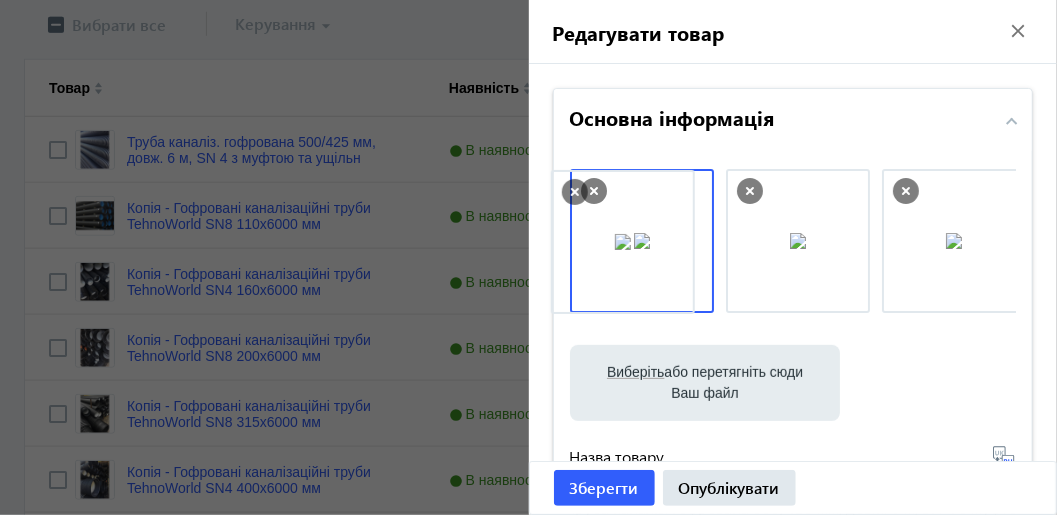 drag, startPoint x: 815, startPoint y: 252, endPoint x: 647, endPoint y: 253, distance: 168.00298 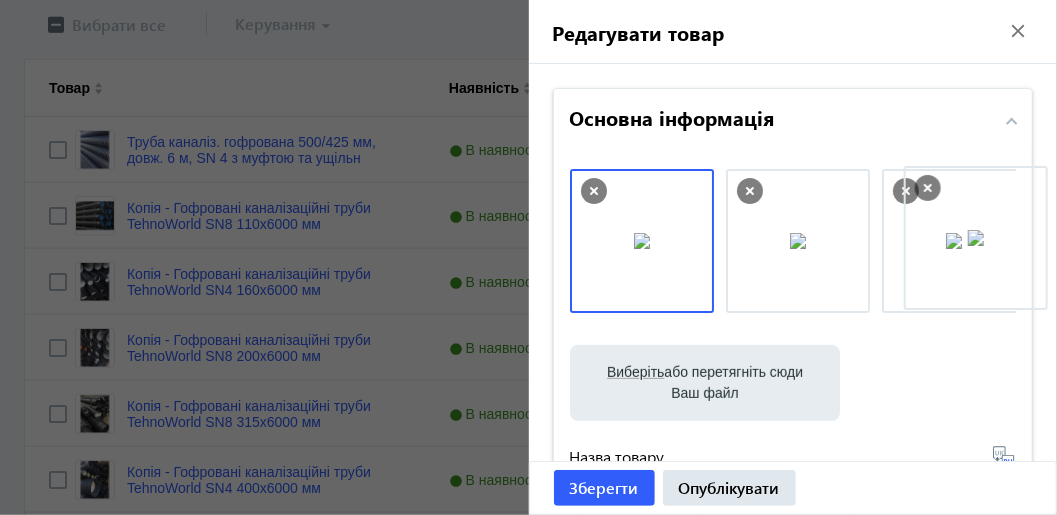 drag, startPoint x: 640, startPoint y: 252, endPoint x: 981, endPoint y: 250, distance: 341.00586 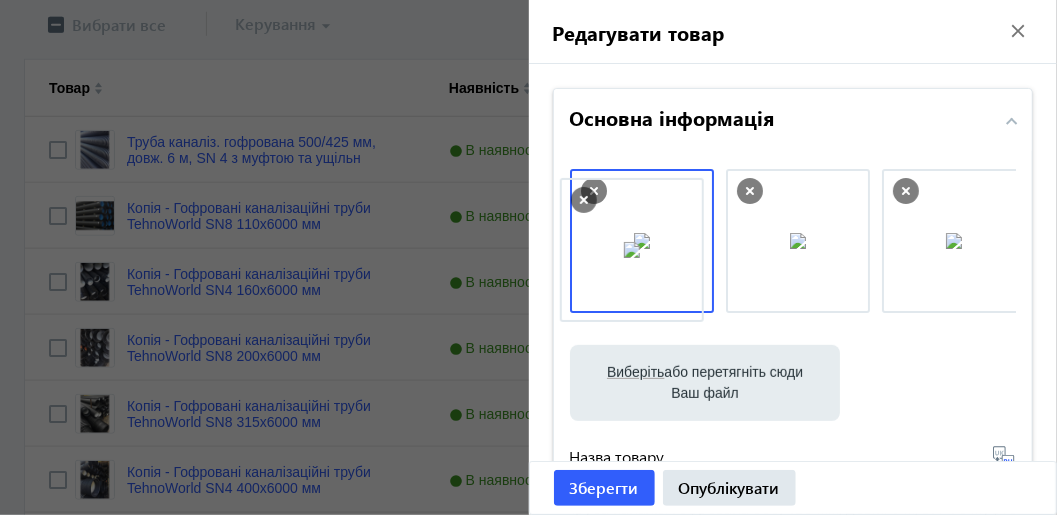 drag, startPoint x: 790, startPoint y: 245, endPoint x: 631, endPoint y: 254, distance: 159.25452 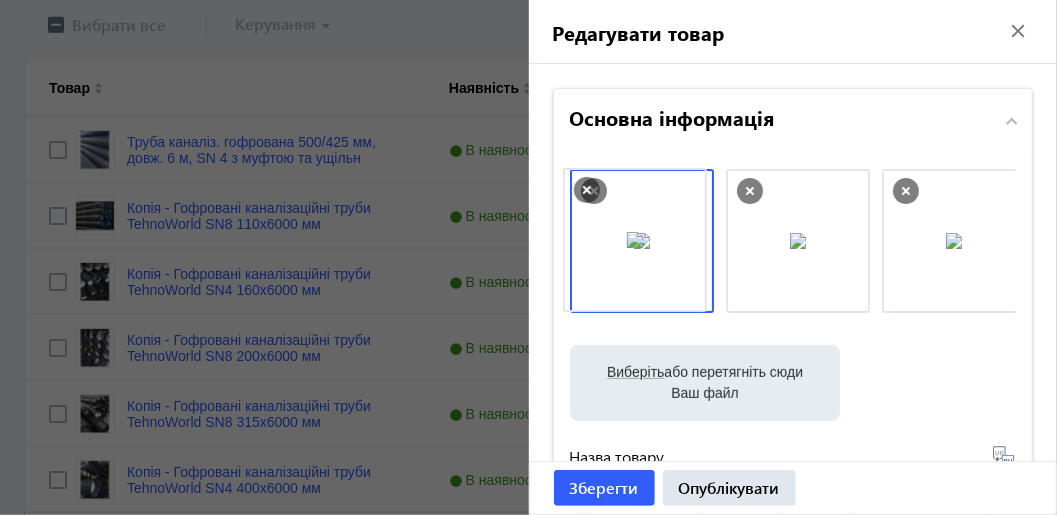 drag, startPoint x: 831, startPoint y: 253, endPoint x: 668, endPoint y: 252, distance: 163.00307 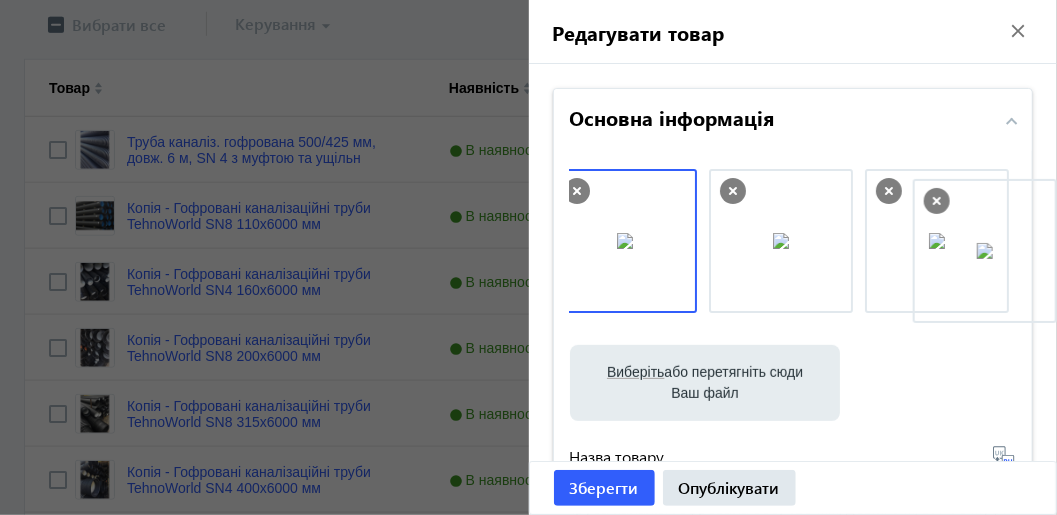 scroll, scrollTop: 0, scrollLeft: 33, axis: horizontal 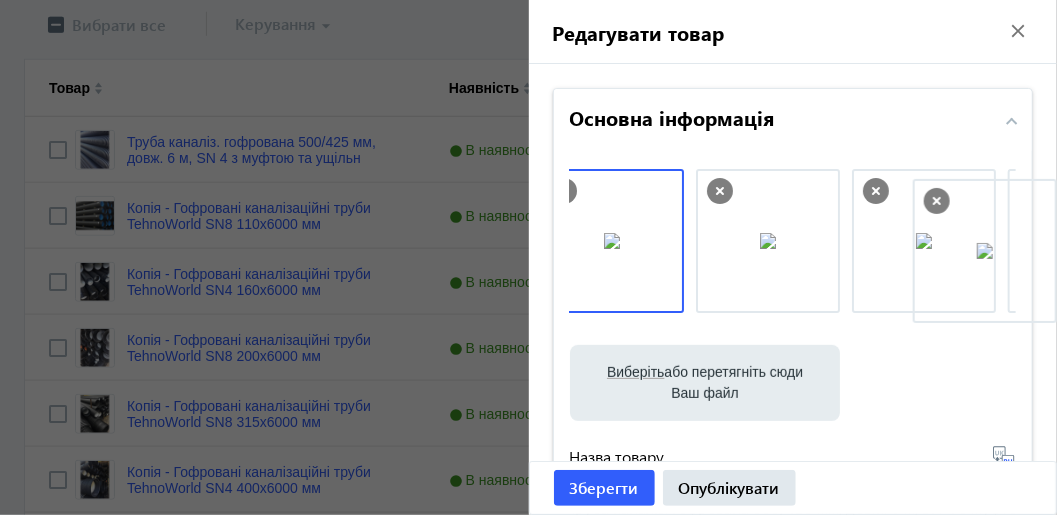 drag, startPoint x: 635, startPoint y: 249, endPoint x: 985, endPoint y: 259, distance: 350.14282 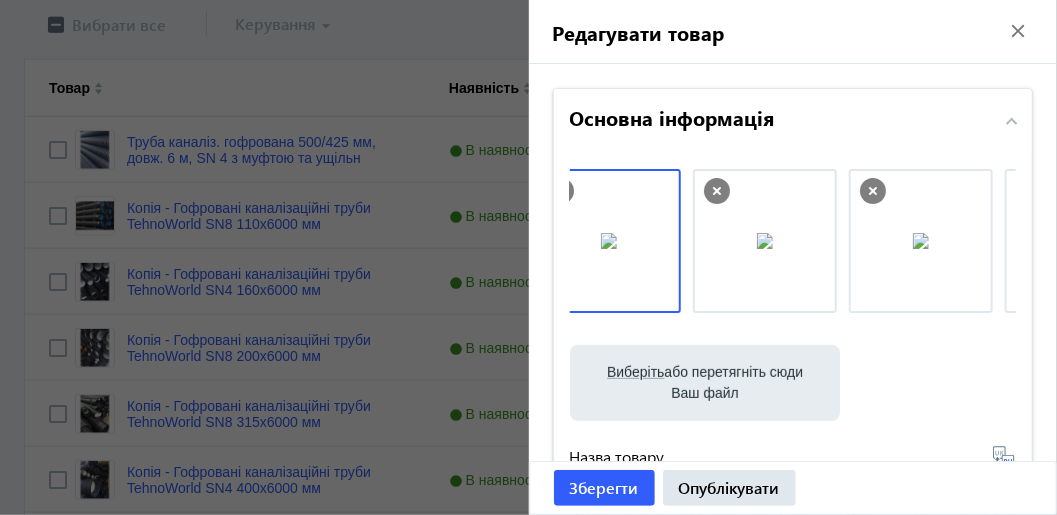 scroll, scrollTop: 0, scrollLeft: 287, axis: horizontal 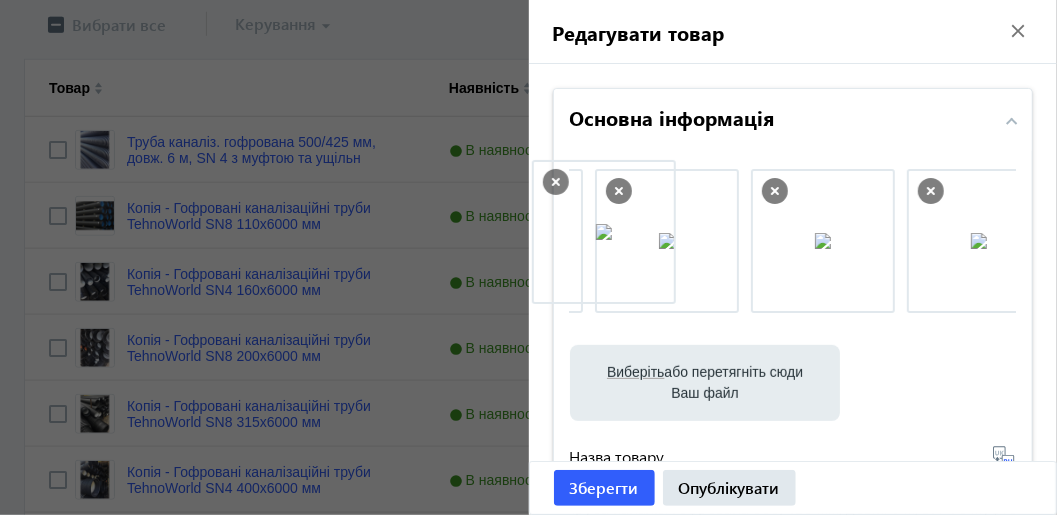 drag, startPoint x: 957, startPoint y: 256, endPoint x: 589, endPoint y: 247, distance: 368.11005 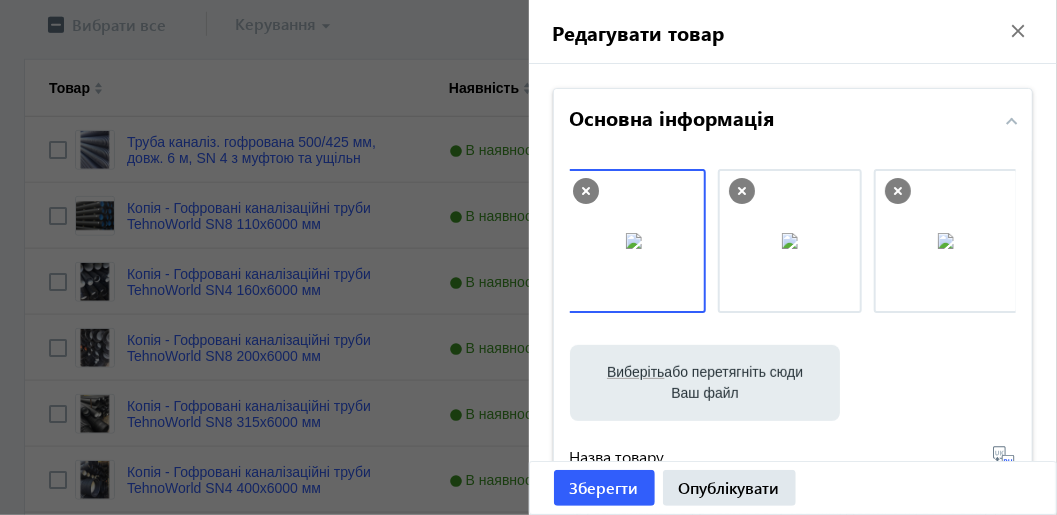 scroll, scrollTop: 0, scrollLeft: 5, axis: horizontal 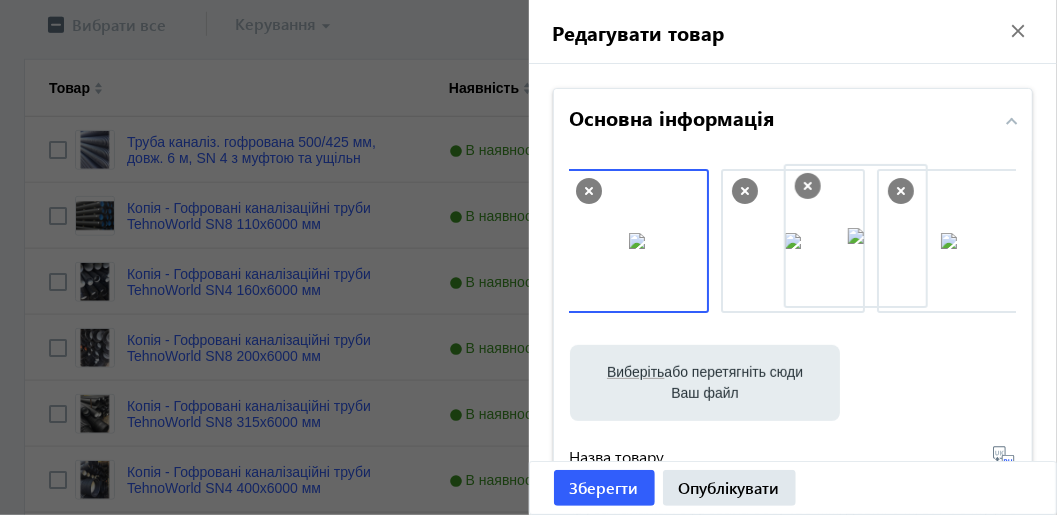 drag, startPoint x: 651, startPoint y: 261, endPoint x: 877, endPoint y: 255, distance: 226.07964 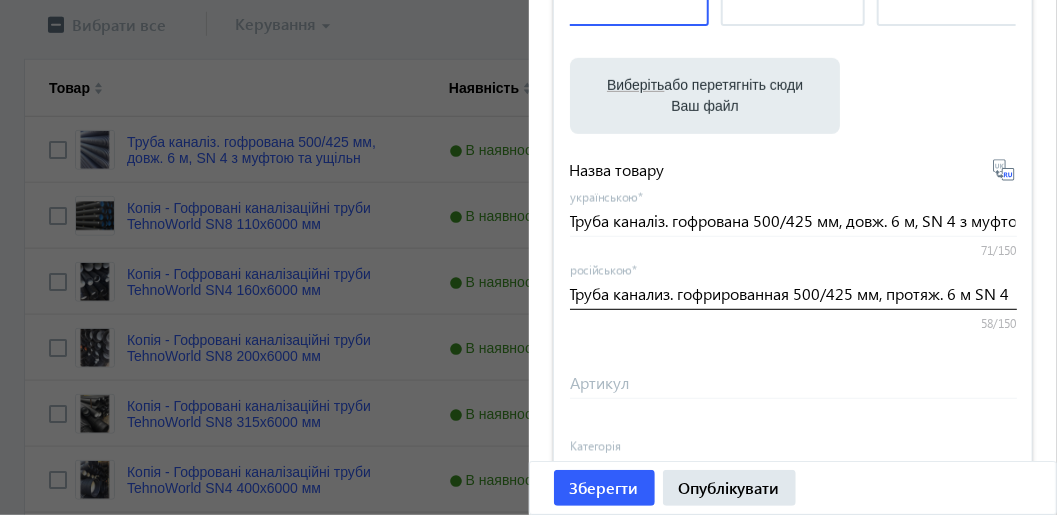 scroll, scrollTop: 299, scrollLeft: 0, axis: vertical 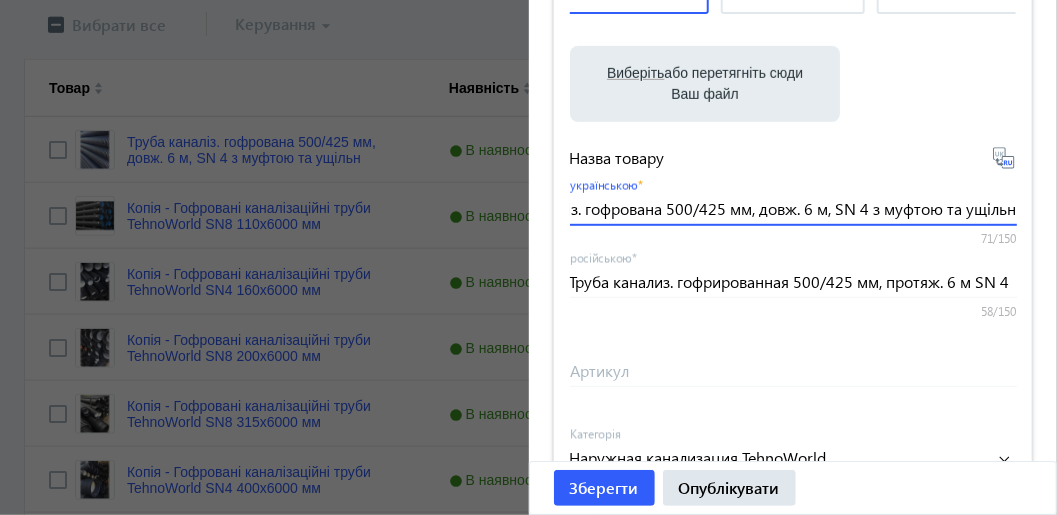 drag, startPoint x: 563, startPoint y: 205, endPoint x: 957, endPoint y: 224, distance: 394.45786 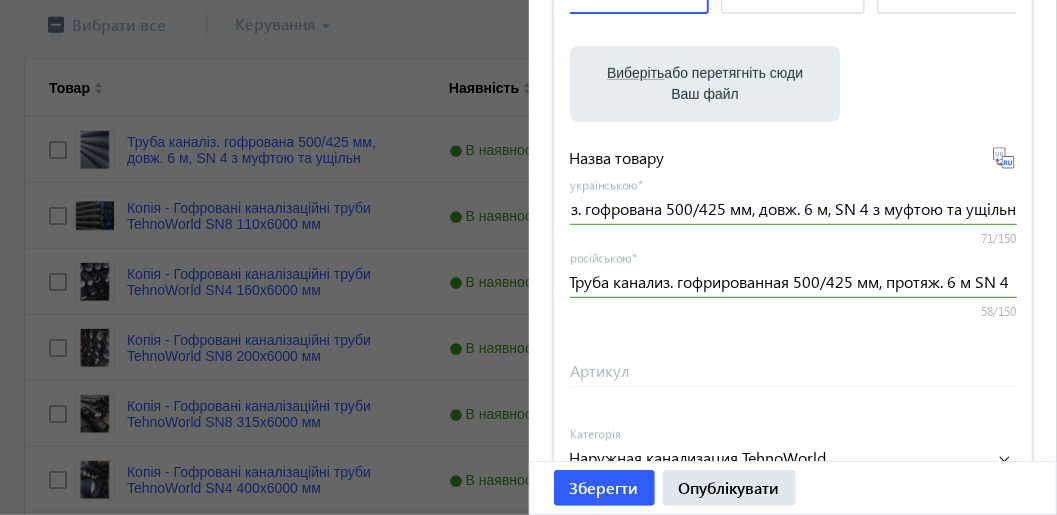 drag, startPoint x: 906, startPoint y: 205, endPoint x: 933, endPoint y: 136, distance: 74.094536 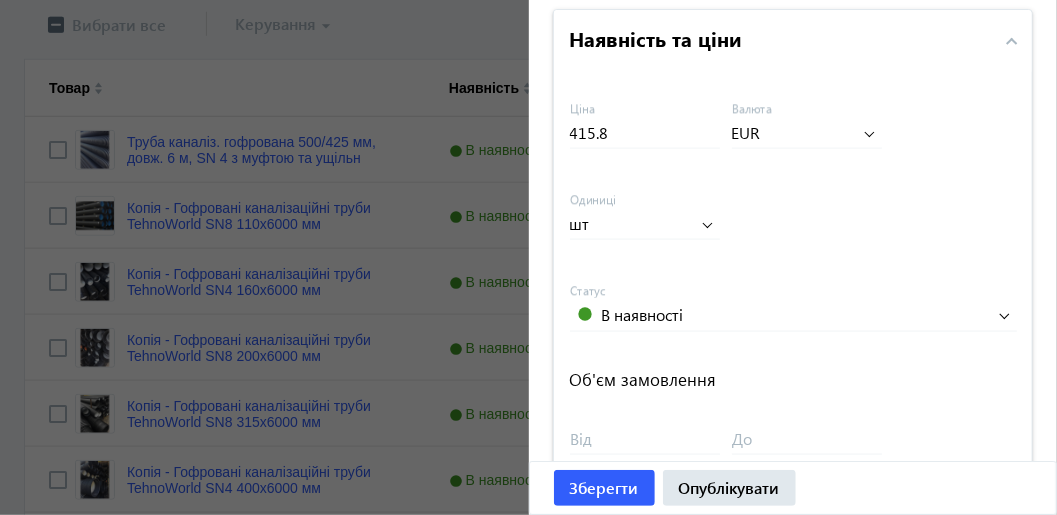 scroll, scrollTop: 1163, scrollLeft: 0, axis: vertical 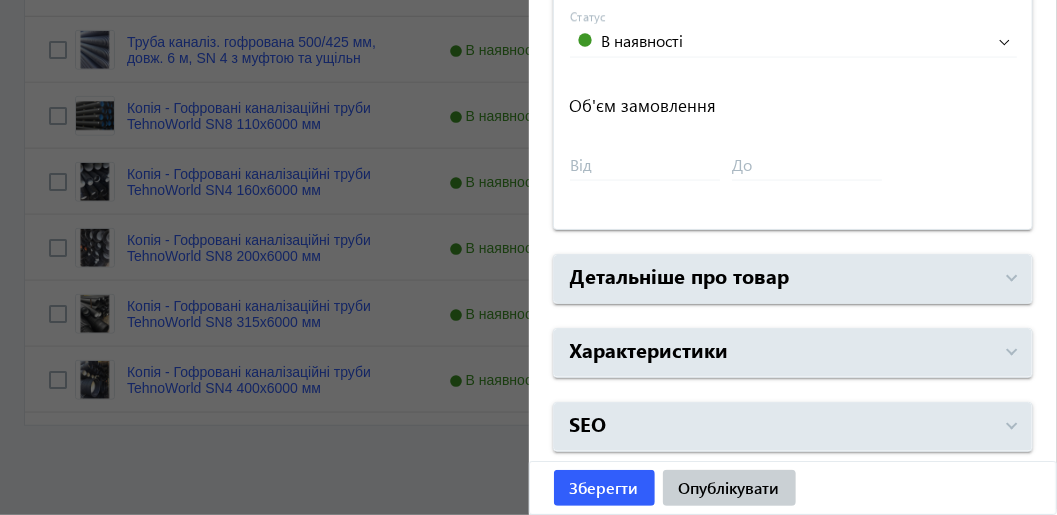 click on "Опублікувати" 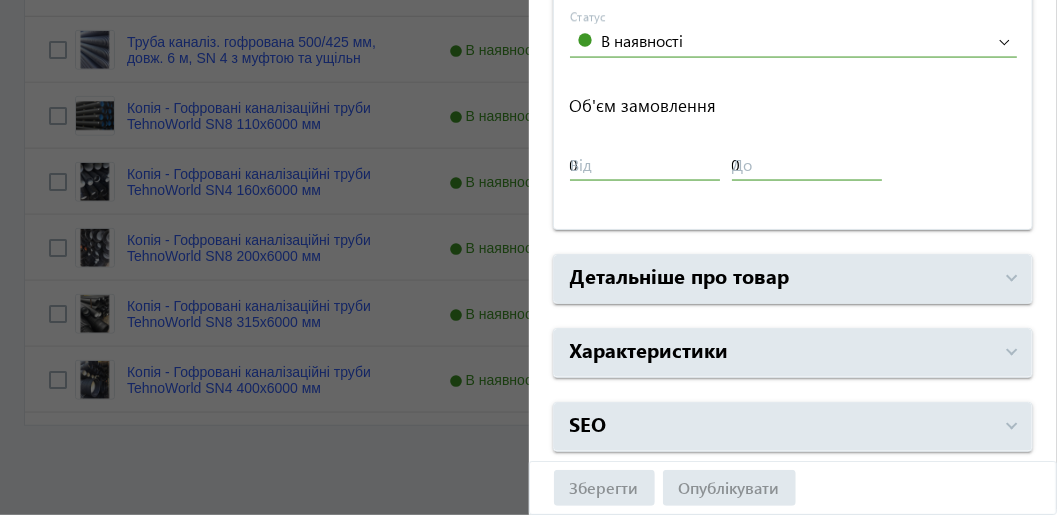 scroll, scrollTop: 0, scrollLeft: 0, axis: both 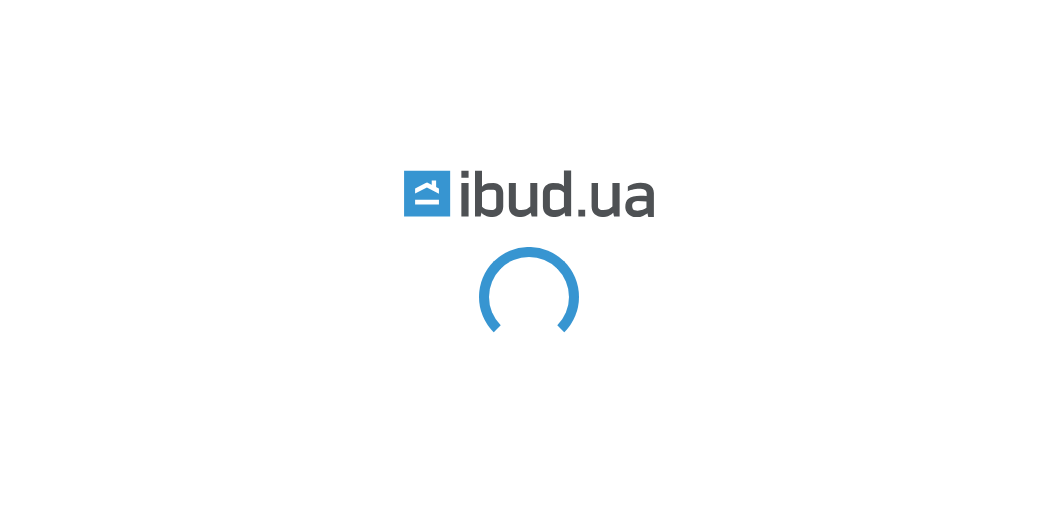 type 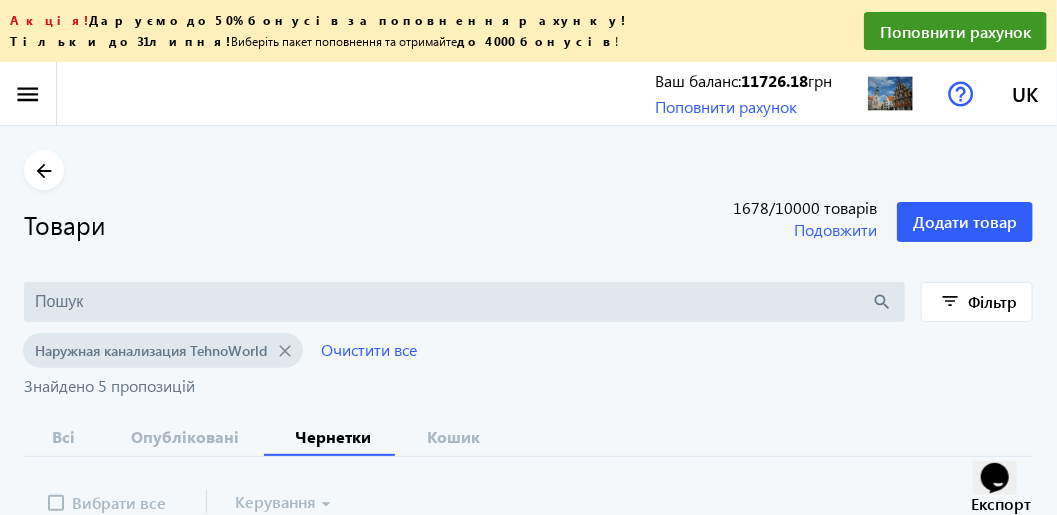 scroll, scrollTop: 0, scrollLeft: 0, axis: both 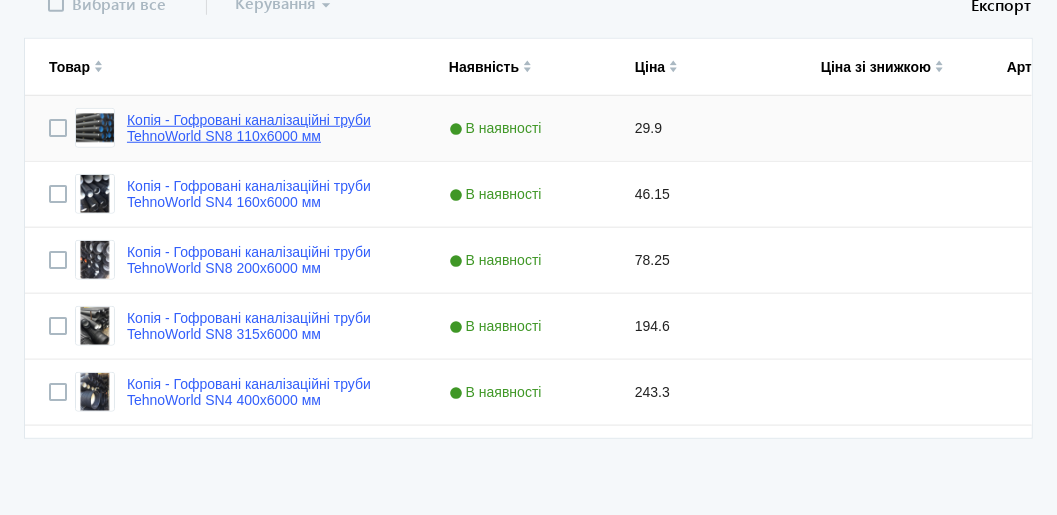 click on "Копія - Гофровані каналізаційні труби TehnoWorld SN8 110x6000 мм" 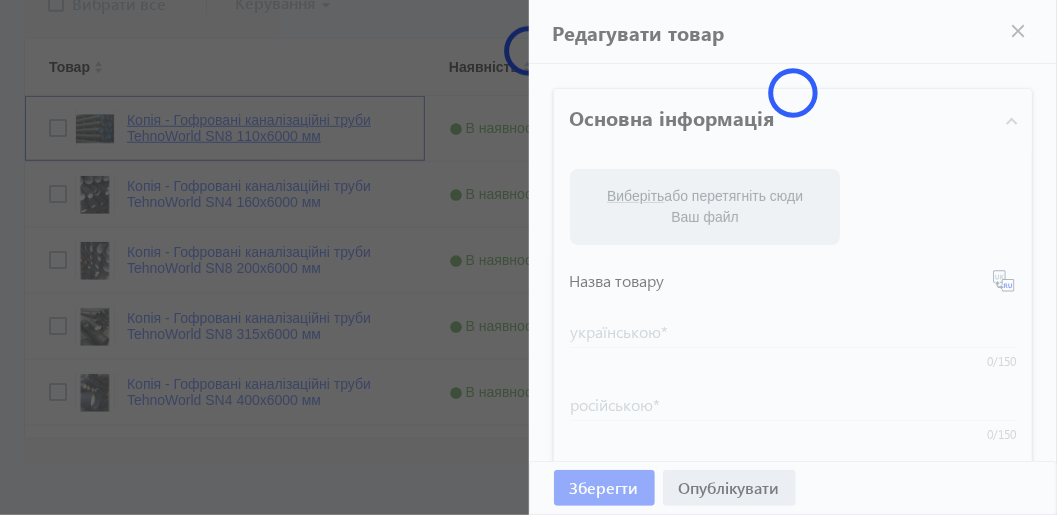 type on "Копія - Гофровані каналізаційні труби TehnoWorld SN8 110x6000 мм" 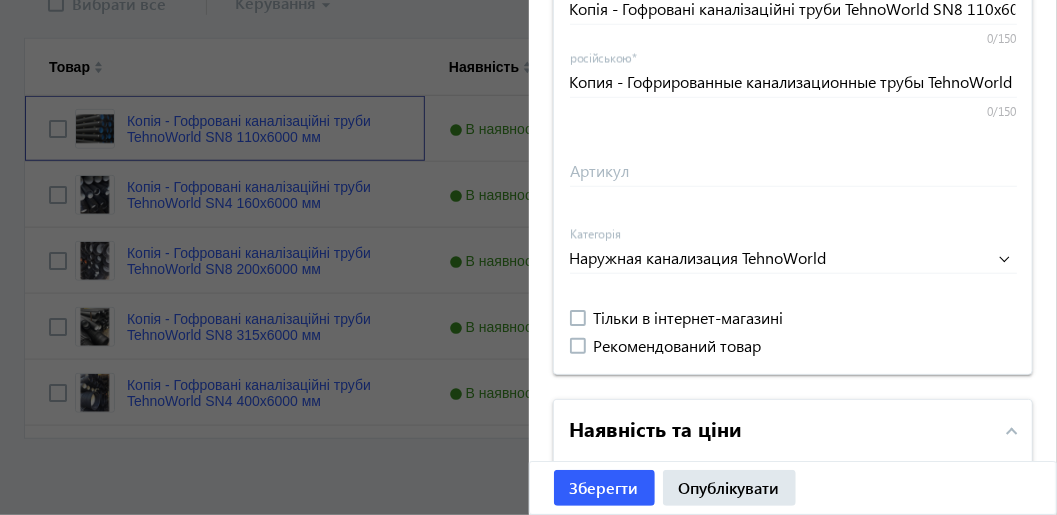 scroll, scrollTop: 299, scrollLeft: 0, axis: vertical 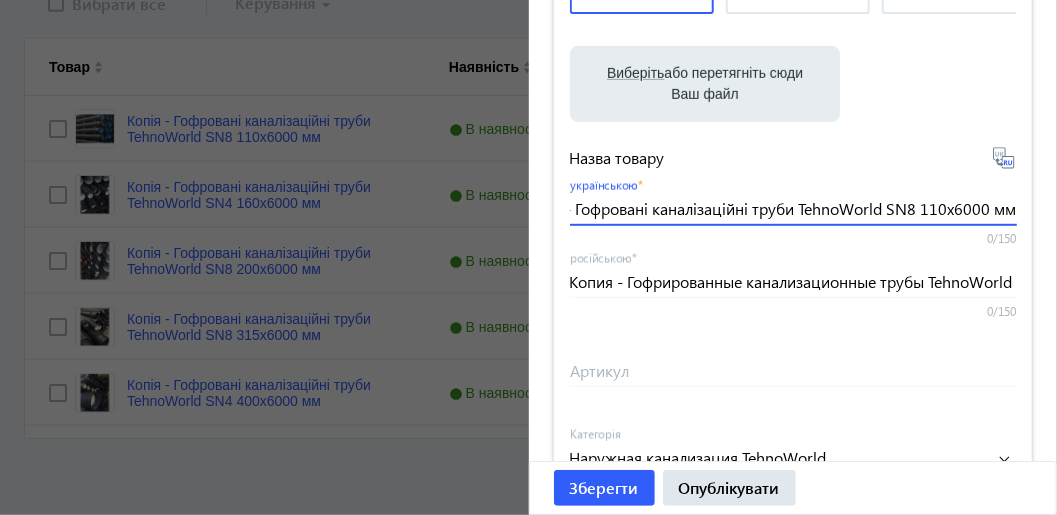 drag, startPoint x: 566, startPoint y: 210, endPoint x: 1046, endPoint y: 225, distance: 480.2343 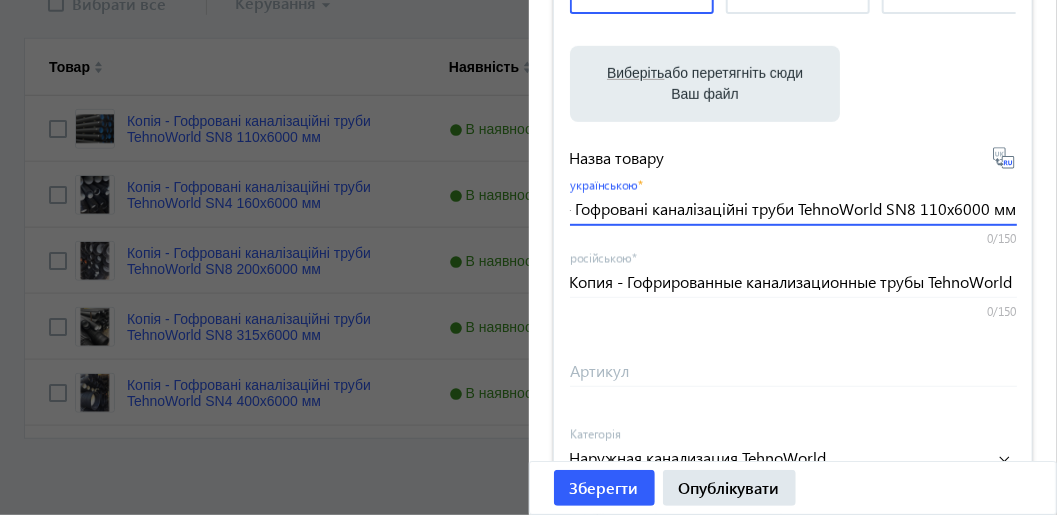 paste on "руба каналіз. гофрована 630/537 мм, довж. 6 м, SN 4 з муфтою та ущільн" 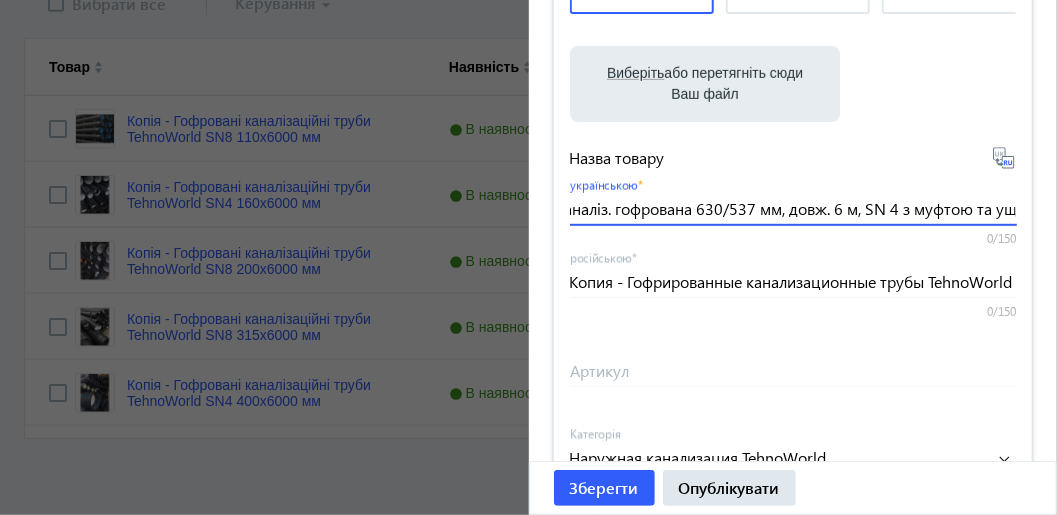 scroll, scrollTop: 0, scrollLeft: 101, axis: horizontal 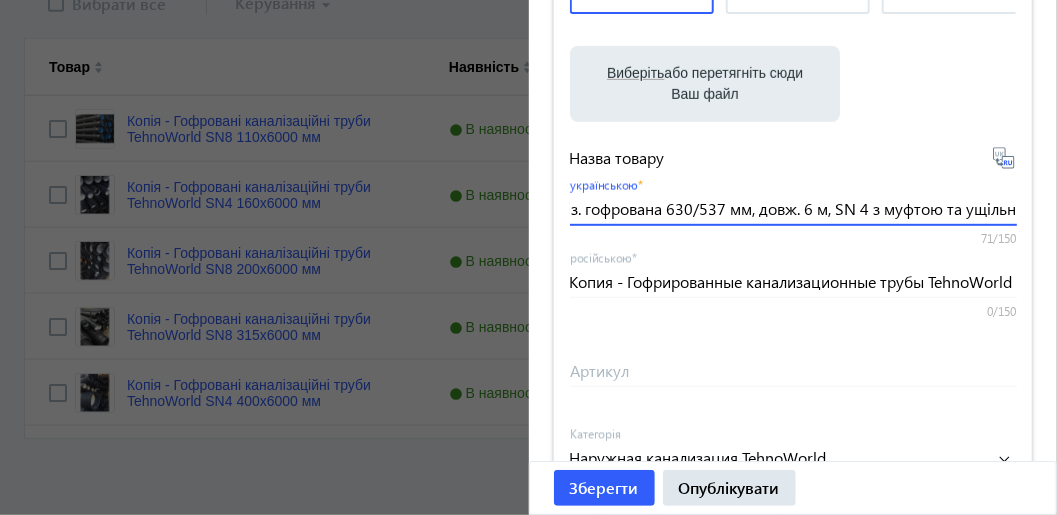 type on "Труба каналіз. гофрована 630/537 мм, довж. 6 м, SN 4 з муфтою та ущільн" 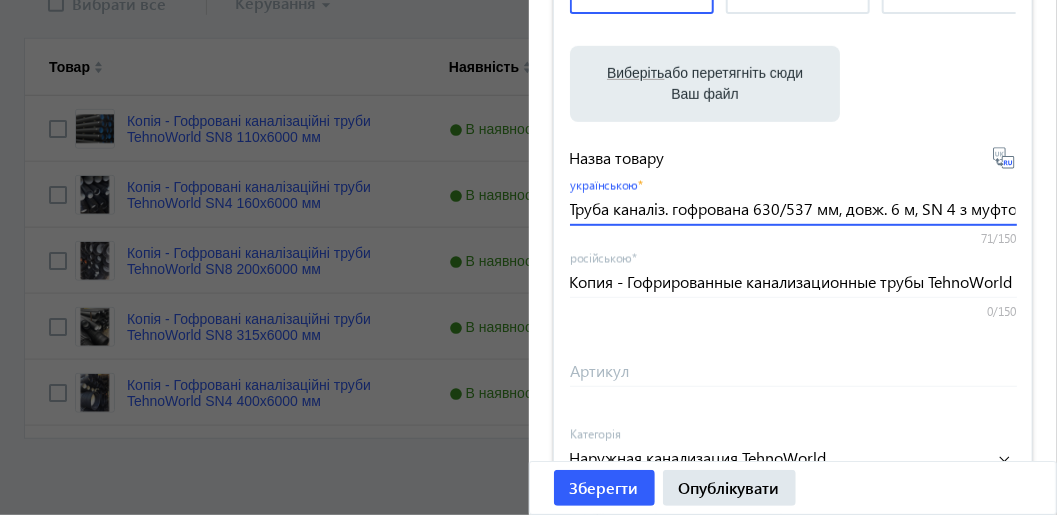 click 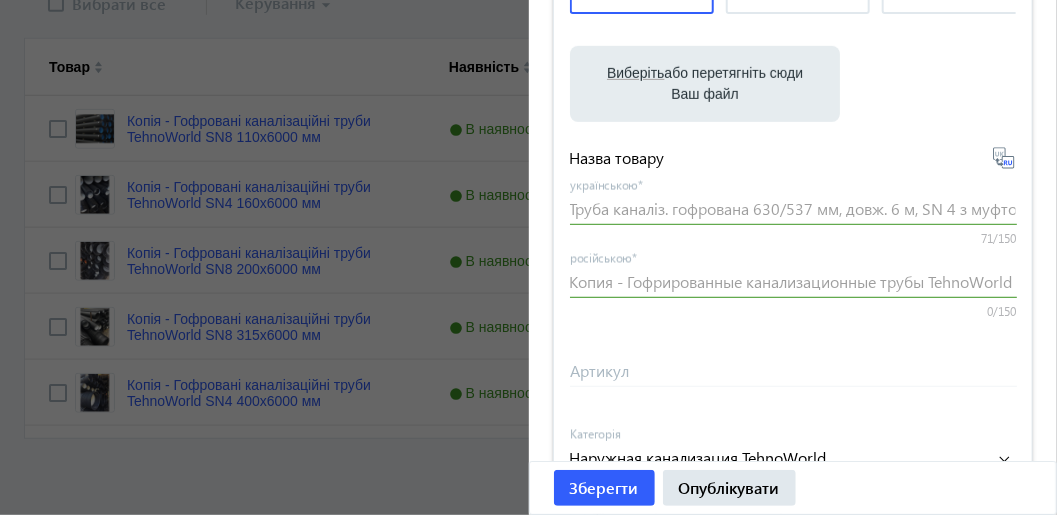 type on "Труба канализ. гофрированная 630/537 мм, дл. 6 м, SN 4 с муфтой и уплотнением." 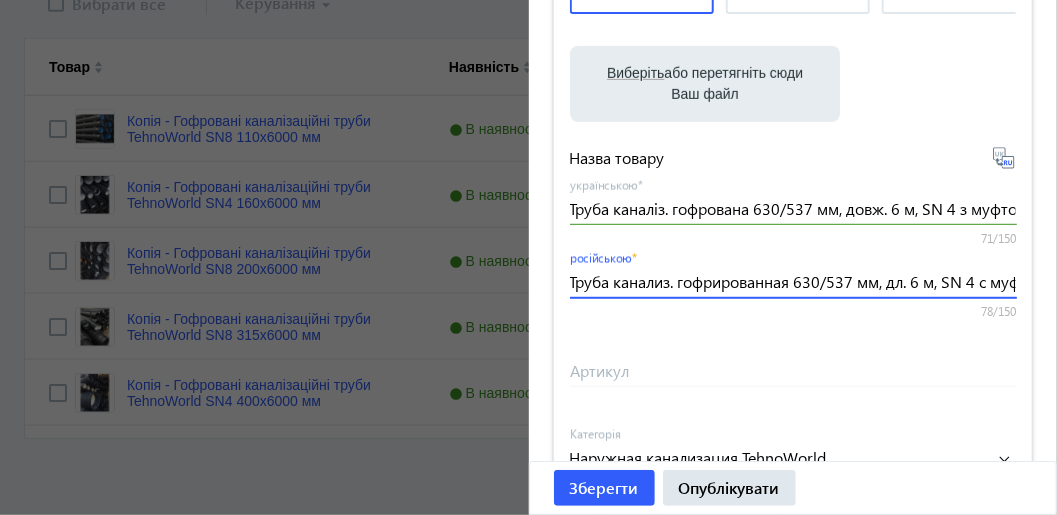 click on "Труба канализ. гофрированная 630/537 мм, дл. 6 м, SN 4 с муфтой и уплотнением." at bounding box center (793, 281) 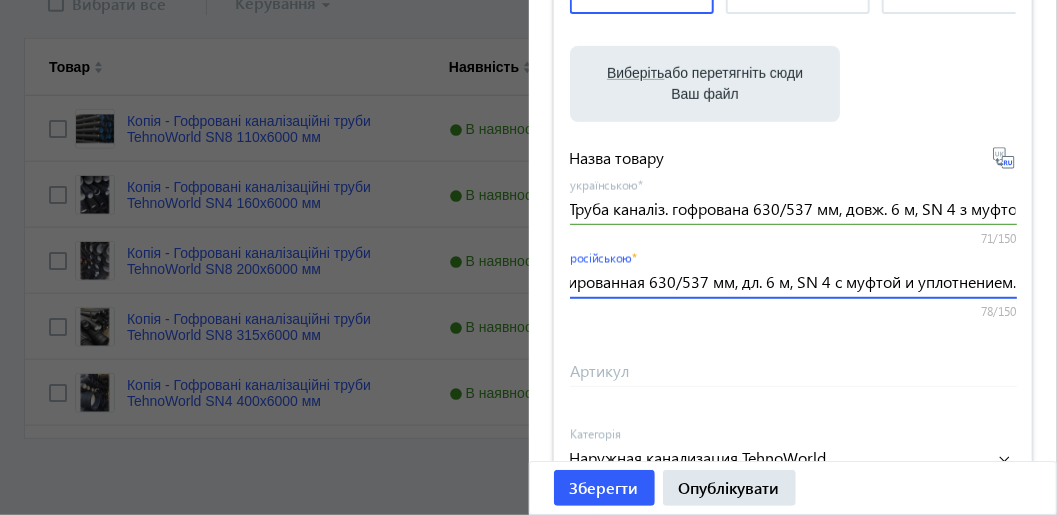 scroll, scrollTop: 0, scrollLeft: 161, axis: horizontal 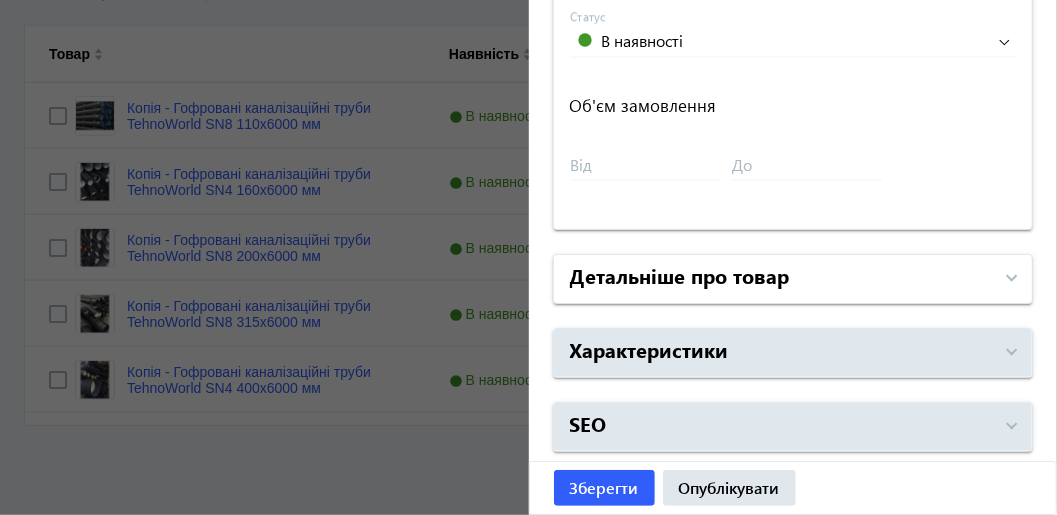 click on "Детальніше про товар" at bounding box center (781, 279) 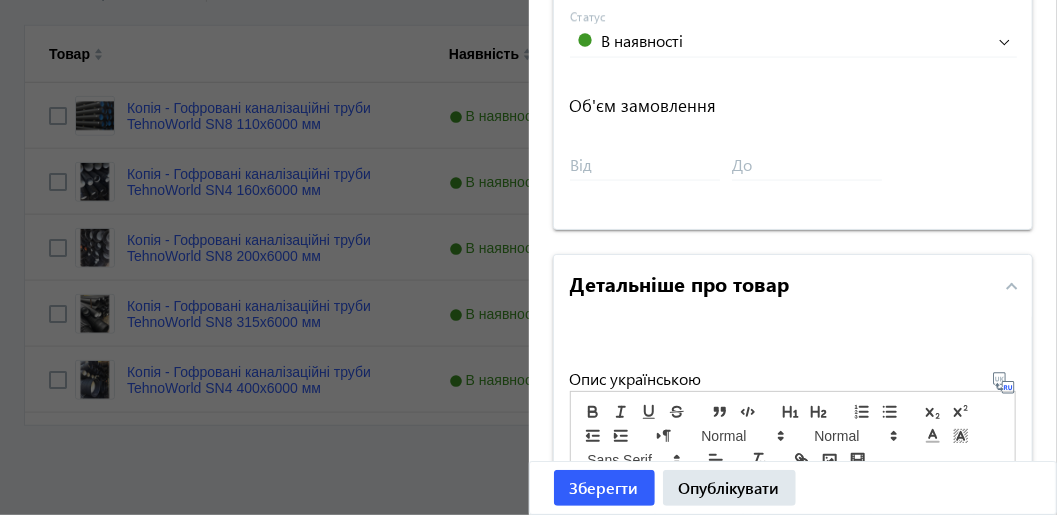 click on "Детальніше про товар" at bounding box center [781, 287] 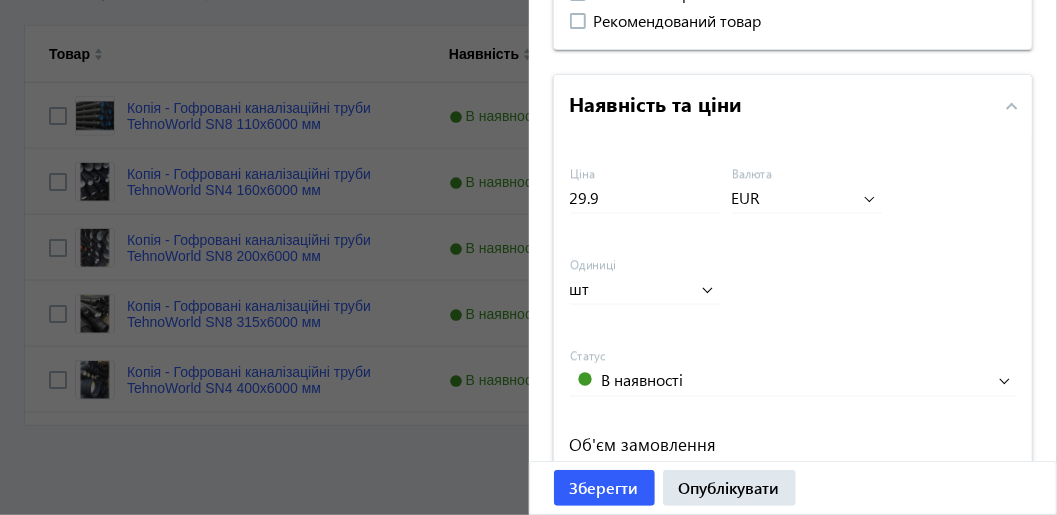 scroll, scrollTop: 763, scrollLeft: 0, axis: vertical 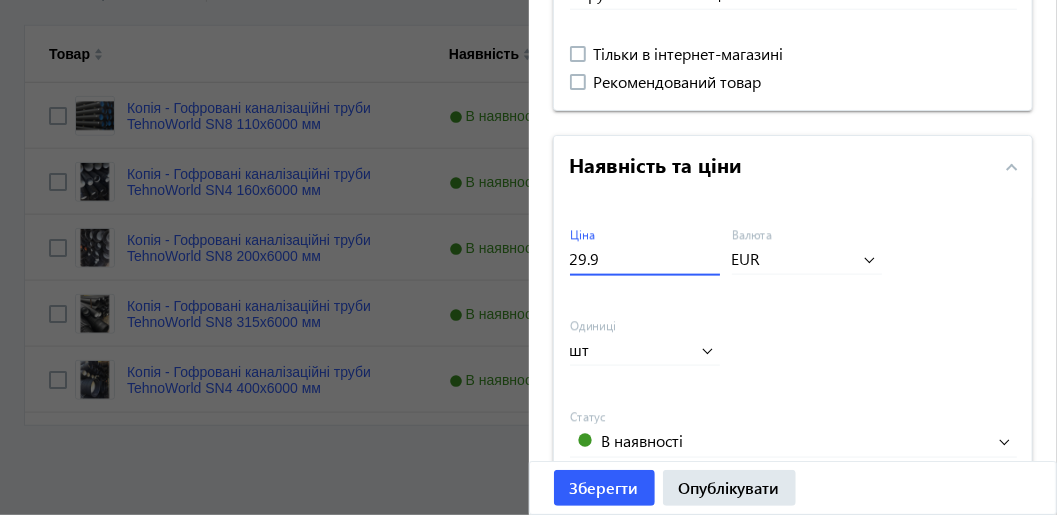 drag, startPoint x: 611, startPoint y: 259, endPoint x: 514, endPoint y: 250, distance: 97.41663 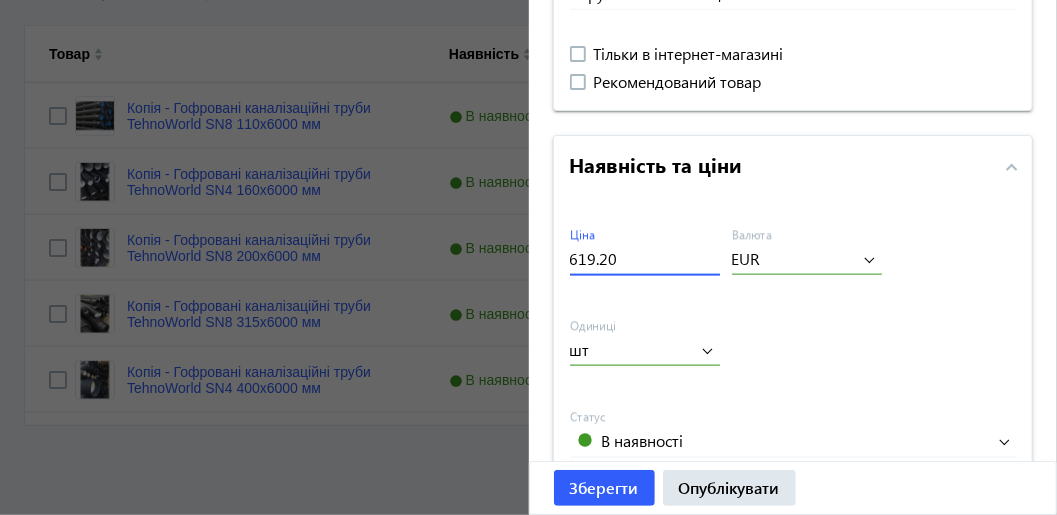 type on "619.20" 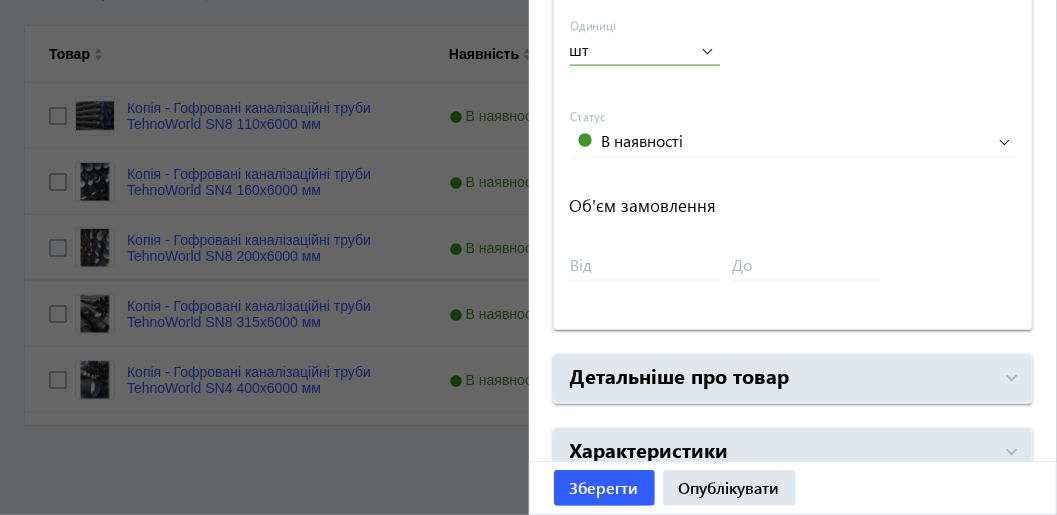 scroll, scrollTop: 1163, scrollLeft: 0, axis: vertical 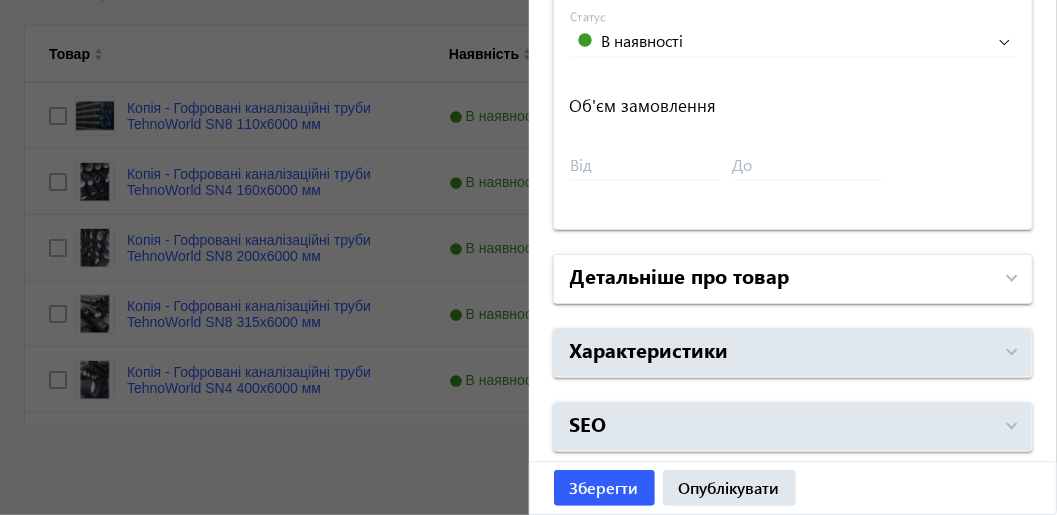 click on "Детальніше про товар" at bounding box center (781, 279) 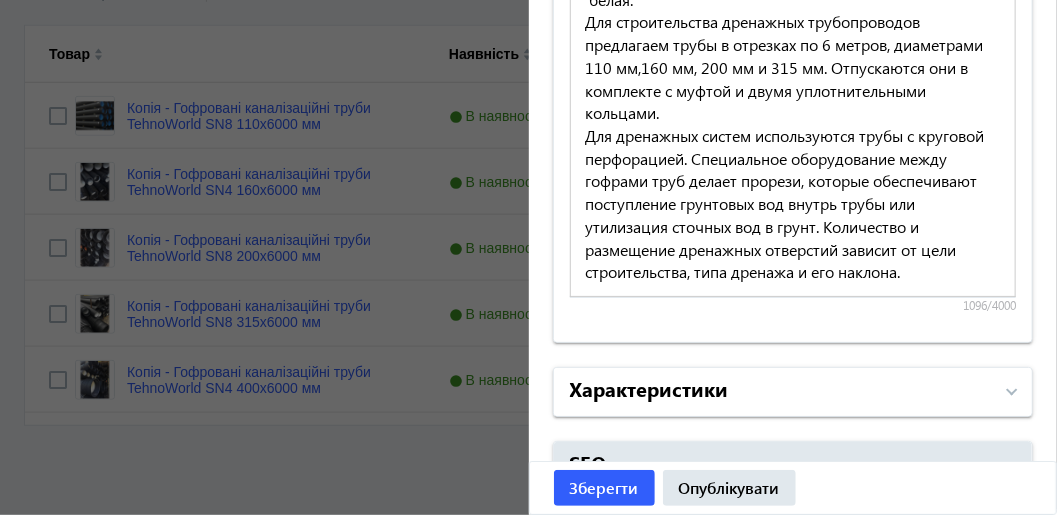 scroll, scrollTop: 2332, scrollLeft: 0, axis: vertical 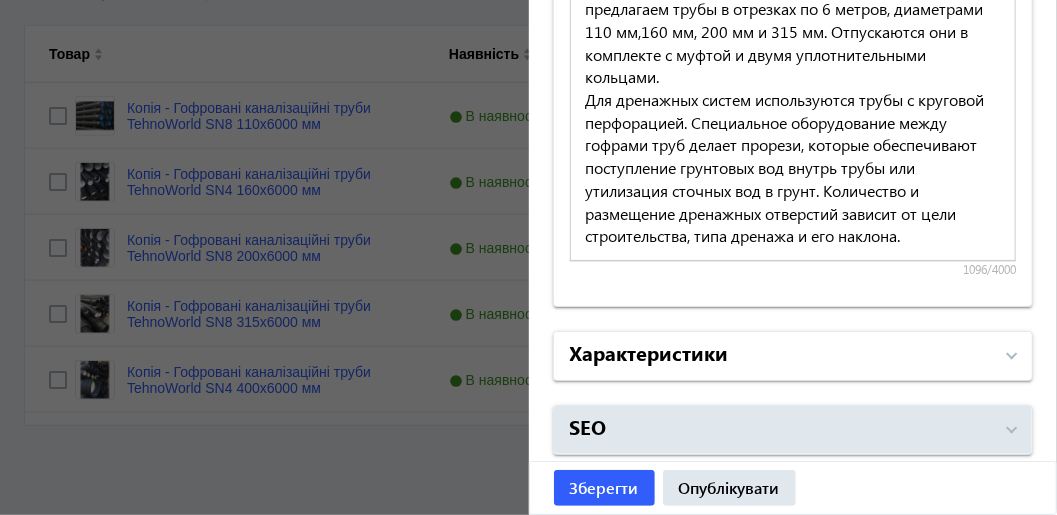 click on "Характеристики" at bounding box center [781, 356] 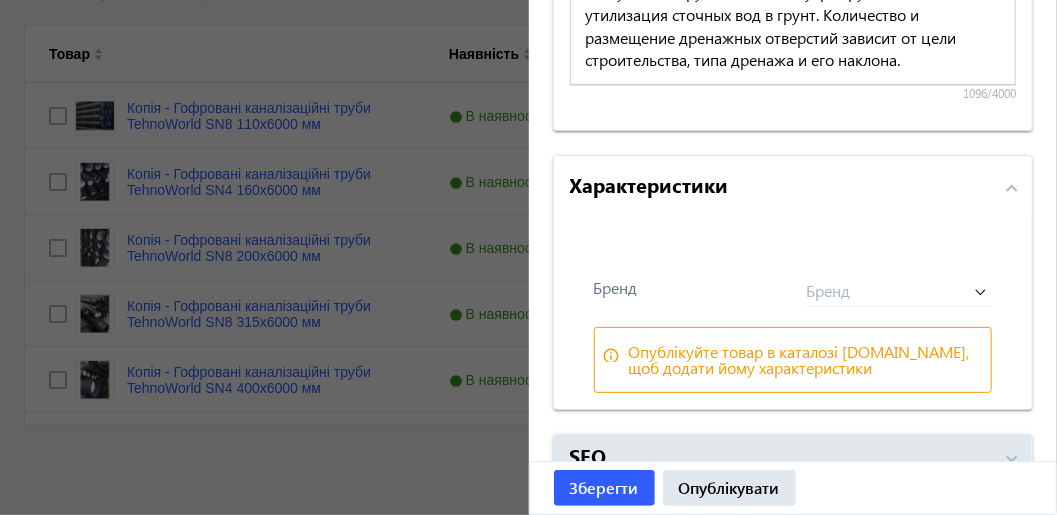 scroll, scrollTop: 2537, scrollLeft: 0, axis: vertical 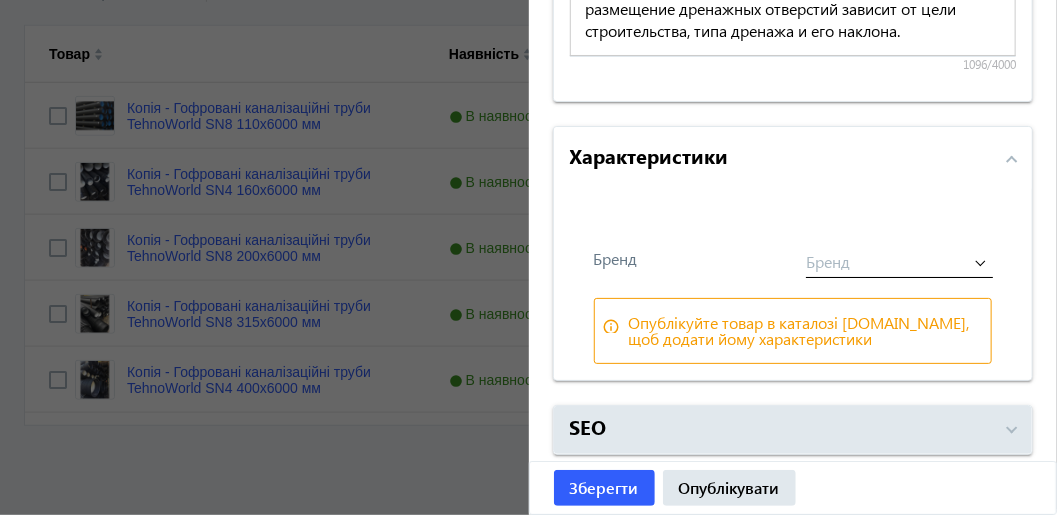 click at bounding box center (899, 254) 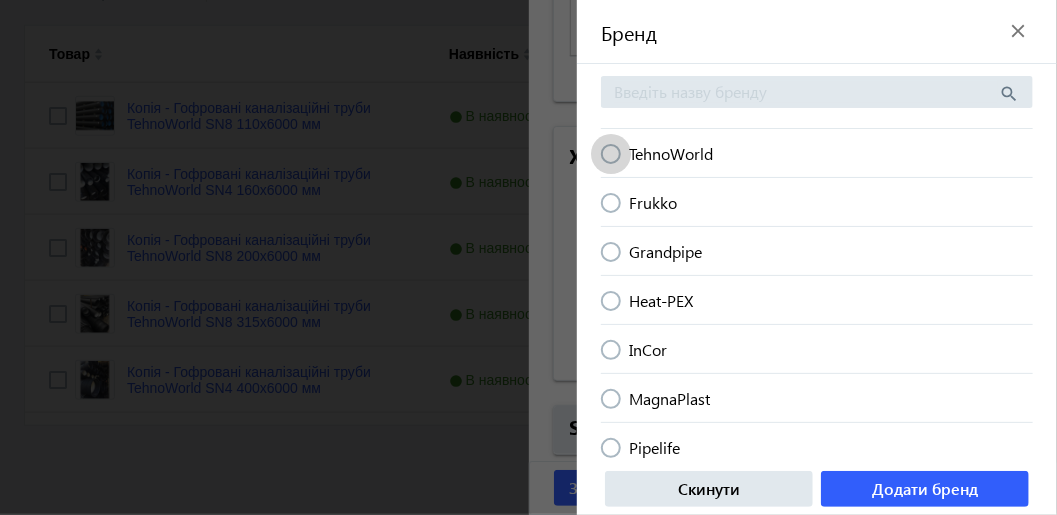 click at bounding box center [611, 154] 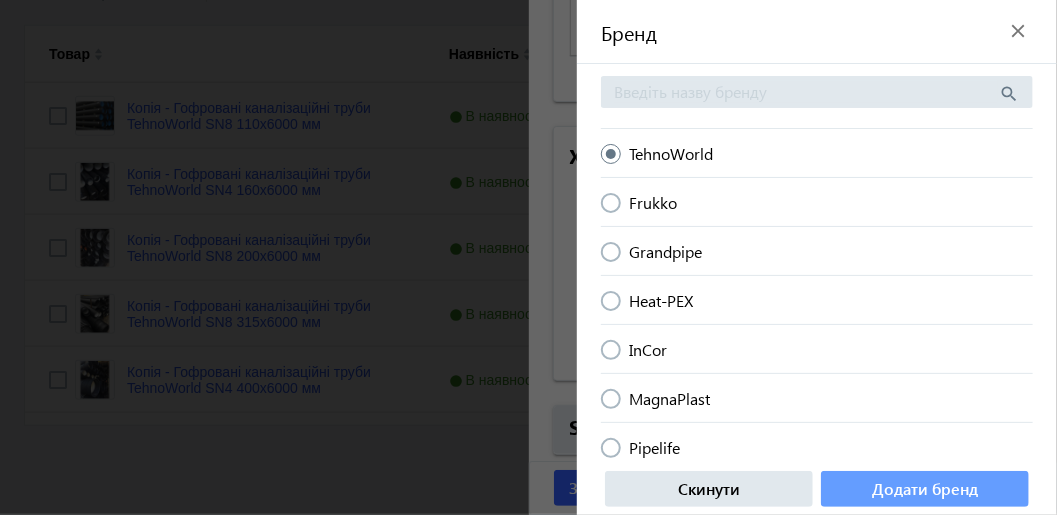 click on "Додати бренд" 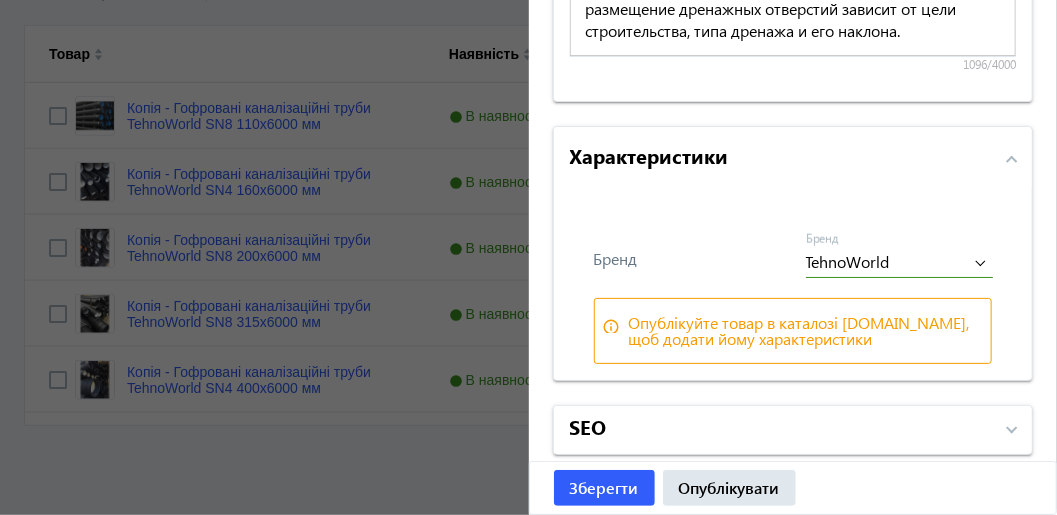 click on "SEO" at bounding box center [781, 430] 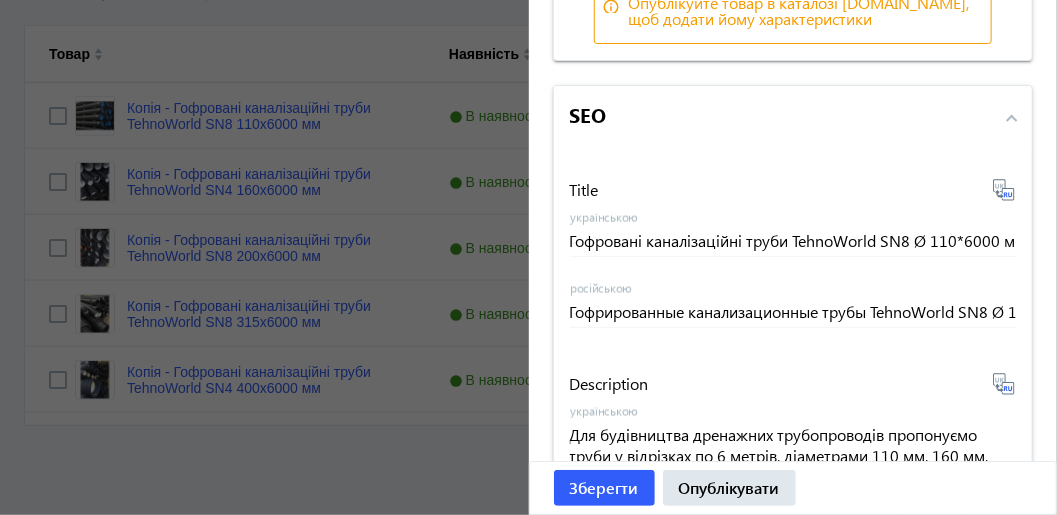 scroll, scrollTop: 2937, scrollLeft: 0, axis: vertical 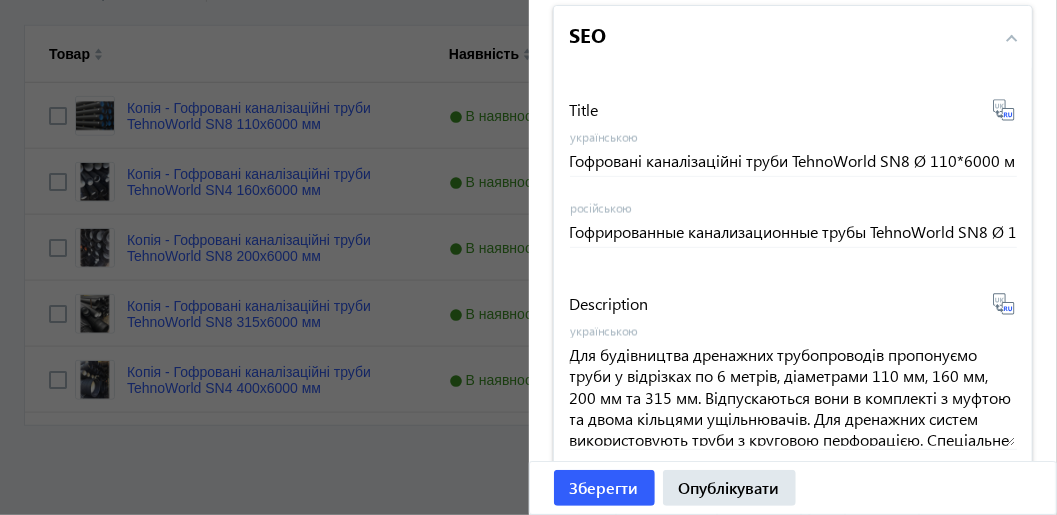 click on "Title
Гофровані каналізаційні труби TehnoWorld SN8 Ø 110*6000 мм українською Гофрированные канализационные трубы TehnoWorld SN8 Ø 110*6000 мм російською Description
українською російською Keywords
Гофровані двошарові труби; Діаметри 110 – 630 мм; Виробництво TehnoWorld Румунія; каналізація кільцевої жорсткості SN4, SN8; труби ПВХ; українською Гофрированные  двухслойные трубы; Диаметры 110 - 630 мм; Производство TehnoWorld  Румыния; канализация кольцевой жесткости SN4, SN8; трубы ПВХ; російською" at bounding box center [793, 455] 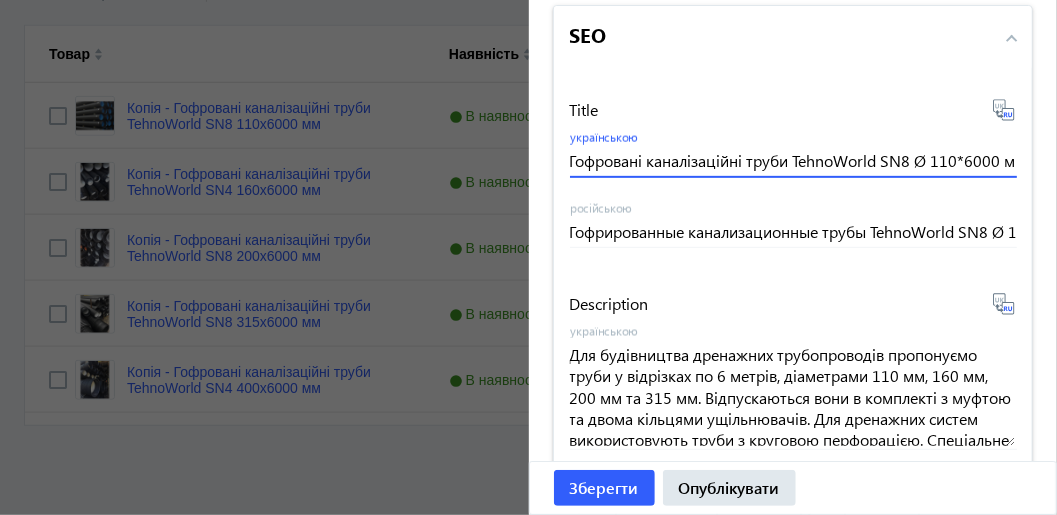 scroll, scrollTop: 0, scrollLeft: 18, axis: horizontal 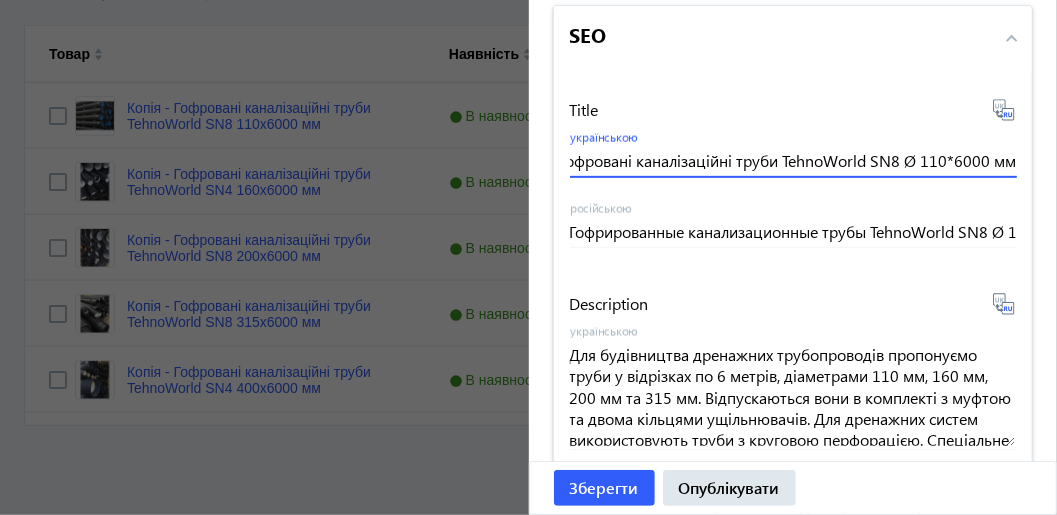 drag, startPoint x: 564, startPoint y: 156, endPoint x: 1056, endPoint y: 172, distance: 492.2601 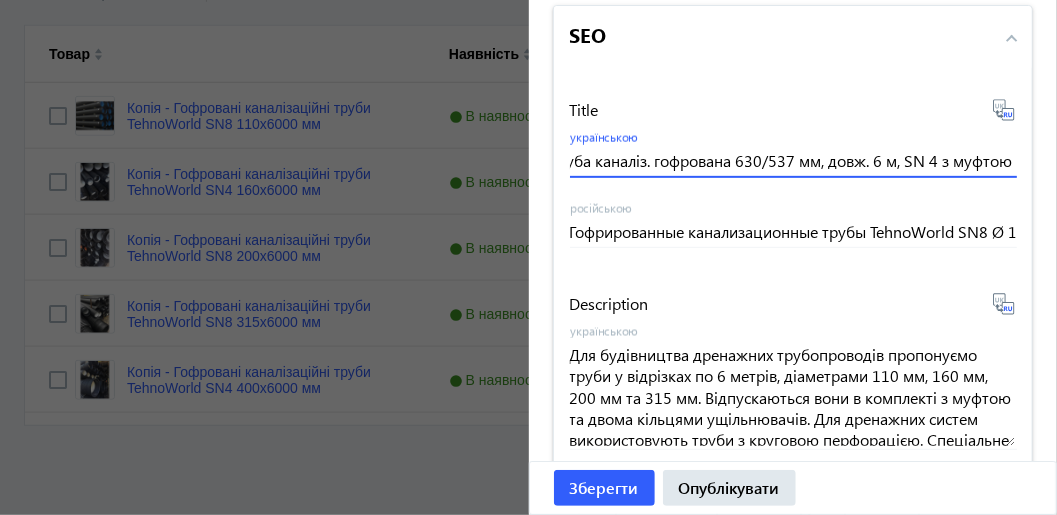 scroll, scrollTop: 0, scrollLeft: 101, axis: horizontal 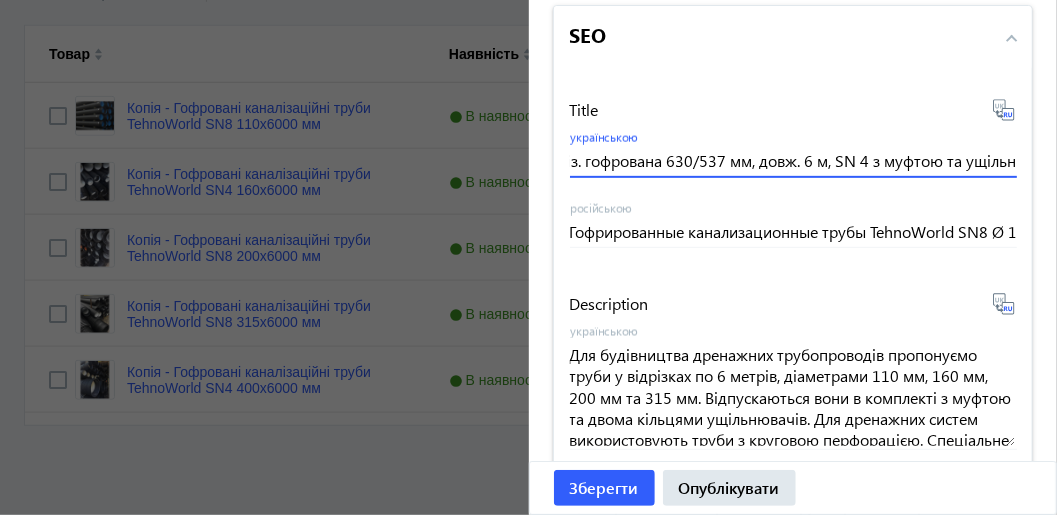 type on "Труба каналіз. гофрована 630/537 мм, довж. 6 м, SN 4 з муфтою та ущільн" 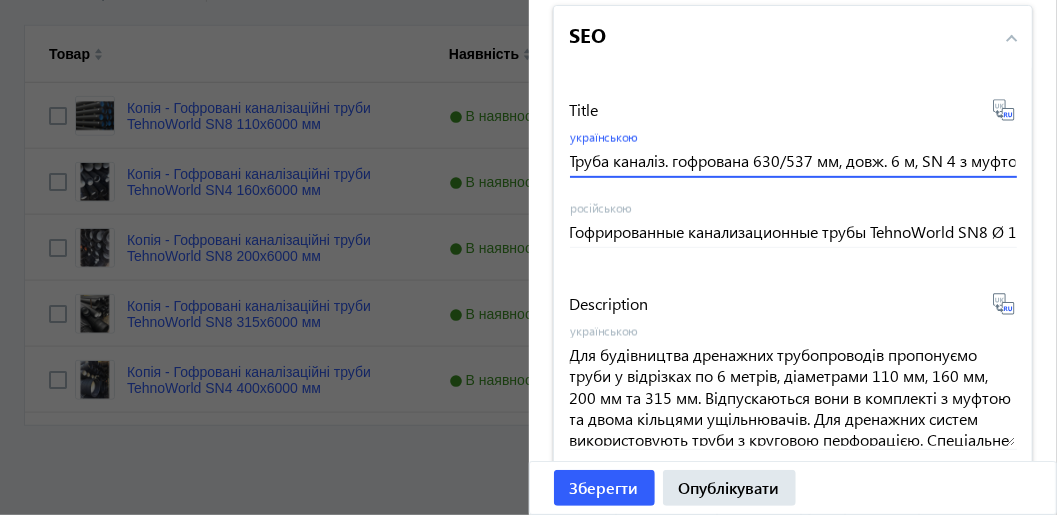 click 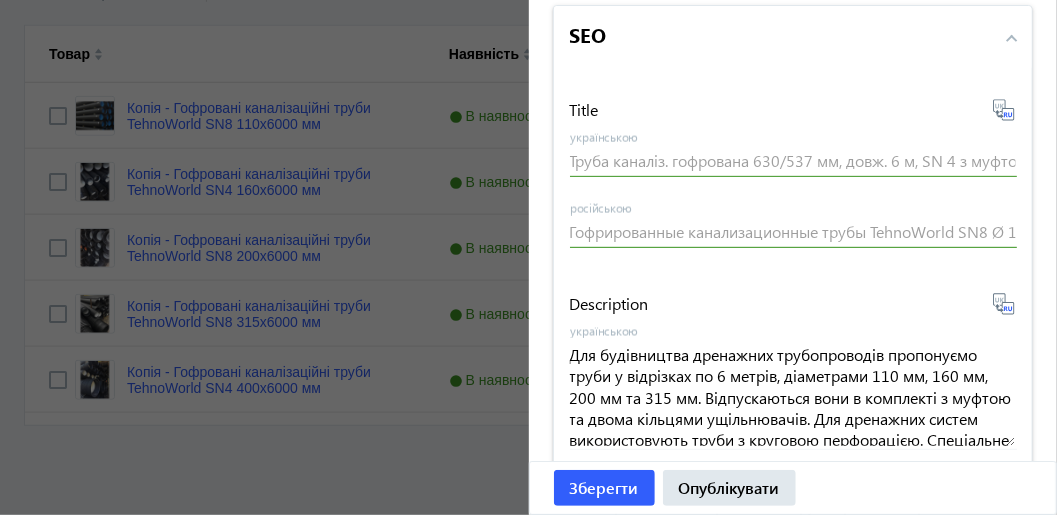 type on "Труба канализ. гофрированная 630/537 мм, дл. 6 м, SN 4 с муфтой и уплотнением." 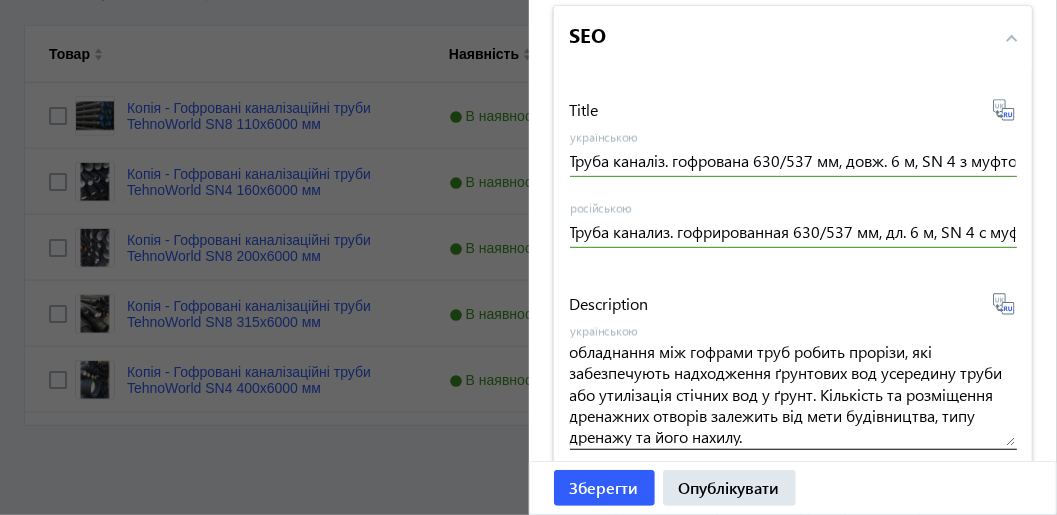 scroll, scrollTop: 111, scrollLeft: 0, axis: vertical 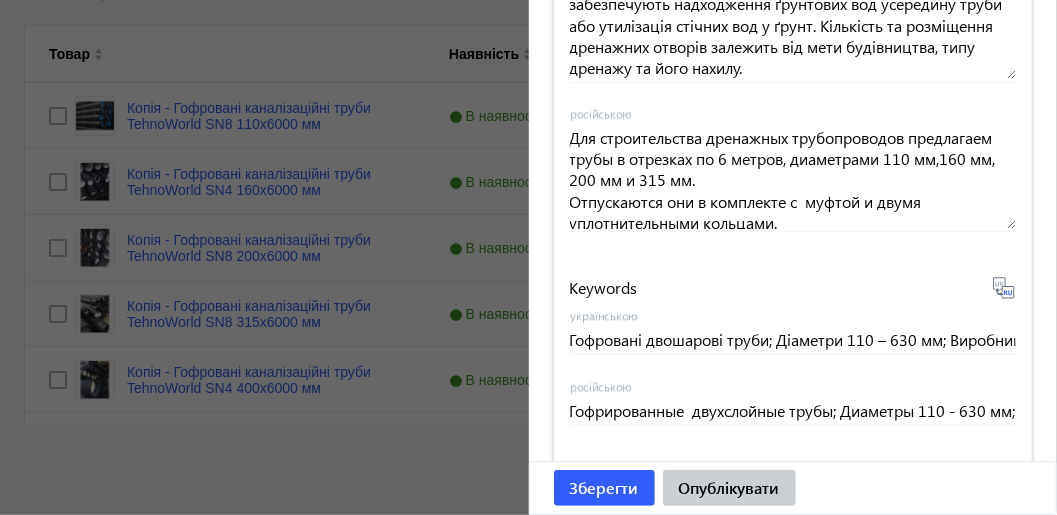 click on "Опублікувати" 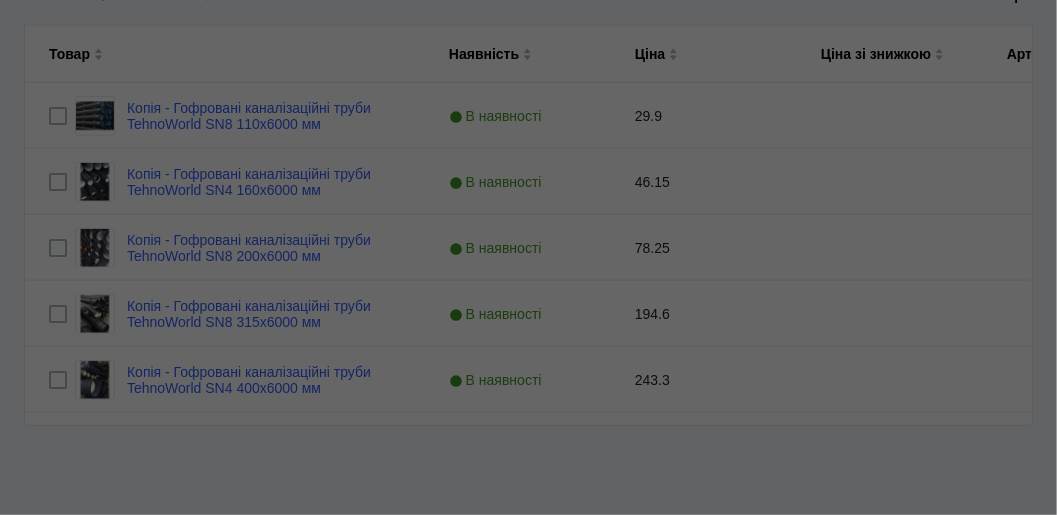 scroll, scrollTop: 0, scrollLeft: 0, axis: both 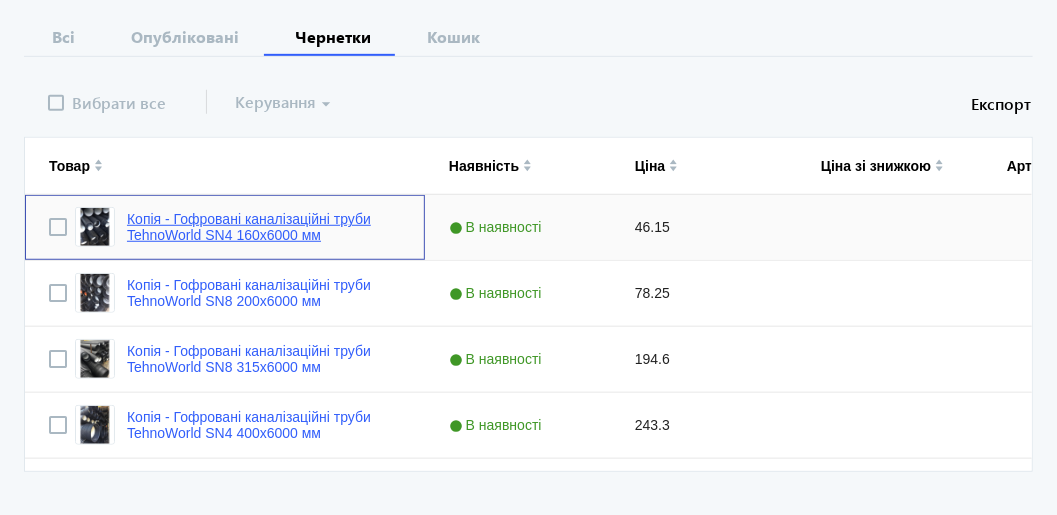 click on "Копія - Гофровані каналізаційні труби TehnoWorld SN4 160x6000 мм" 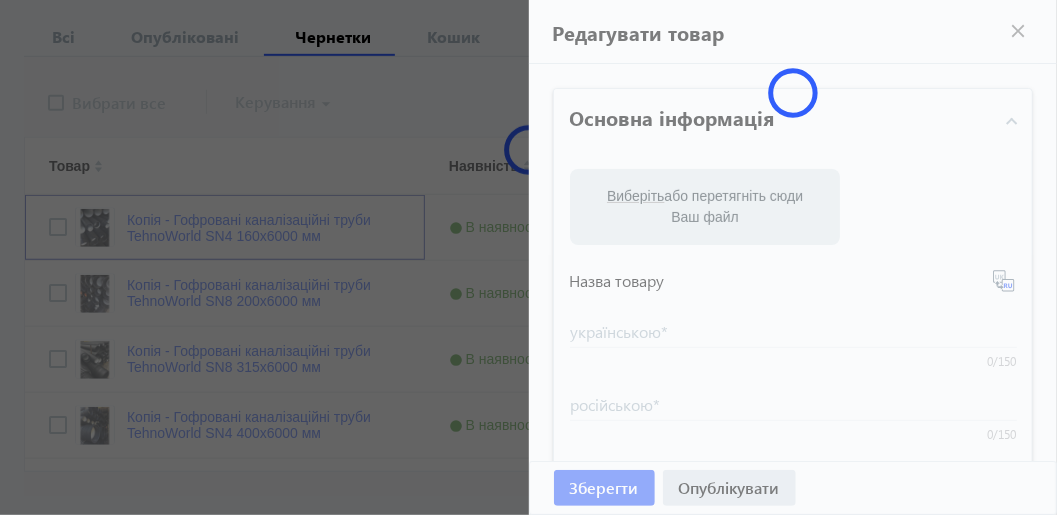 type on "Копія - Гофровані каналізаційні труби TehnoWorld SN4 160x6000 мм" 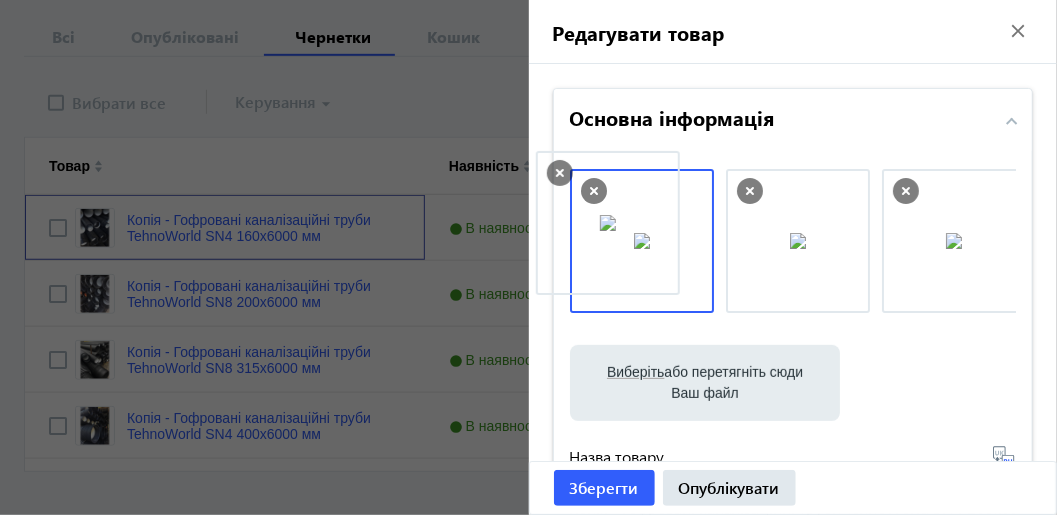 drag, startPoint x: 926, startPoint y: 236, endPoint x: 595, endPoint y: 220, distance: 331.38647 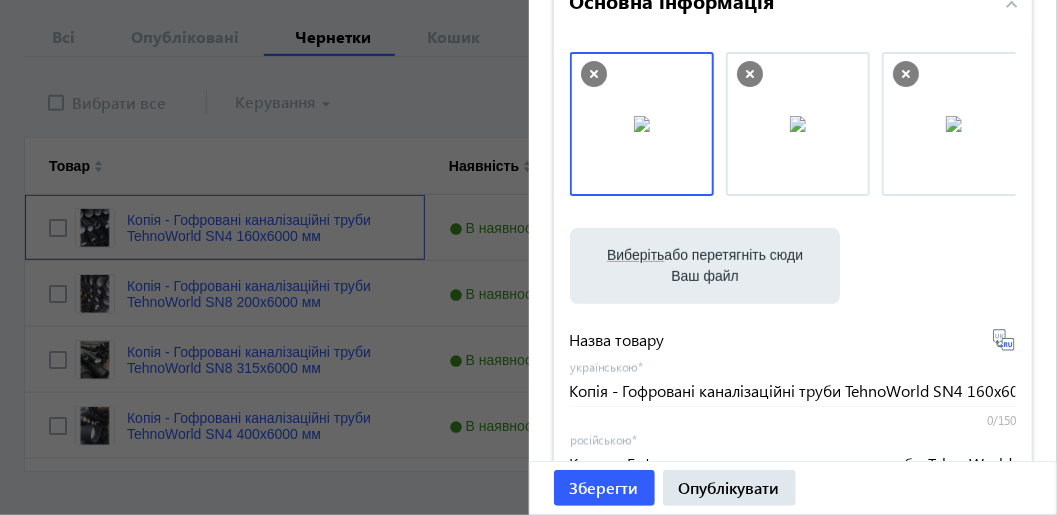 scroll, scrollTop: 299, scrollLeft: 0, axis: vertical 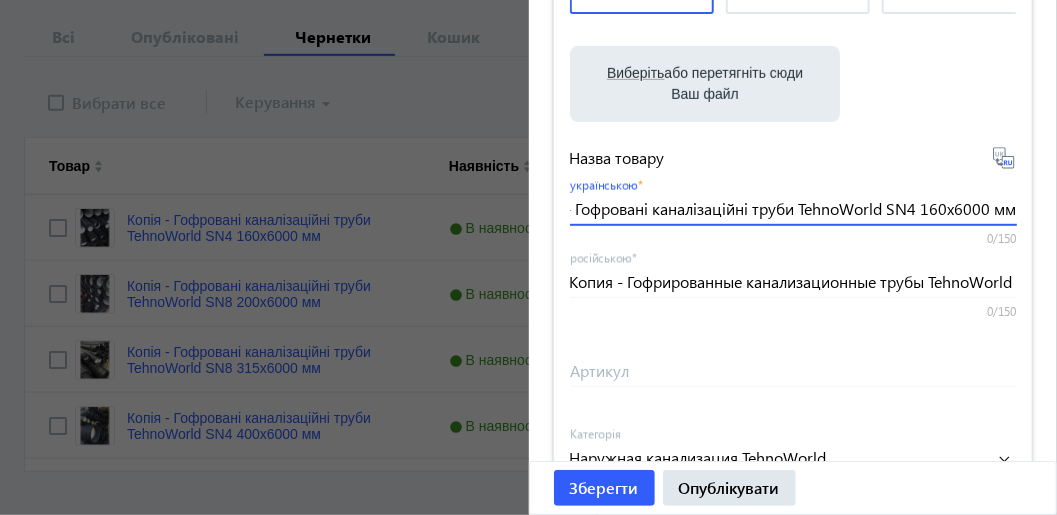drag, startPoint x: 565, startPoint y: 206, endPoint x: 1024, endPoint y: 206, distance: 459 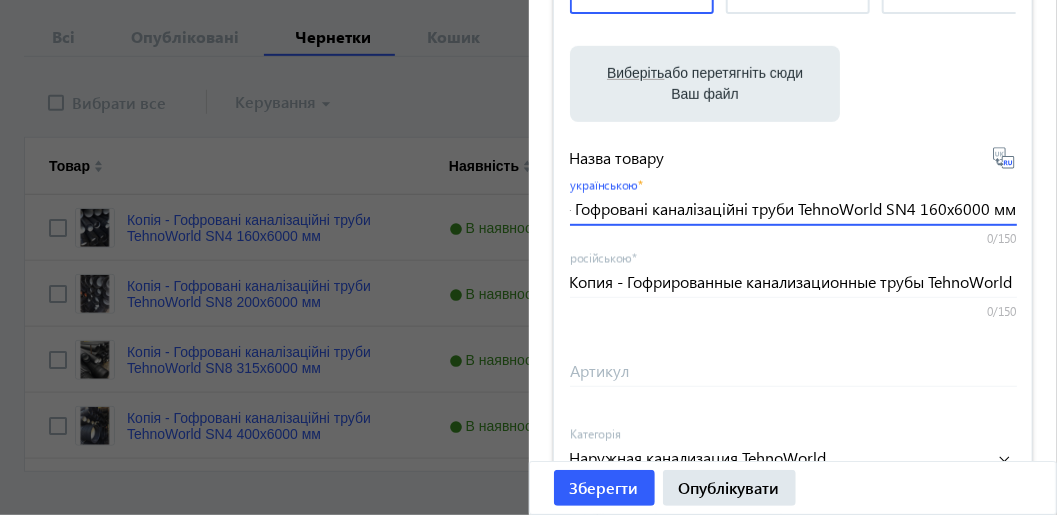 paste on "руба кан. гофрована 800/683 мм, довж. 6 м, SN 4 з муфтою та ущільн" 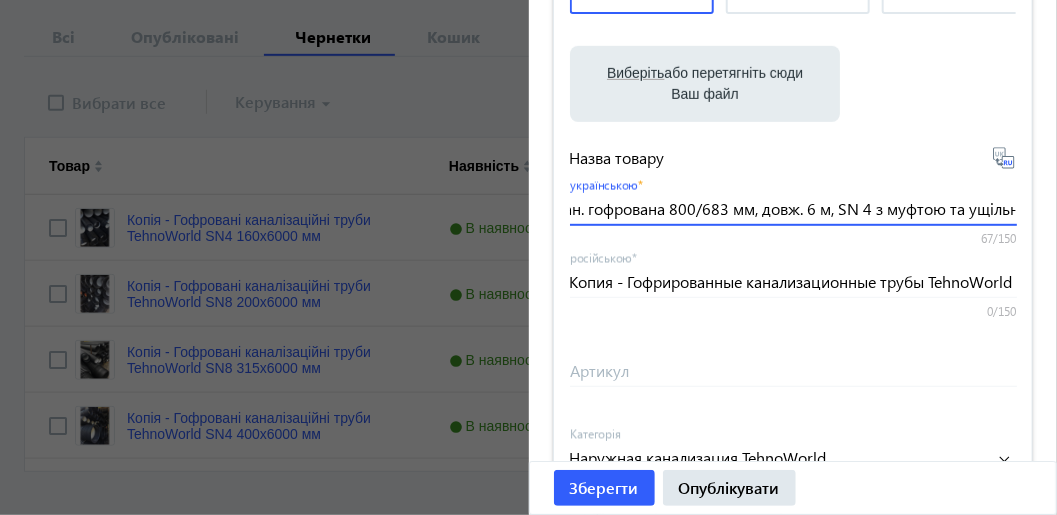 scroll, scrollTop: 0, scrollLeft: 74, axis: horizontal 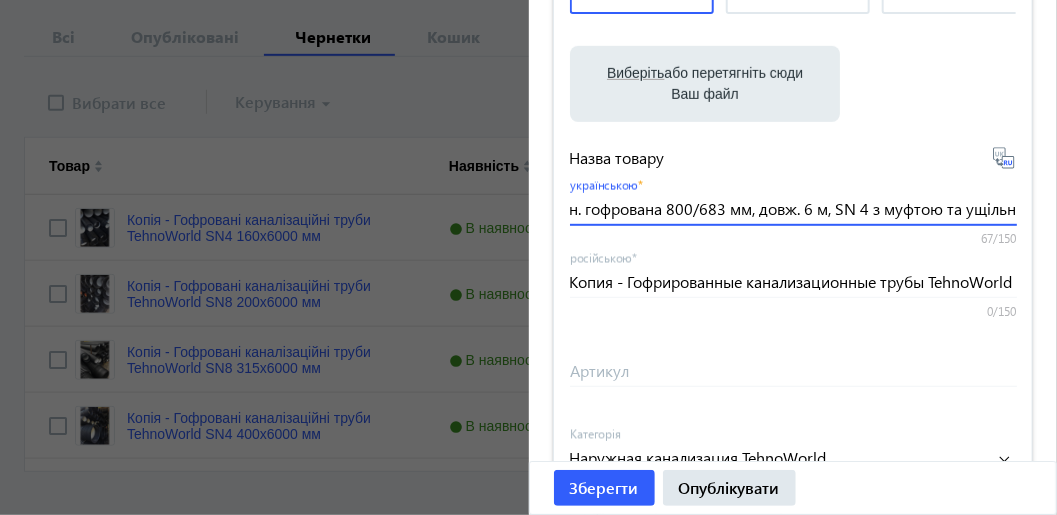 type on "Труба кан. гофрована 800/683 мм, довж. 6 м, SN 4 з муфтою та ущільн" 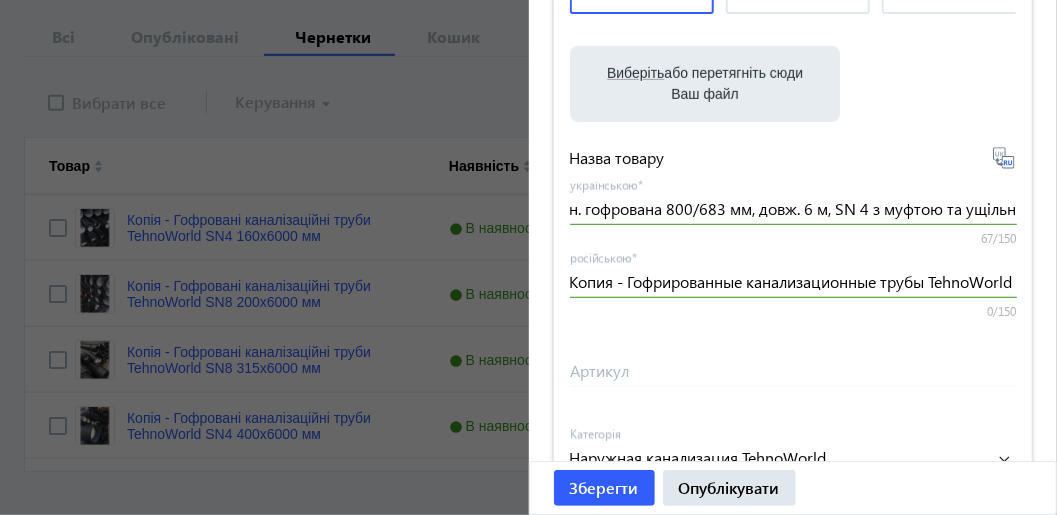 scroll, scrollTop: 0, scrollLeft: 0, axis: both 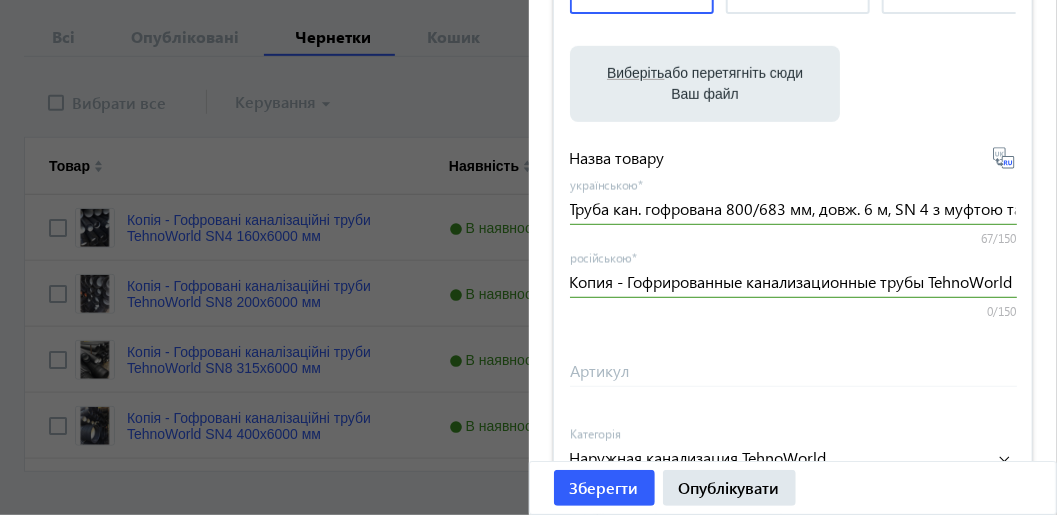 click 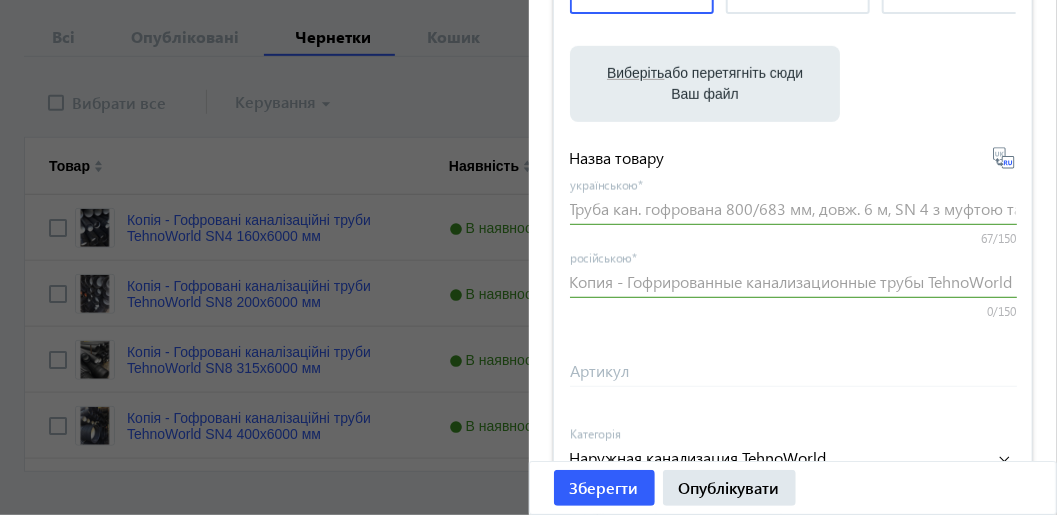 type on "Труба кон. гофрированная 800/683 мм, дл. 6 м, SN 4 с муфтой и уплотнением." 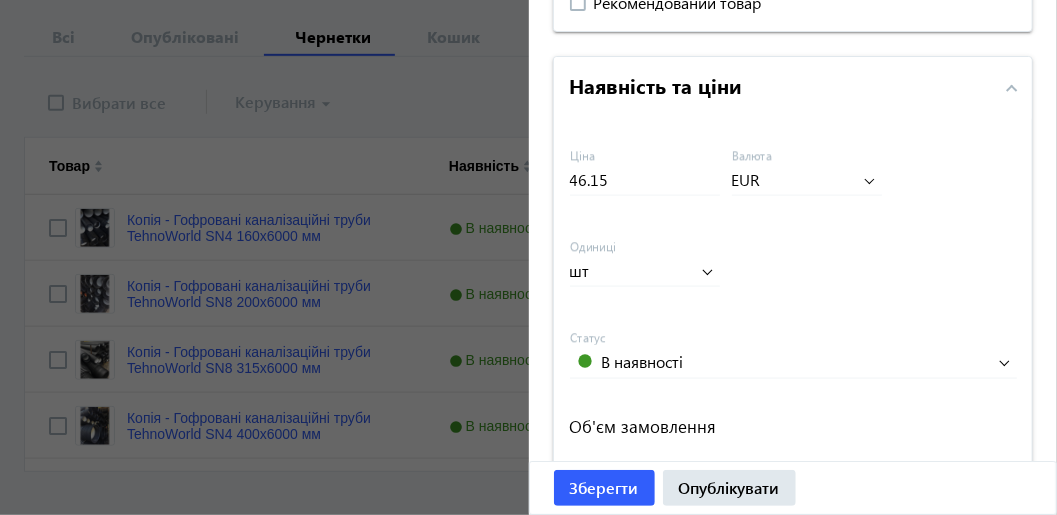 scroll, scrollTop: 899, scrollLeft: 0, axis: vertical 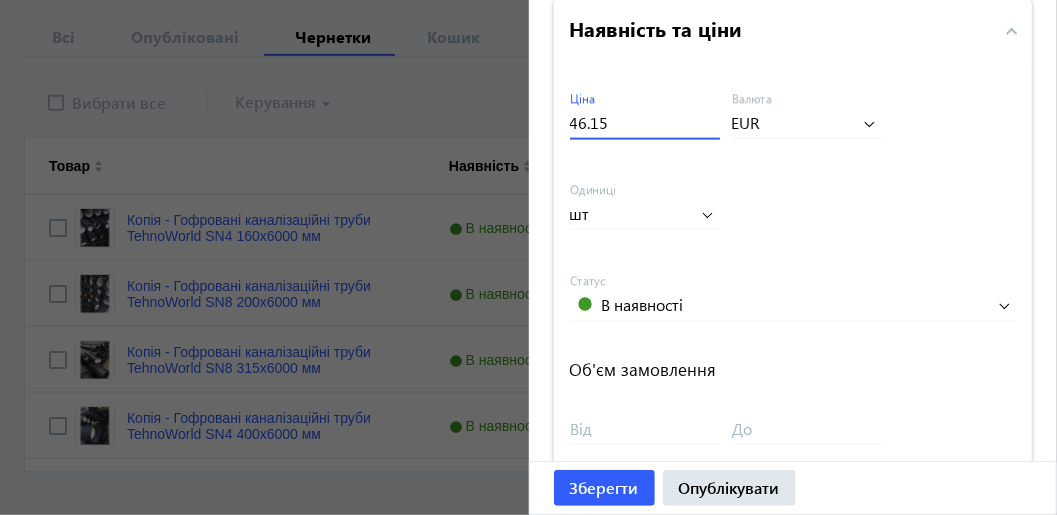 drag, startPoint x: 622, startPoint y: 132, endPoint x: 545, endPoint y: 122, distance: 77.64664 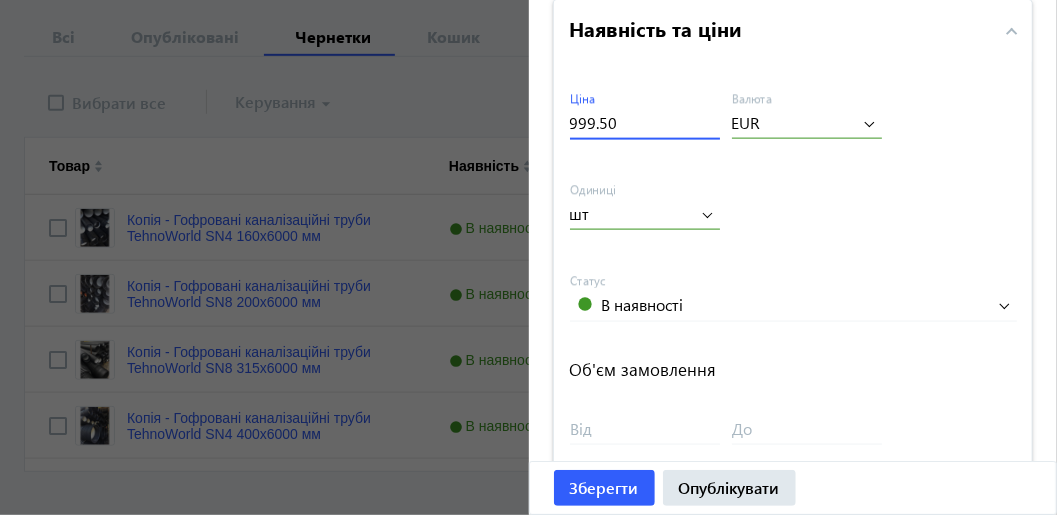 type on "999.50" 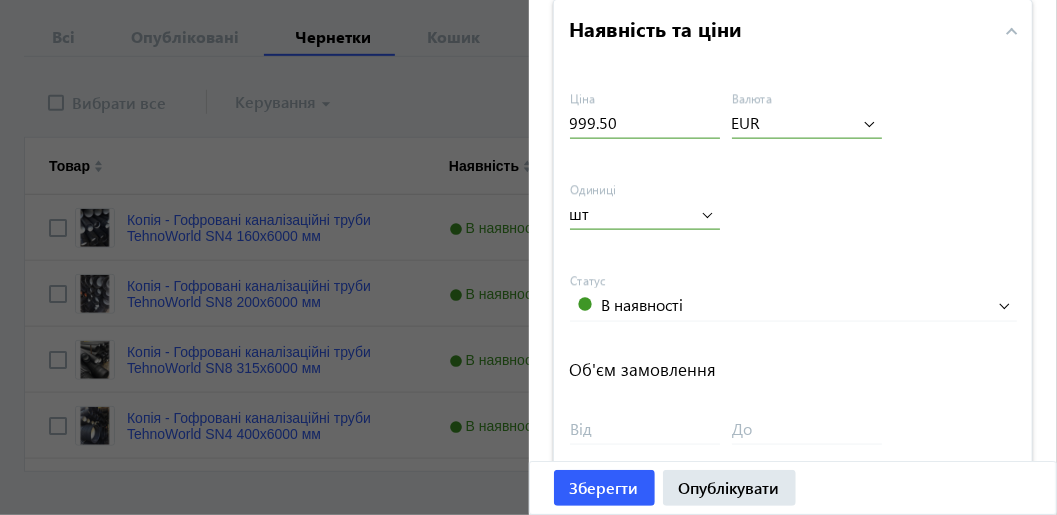 click on "999.50 Ціна EUR Валюта шт Одиниці В наявності Статус Об'єм замовлення від до" at bounding box center (793, 278) 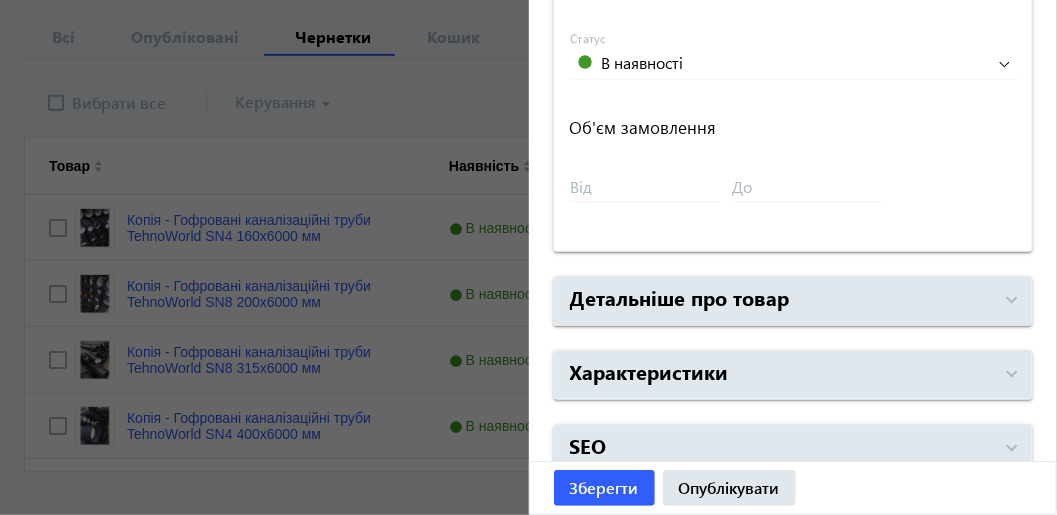scroll, scrollTop: 1163, scrollLeft: 0, axis: vertical 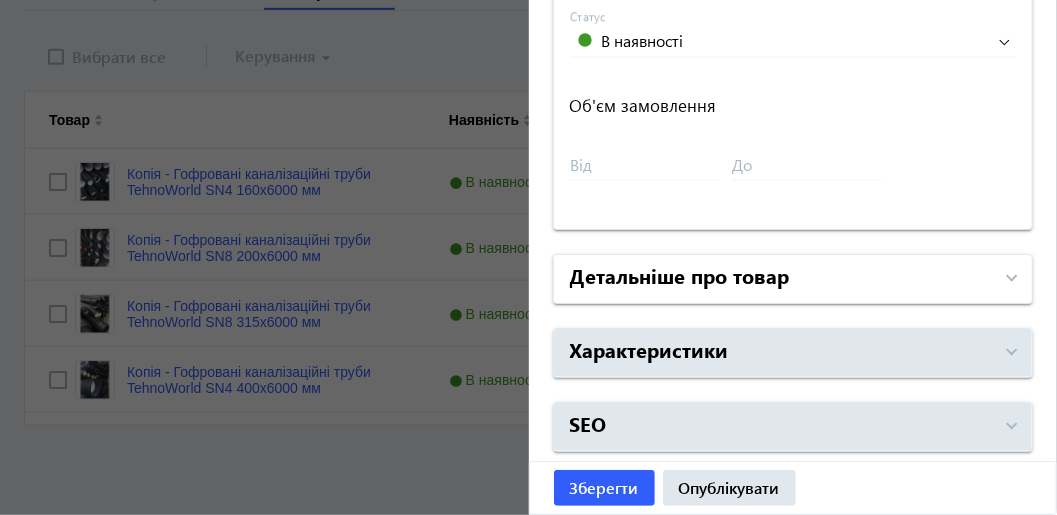 click on "Детальніше про товар" at bounding box center (781, 279) 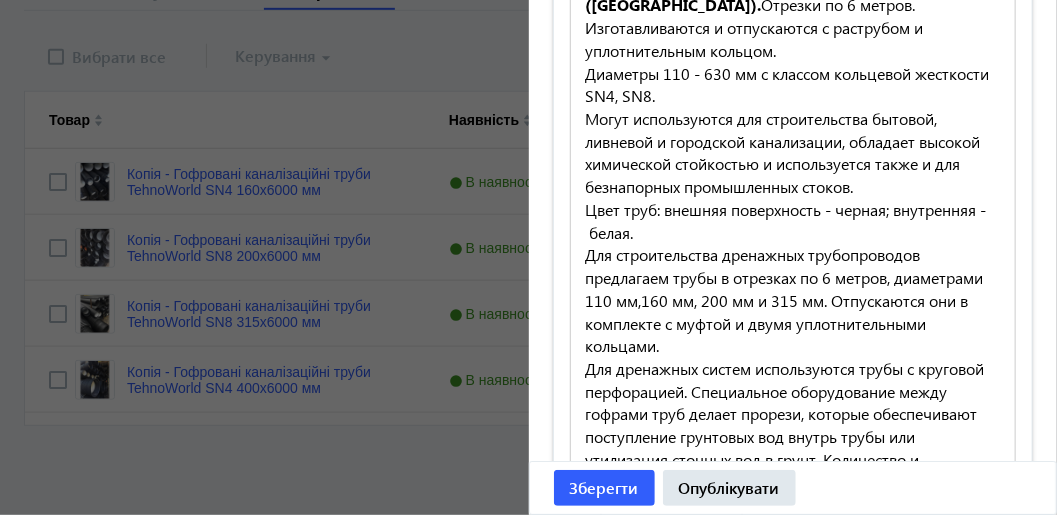scroll, scrollTop: 2332, scrollLeft: 0, axis: vertical 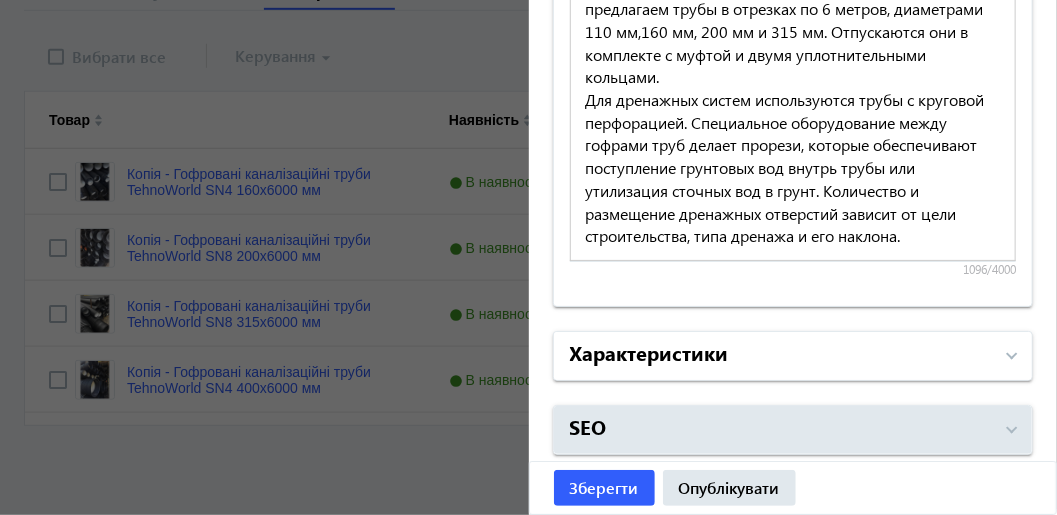 click on "Характеристики" at bounding box center [781, 356] 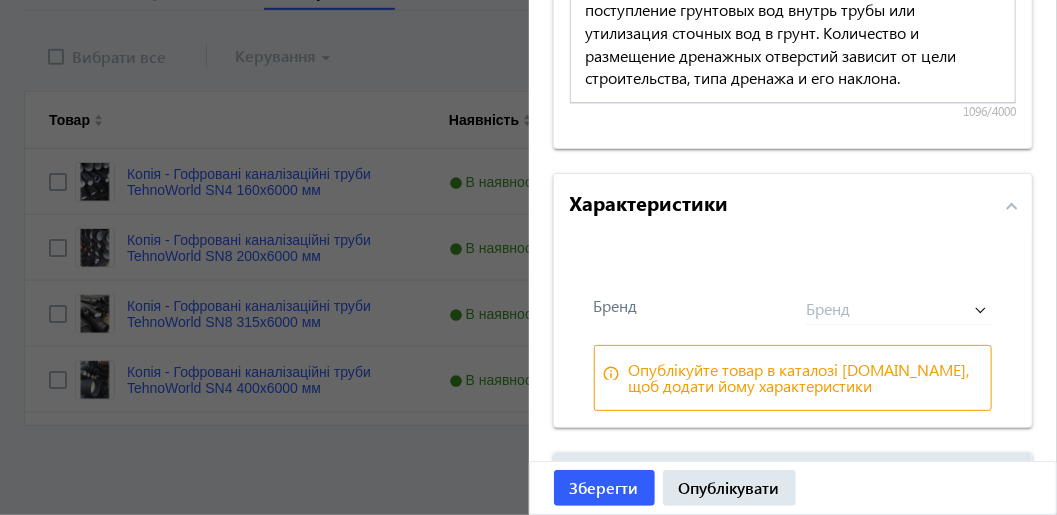 scroll, scrollTop: 2537, scrollLeft: 0, axis: vertical 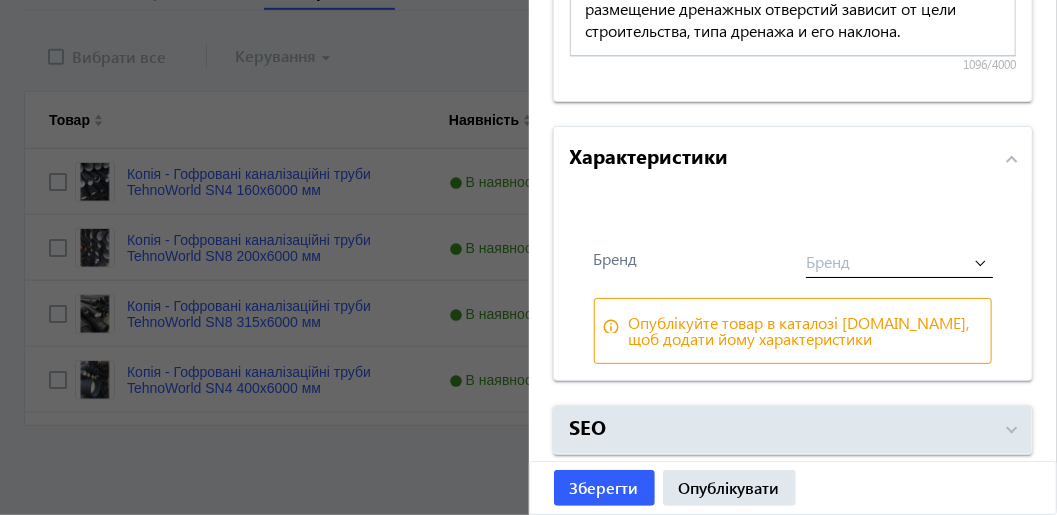 click at bounding box center [899, 254] 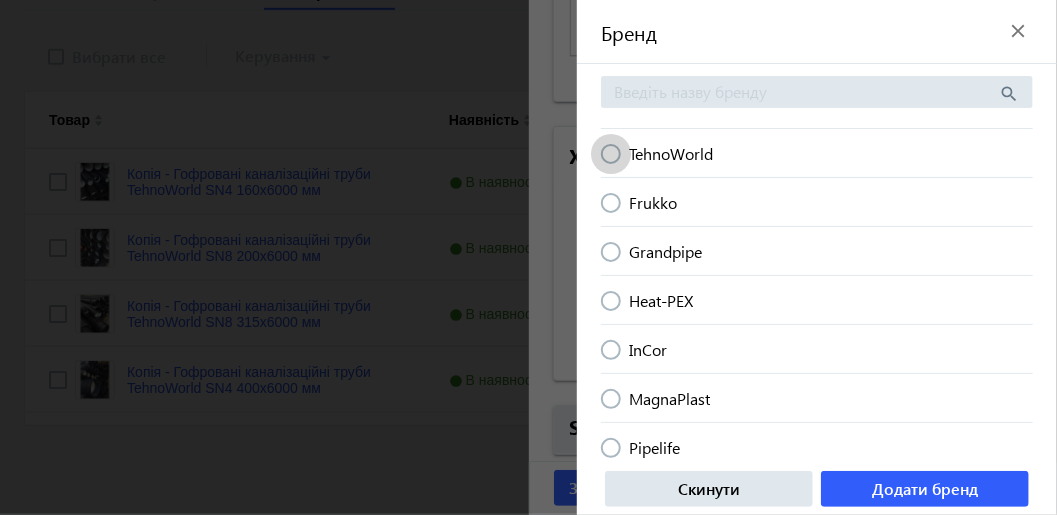 click at bounding box center [611, 154] 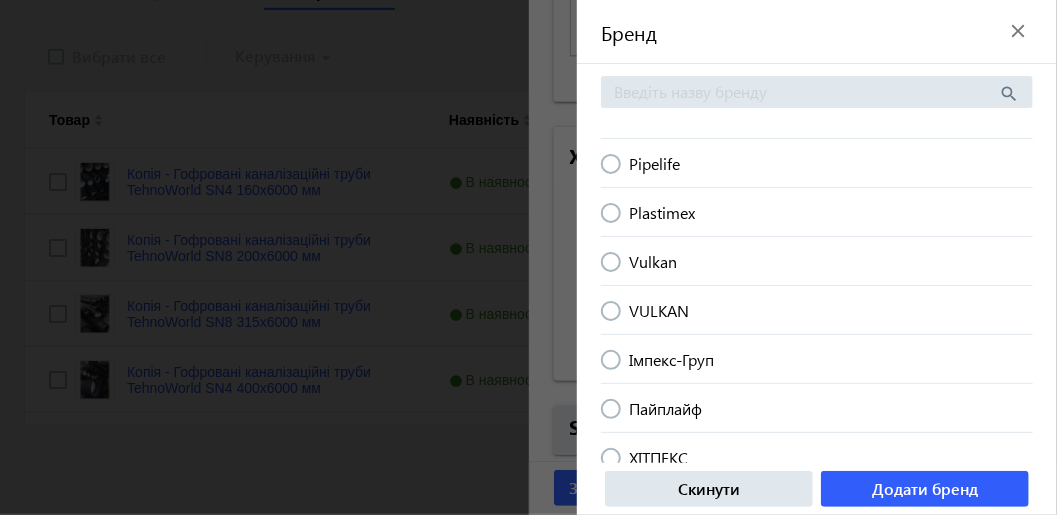 scroll, scrollTop: 299, scrollLeft: 0, axis: vertical 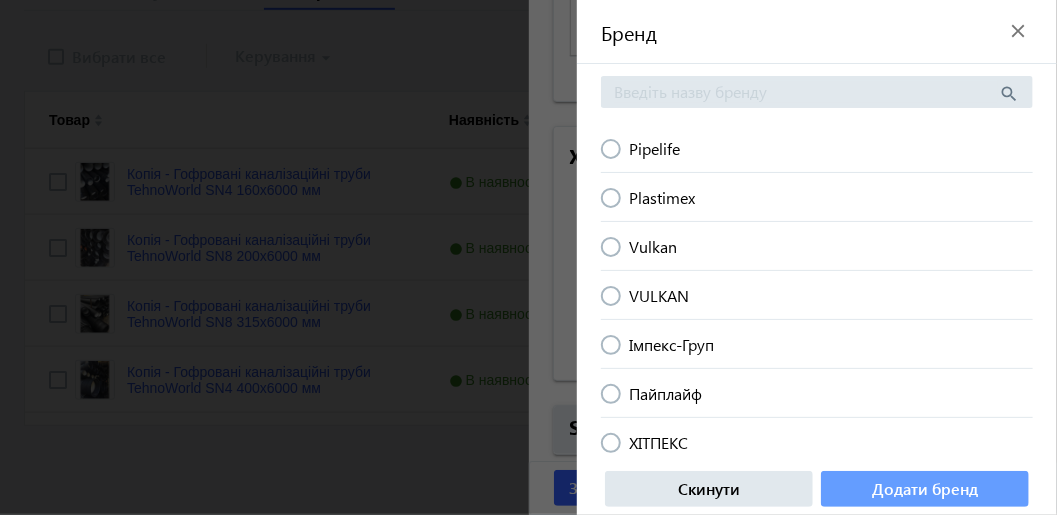click on "Додати бренд" 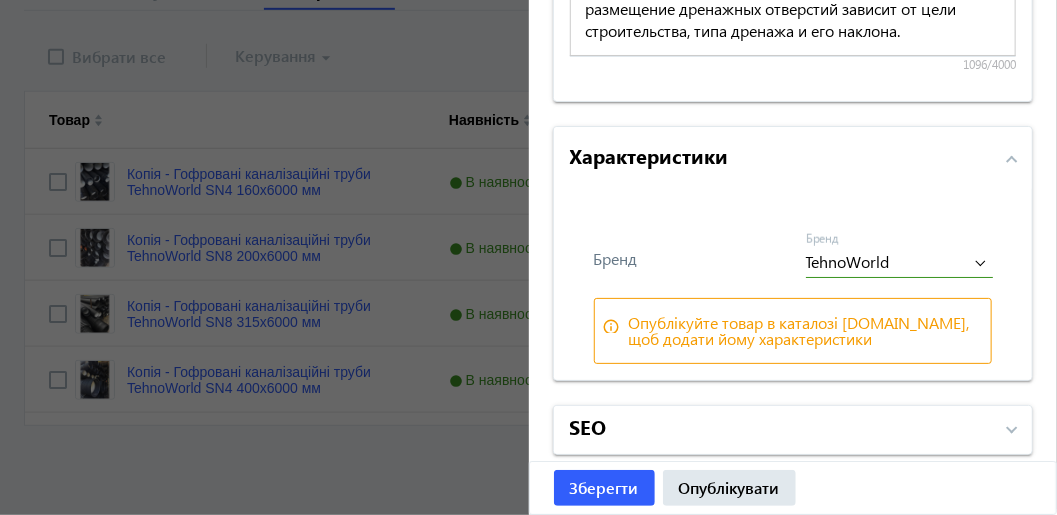 click on "SEO" at bounding box center (781, 430) 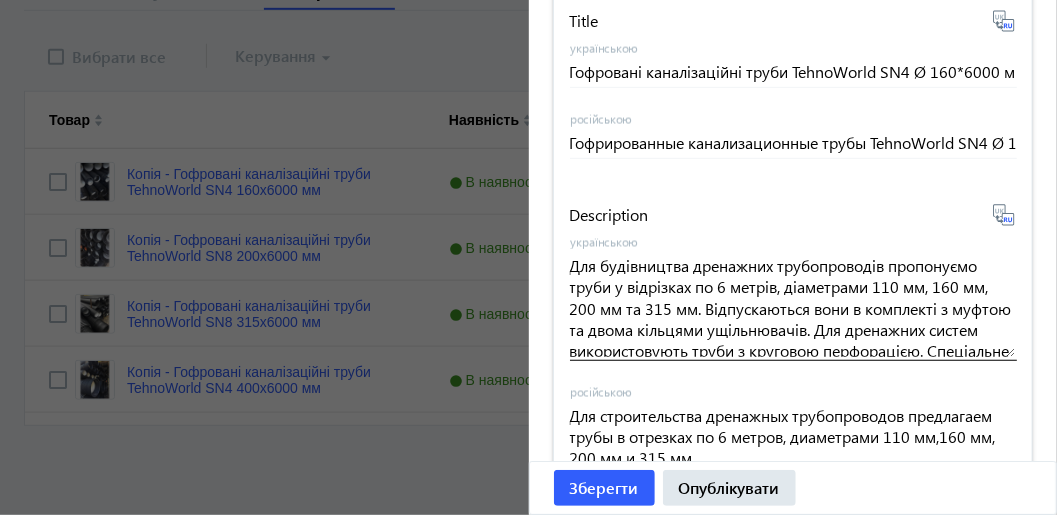 scroll, scrollTop: 3036, scrollLeft: 0, axis: vertical 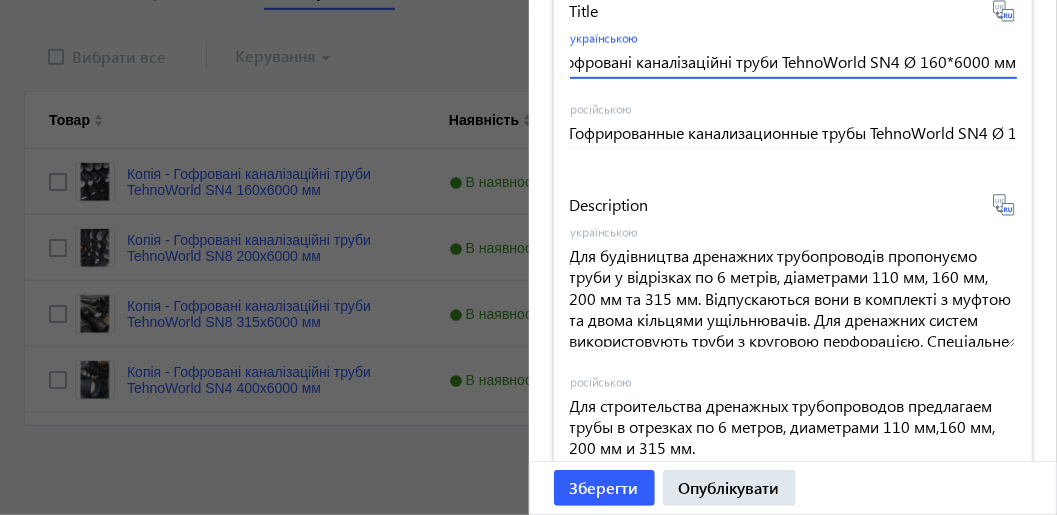 drag, startPoint x: 564, startPoint y: 57, endPoint x: 1042, endPoint y: 70, distance: 478.17676 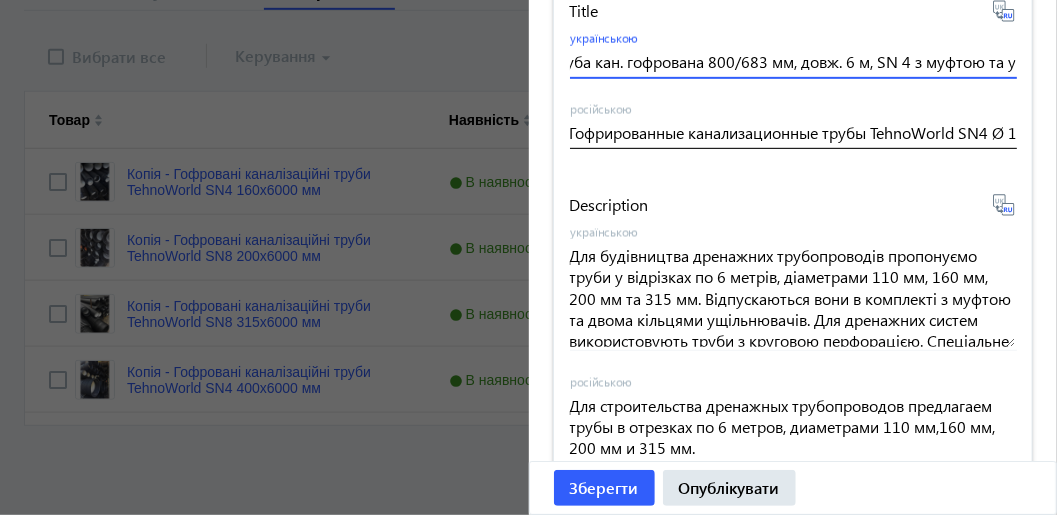 scroll, scrollTop: 0, scrollLeft: 74, axis: horizontal 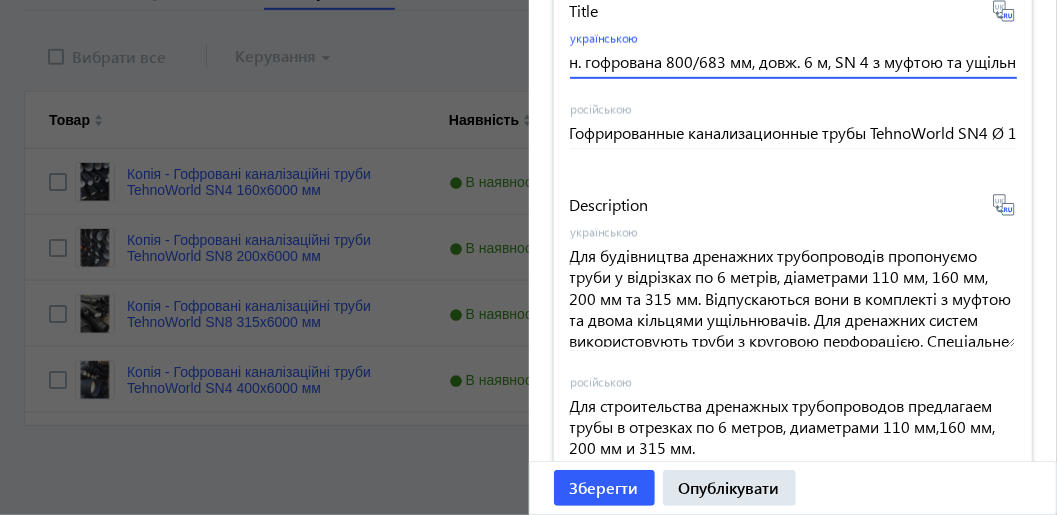 type on "Труба кан. гофрована 800/683 мм, довж. 6 м, SN 4 з муфтою та ущільн" 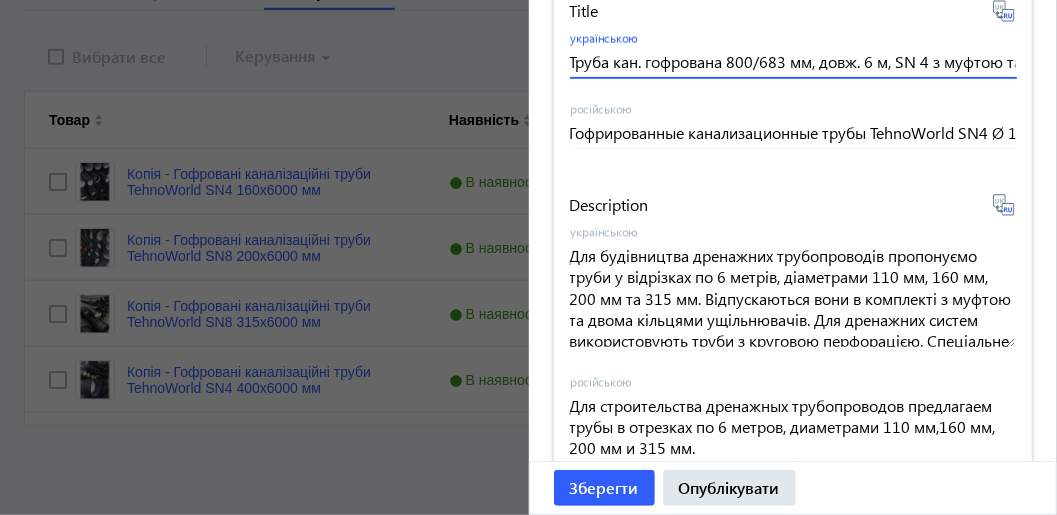 click 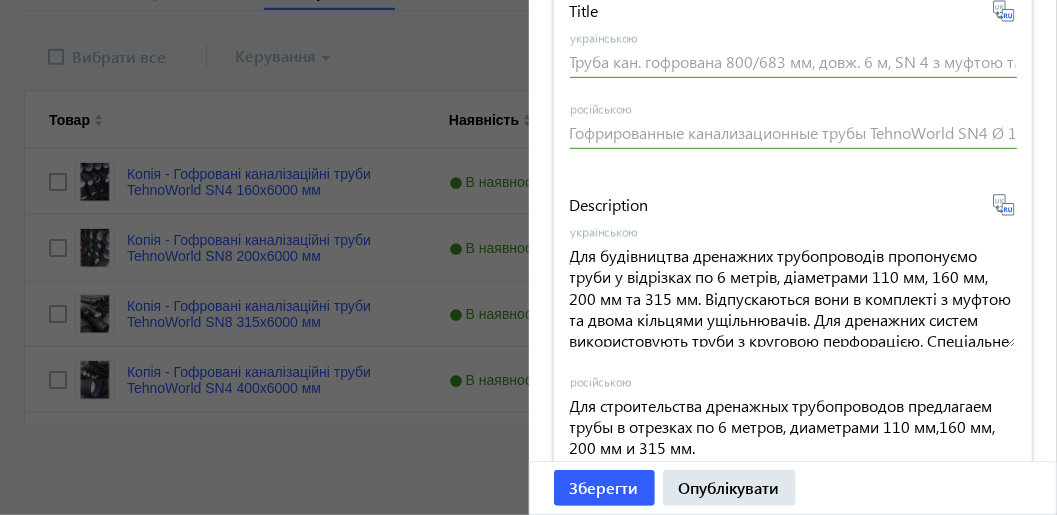 type on "Труба кон. гофрированная 800/683 мм, дл. 6 м, SN 4 с муфтой и уплотнением." 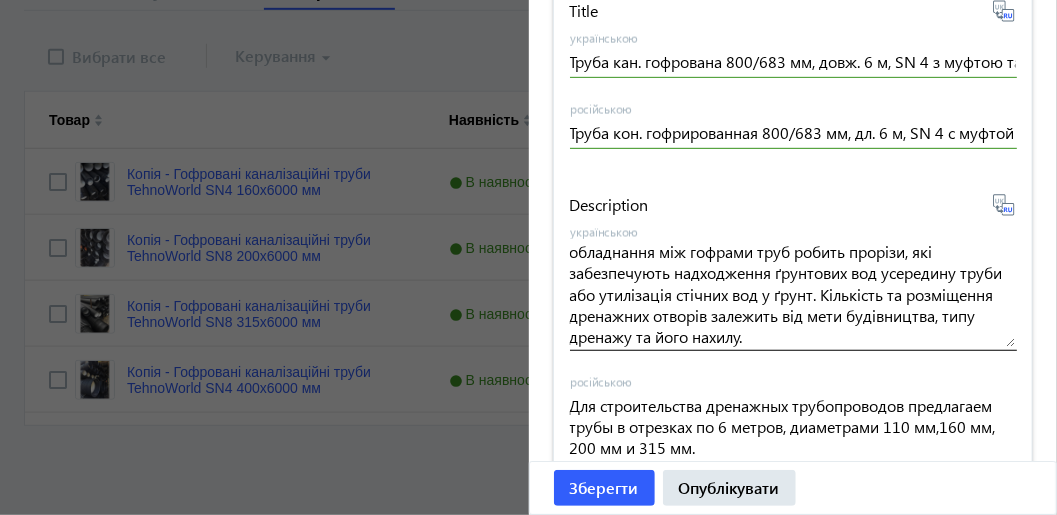 scroll, scrollTop: 111, scrollLeft: 0, axis: vertical 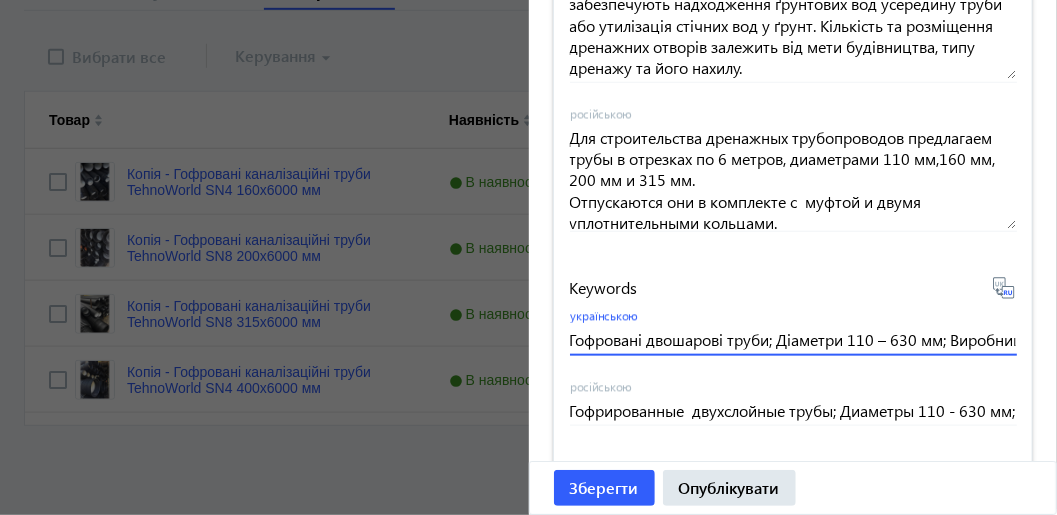 drag, startPoint x: 888, startPoint y: 340, endPoint x: 877, endPoint y: 340, distance: 11 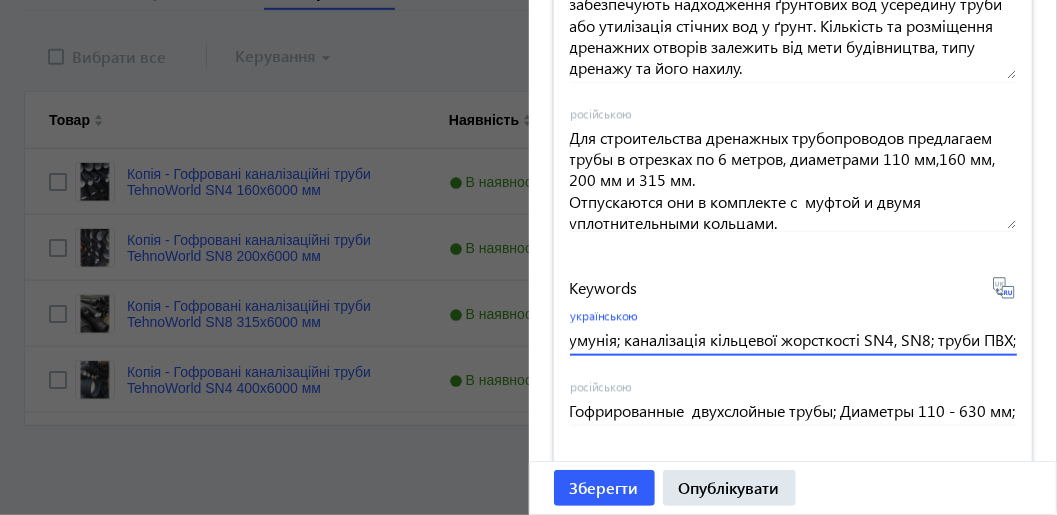 scroll, scrollTop: 0, scrollLeft: 709, axis: horizontal 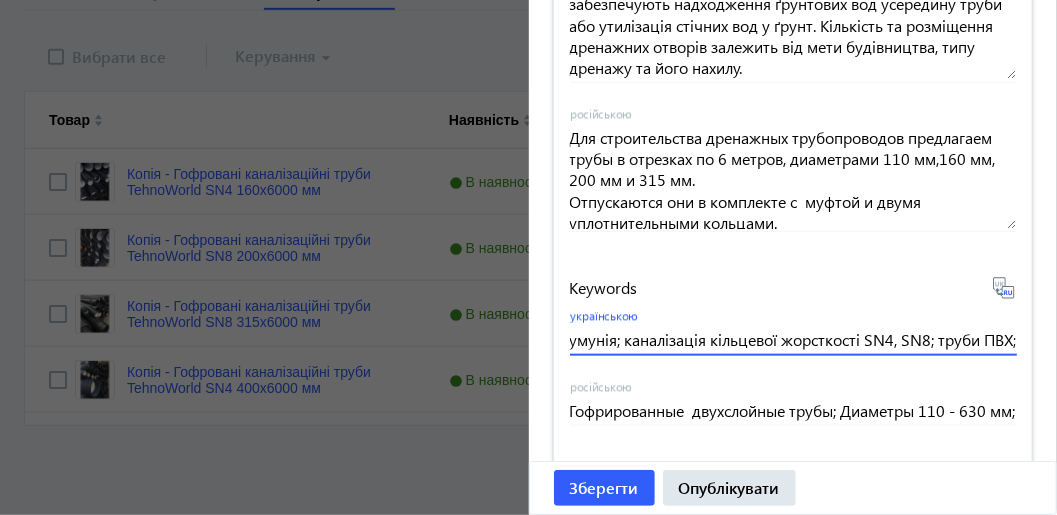 type on "Гофровані двошарові труби; Діаметри 110мм 630мм 500мм 800мм Виробництво TehnoWorld Румунія; каналізація кільцевої жорсткості SN4, SN8; труби ПВХ;" 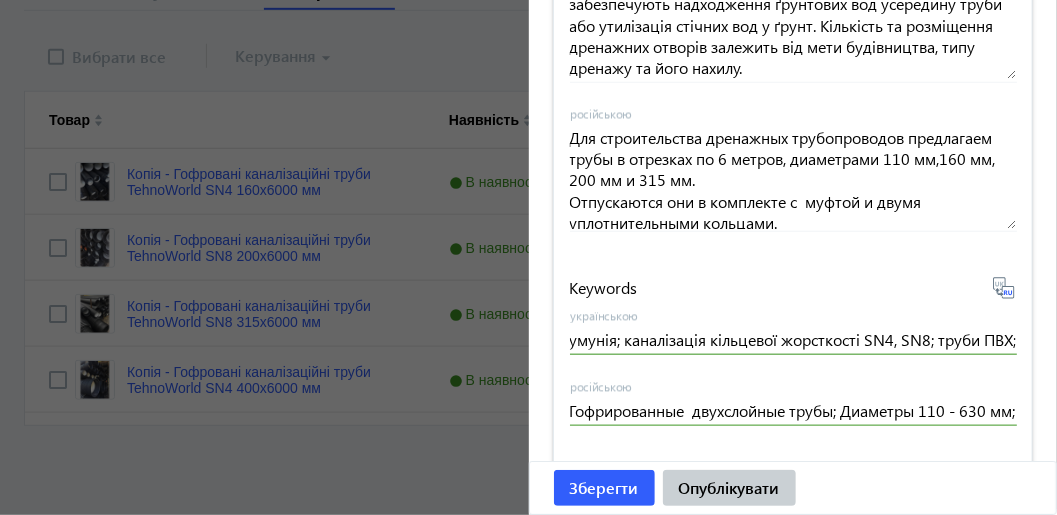 scroll, scrollTop: 0, scrollLeft: 0, axis: both 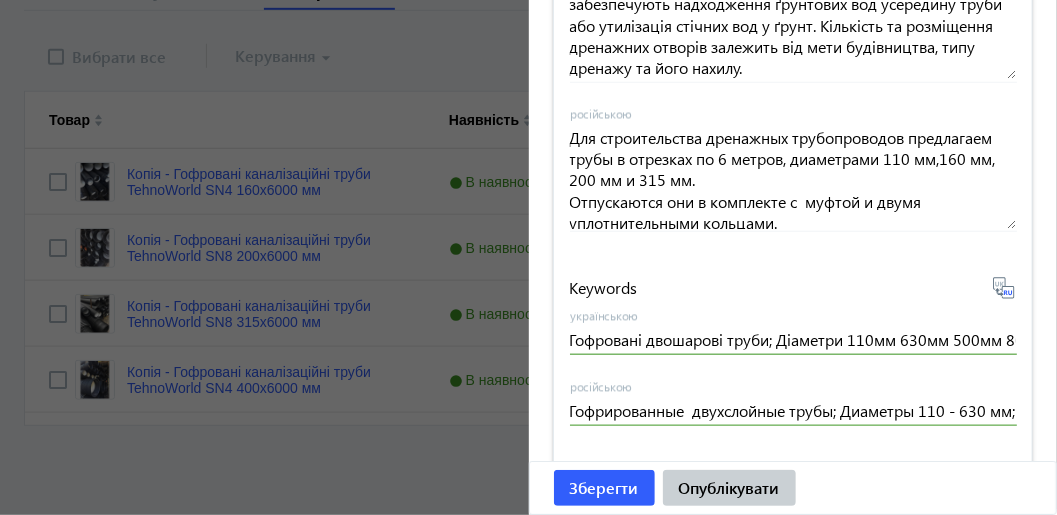 click on "Опублікувати" 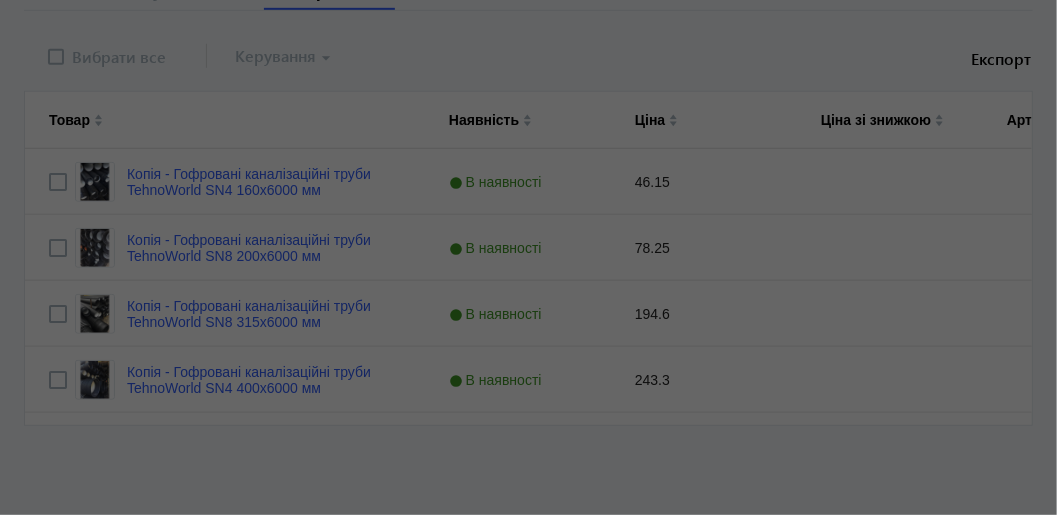 scroll, scrollTop: 0, scrollLeft: 0, axis: both 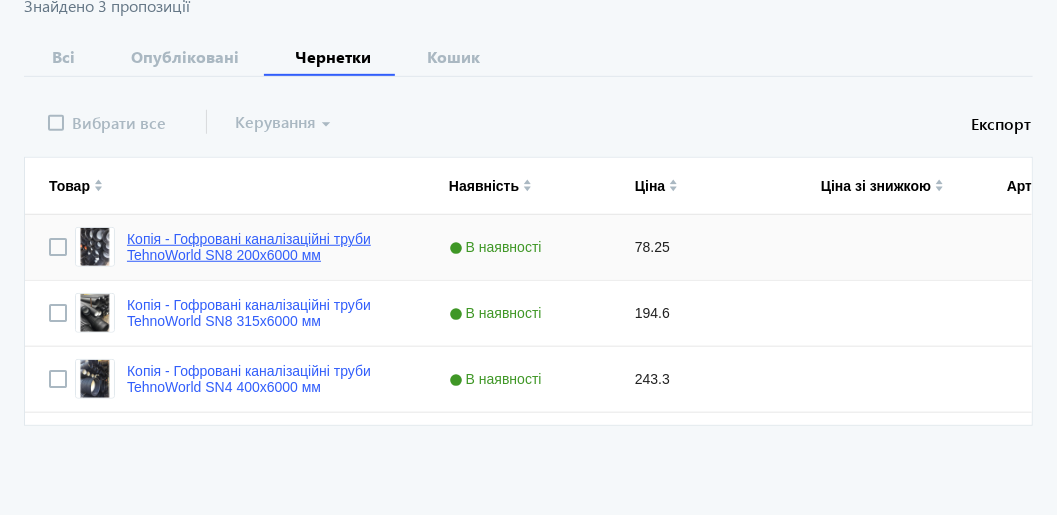click on "Копія - Гофровані каналізаційні труби TehnoWorld SN8 200x6000 мм" 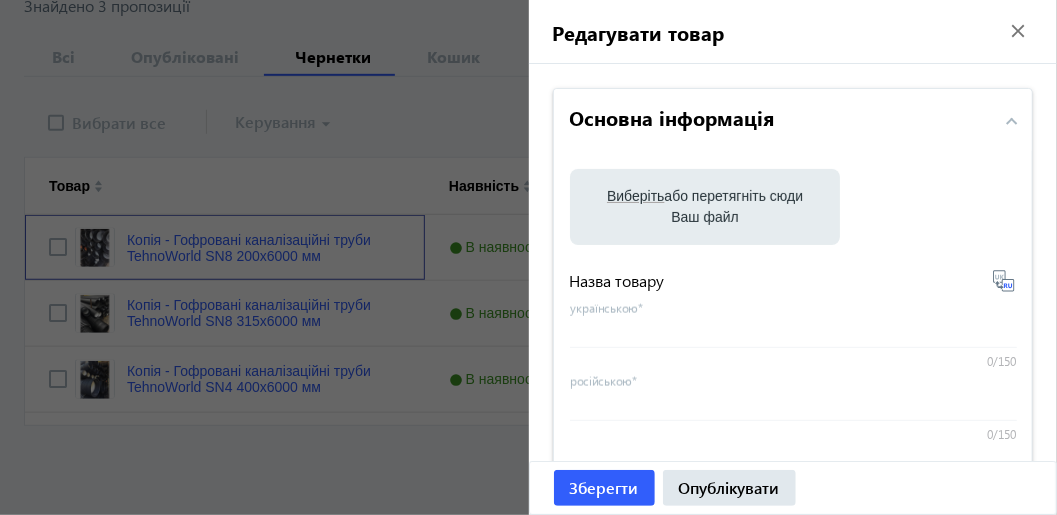 type on "Копія - Гофровані каналізаційні труби TehnoWorld SN8 200x6000 мм" 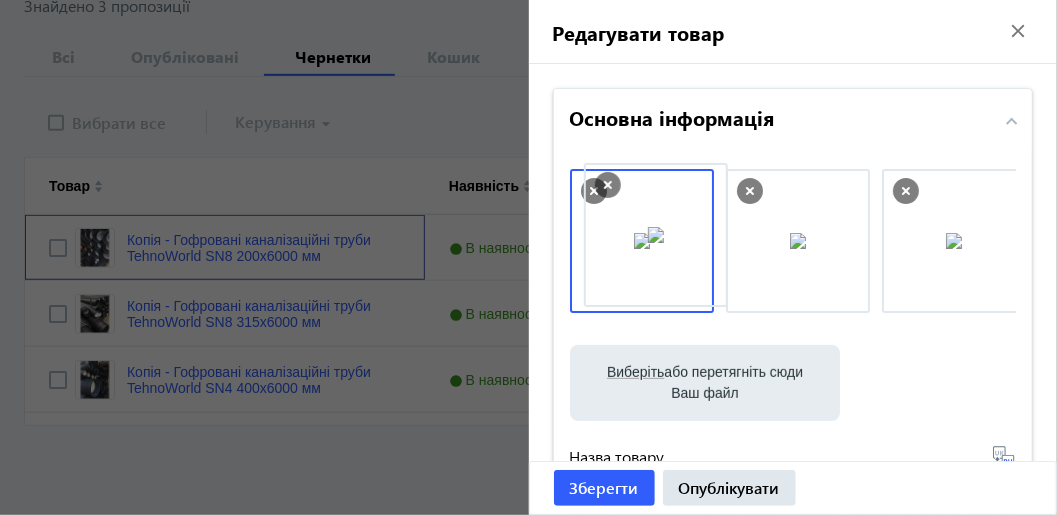 drag, startPoint x: 764, startPoint y: 242, endPoint x: 666, endPoint y: 237, distance: 98.12747 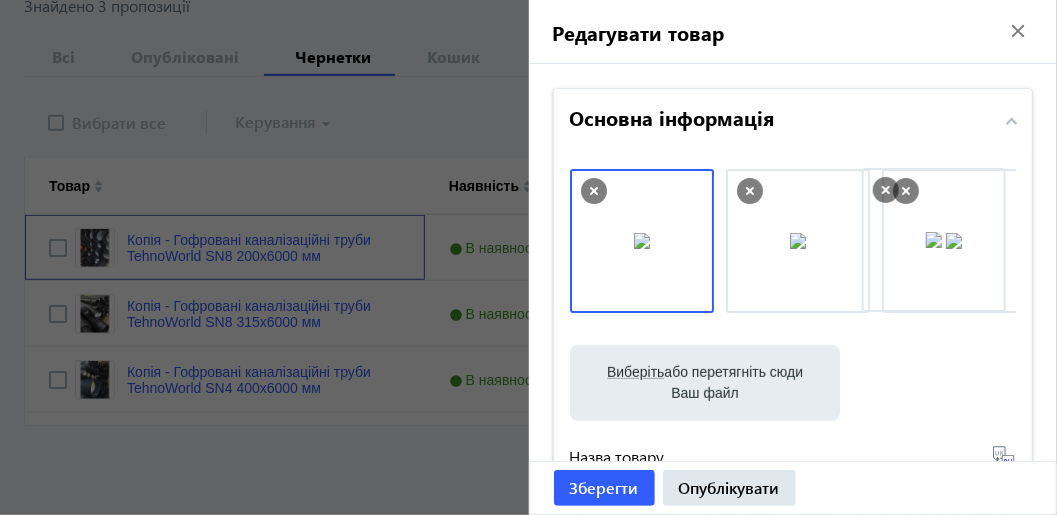 drag, startPoint x: 624, startPoint y: 232, endPoint x: 923, endPoint y: 232, distance: 299 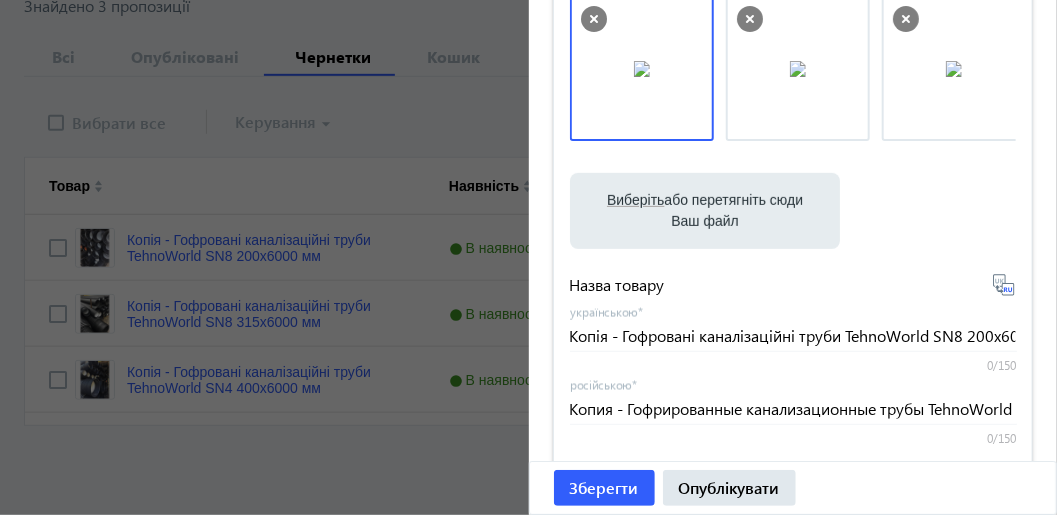 scroll, scrollTop: 299, scrollLeft: 0, axis: vertical 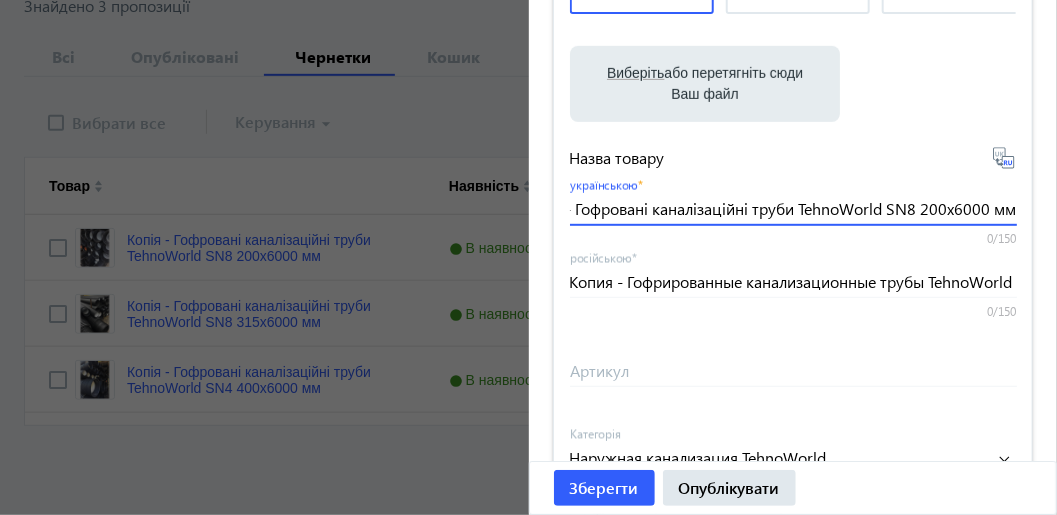 drag, startPoint x: 567, startPoint y: 206, endPoint x: 1024, endPoint y: 208, distance: 457.00436 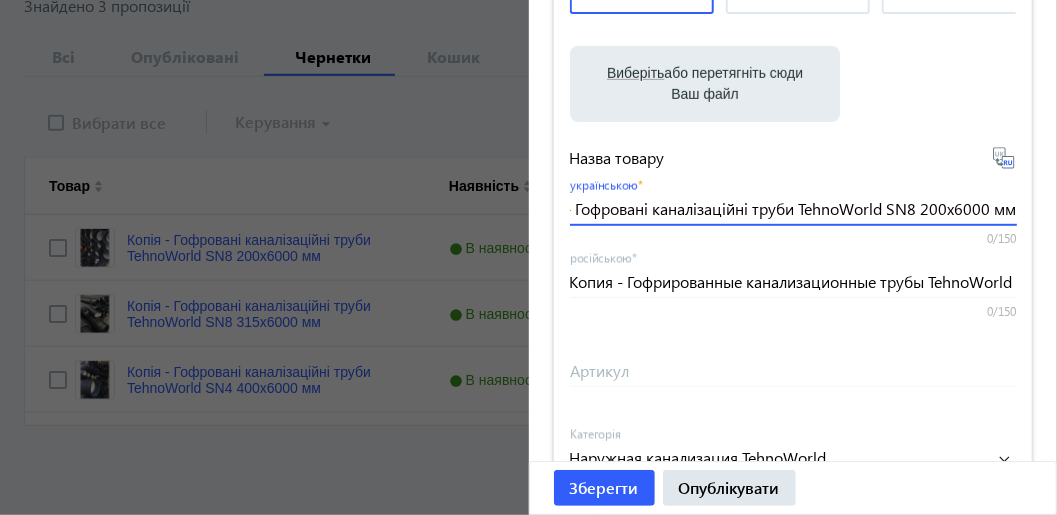 paste on "руба каналіз. гофрована 500/425 мм, довж. 6 м, SN 8 з муфтою та ущільн" 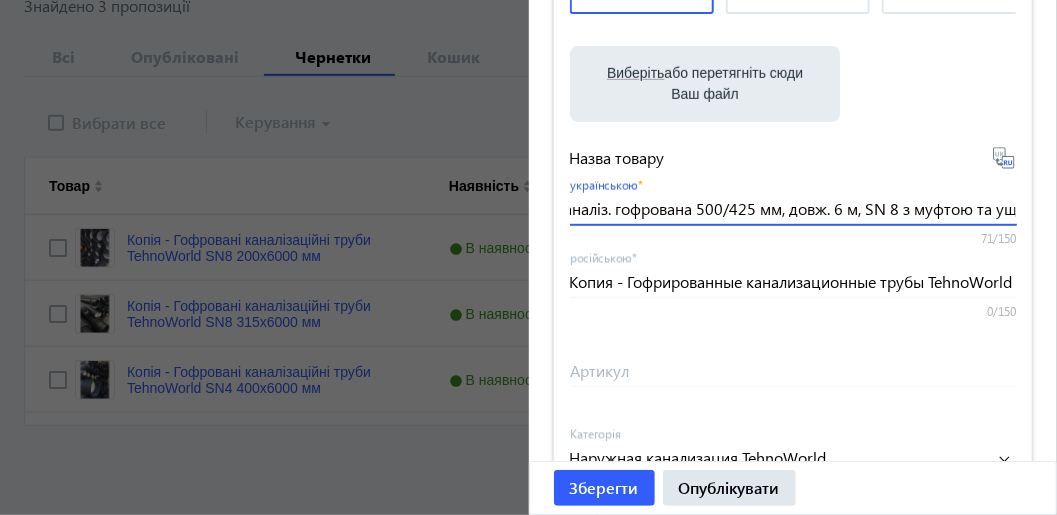 scroll, scrollTop: 0, scrollLeft: 101, axis: horizontal 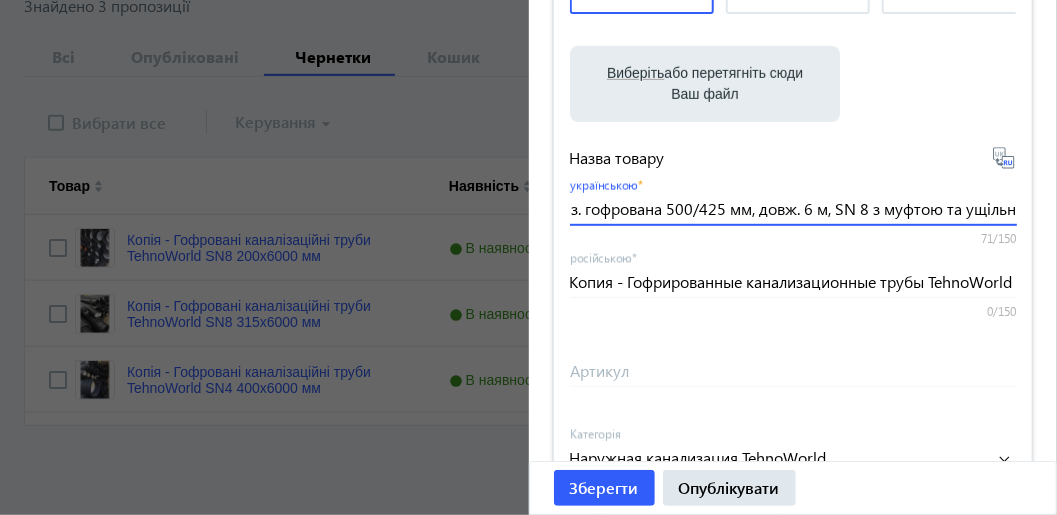 type on "Труба каналіз. гофрована 500/425 мм, довж. 6 м, SN 8 з муфтою та ущільн" 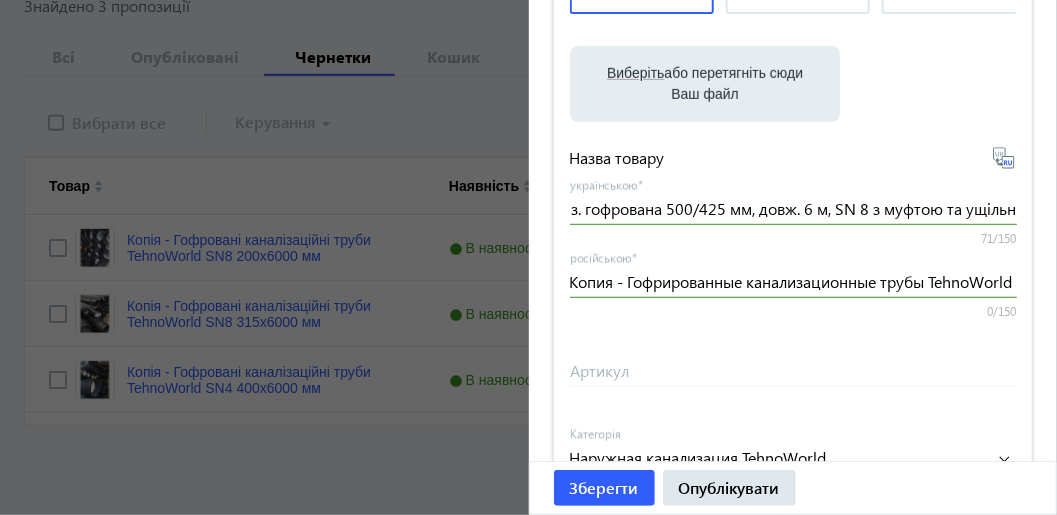 scroll, scrollTop: 0, scrollLeft: 0, axis: both 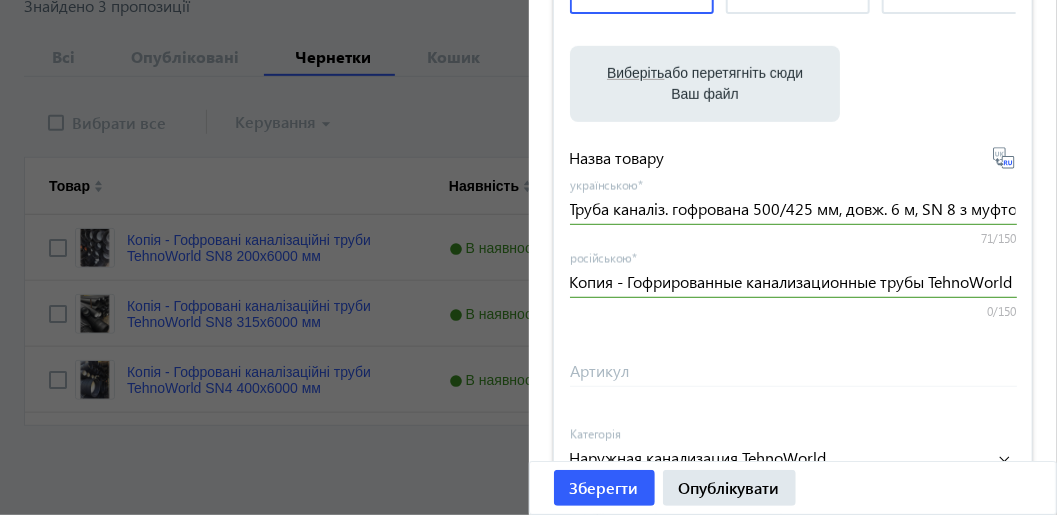 click 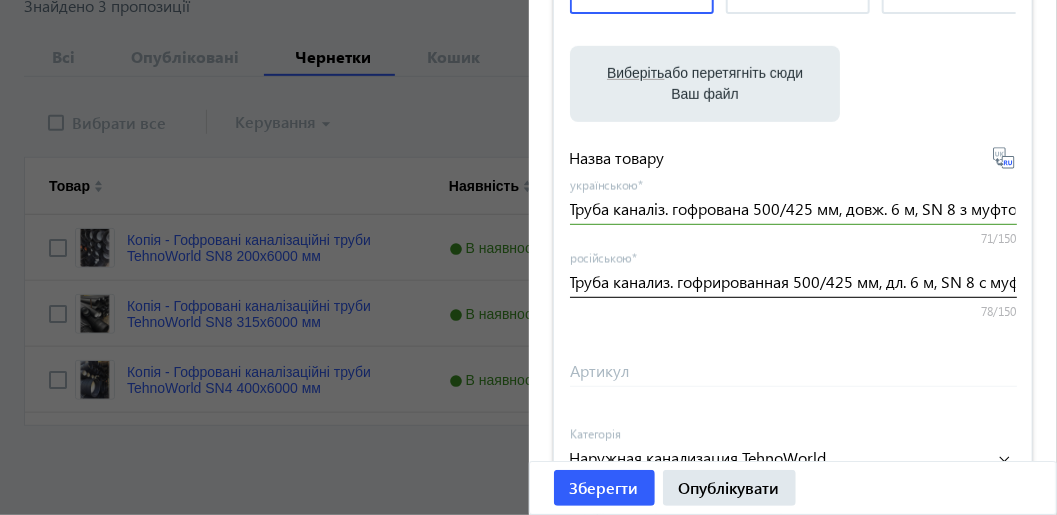 click on "Труба канализ. гофрированная 500/425 мм, дл. 6 м, SN 8 с муфтой и уплотнением." at bounding box center [793, 281] 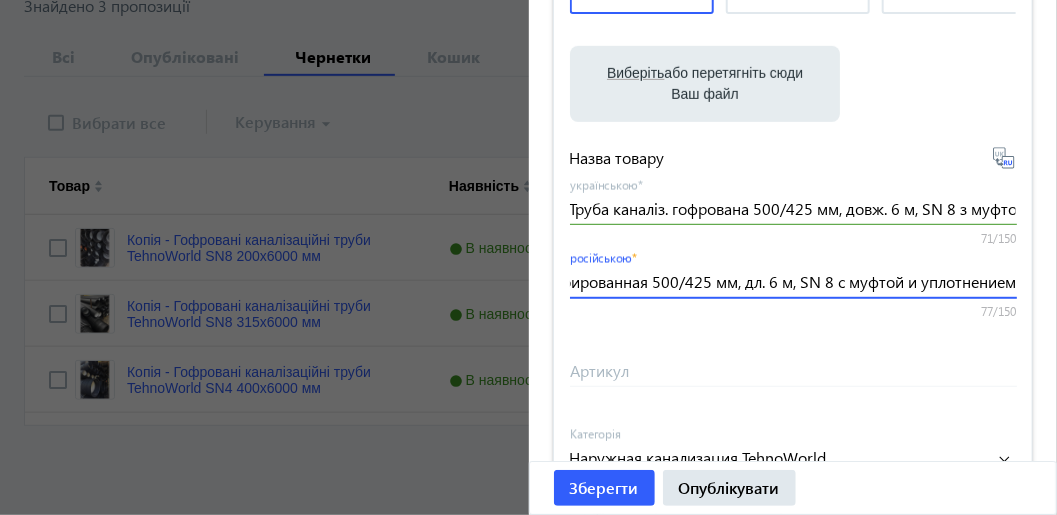 scroll, scrollTop: 0, scrollLeft: 158, axis: horizontal 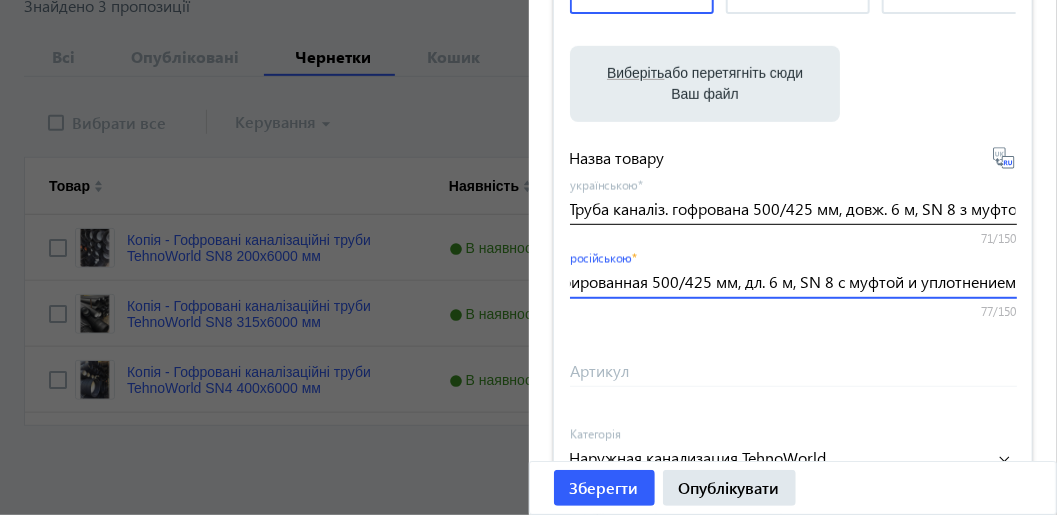 type on "Труба канализ. гофрированная 500/425 мм, дл. 6 м, SN 8 с муфтой и уплотнением" 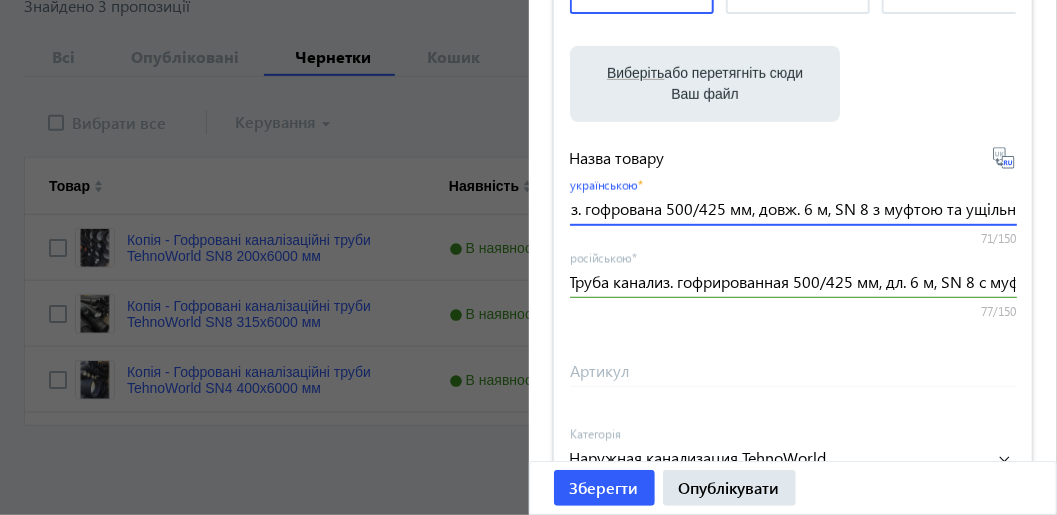 scroll, scrollTop: 0, scrollLeft: 0, axis: both 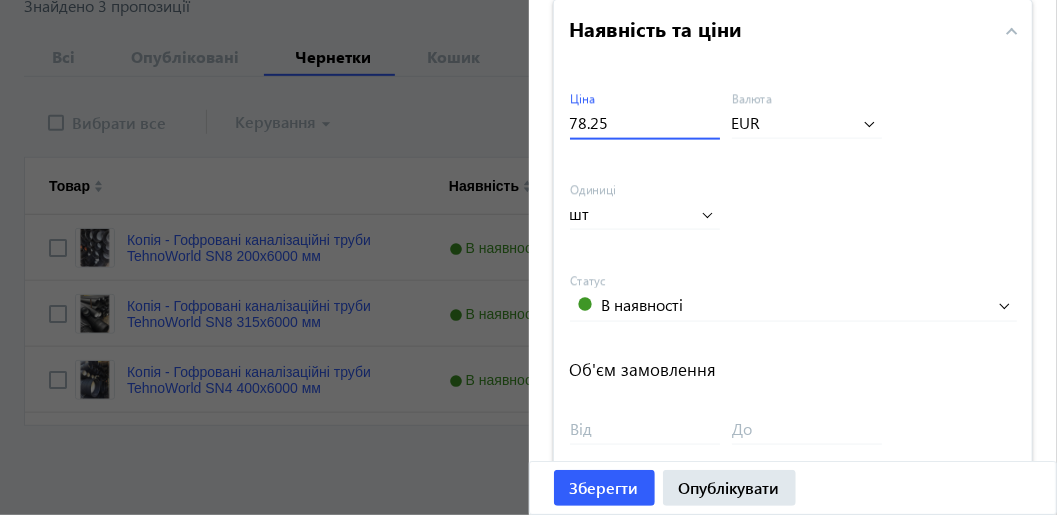 drag, startPoint x: 604, startPoint y: 124, endPoint x: 555, endPoint y: 122, distance: 49.0408 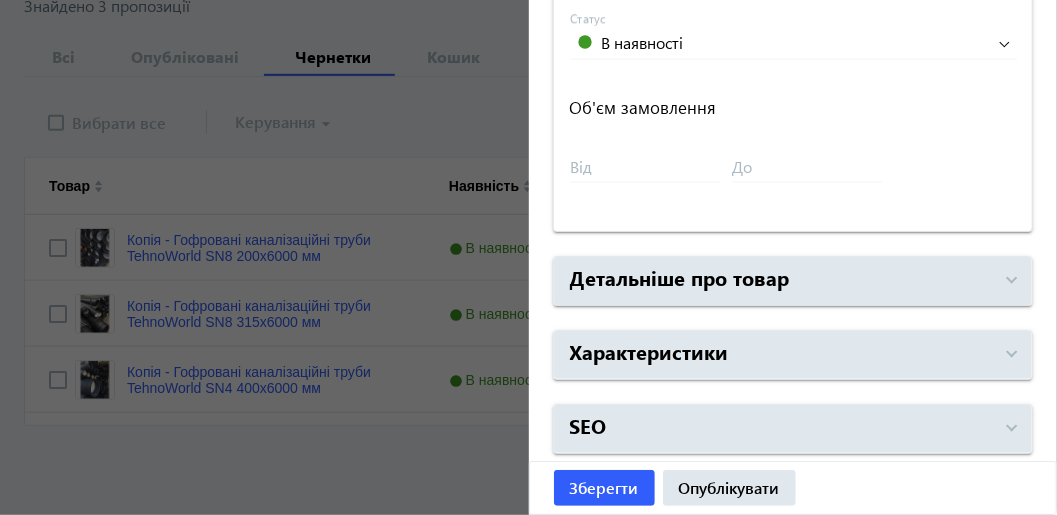 scroll, scrollTop: 1163, scrollLeft: 0, axis: vertical 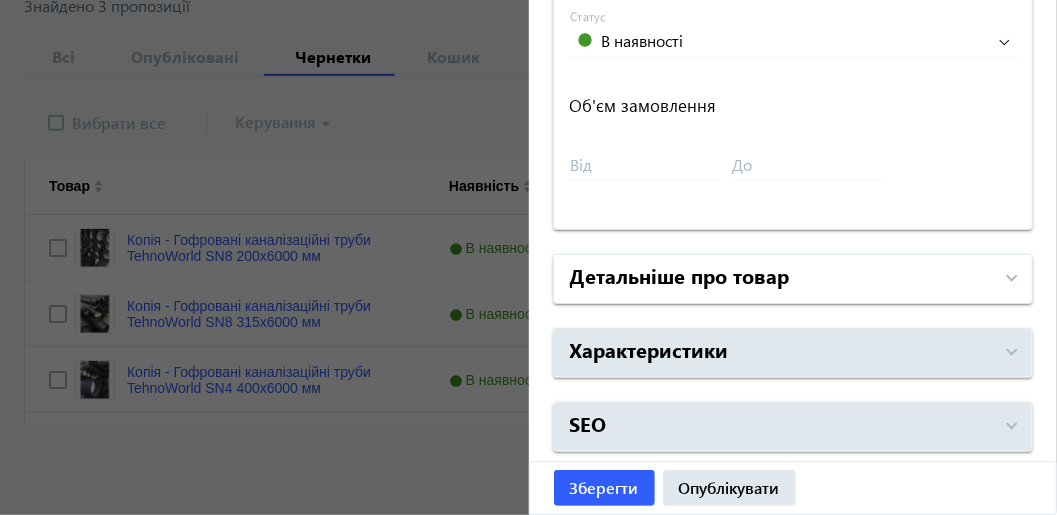 type on "450.10" 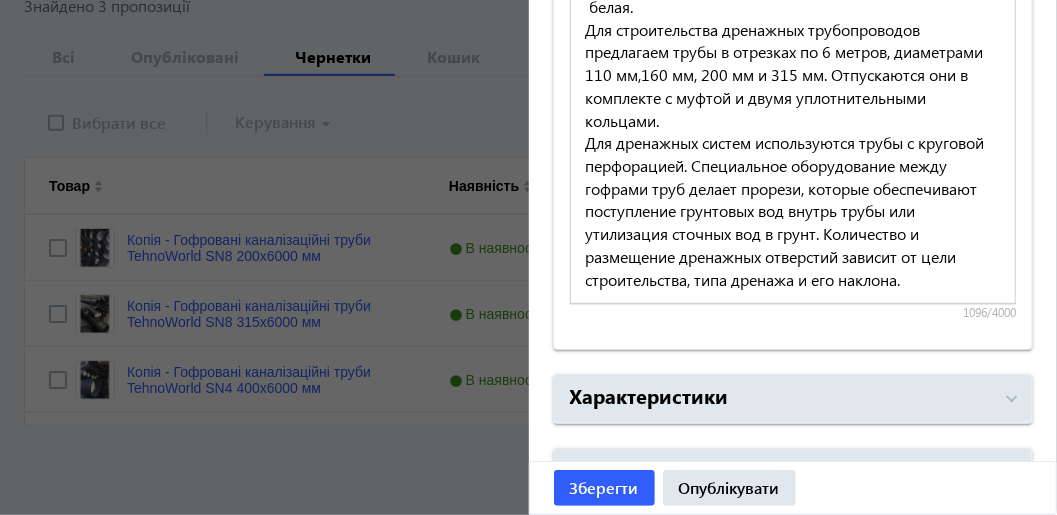 scroll, scrollTop: 2809, scrollLeft: 0, axis: vertical 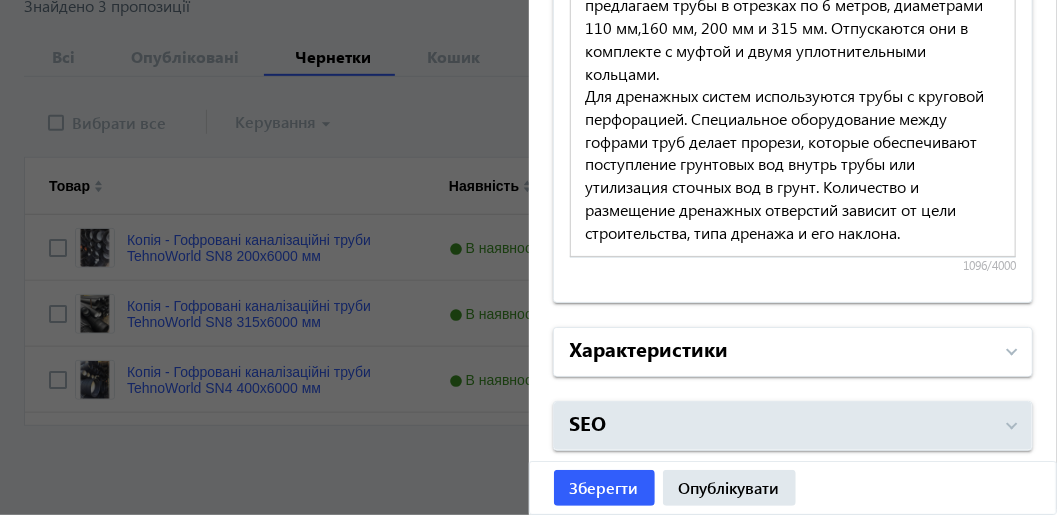 click on "Характеристики" at bounding box center [781, 352] 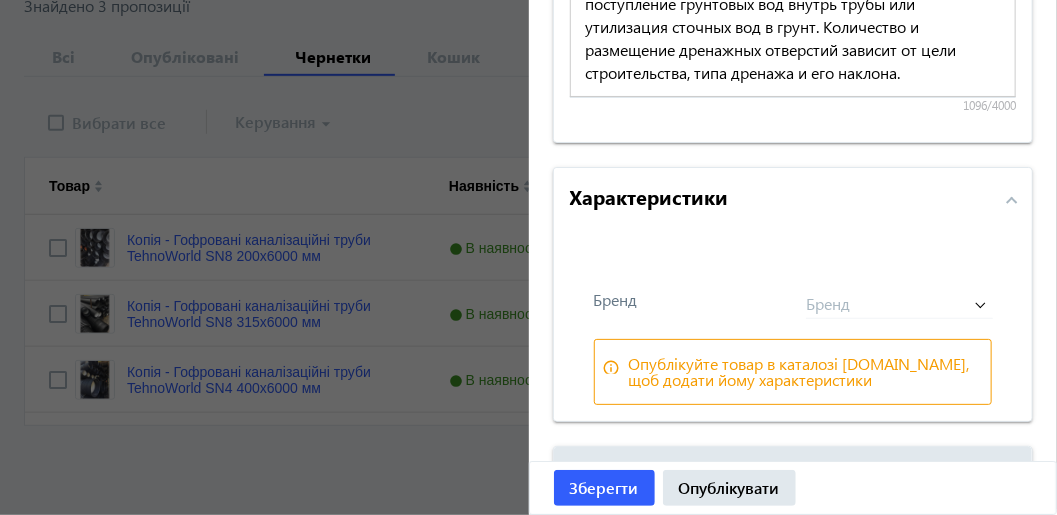 scroll, scrollTop: 3014, scrollLeft: 0, axis: vertical 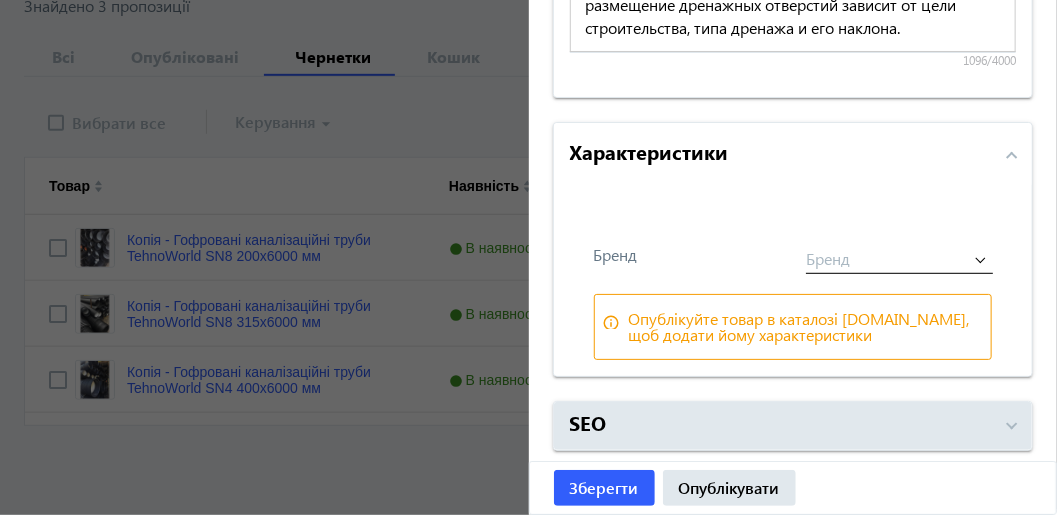click at bounding box center (899, 250) 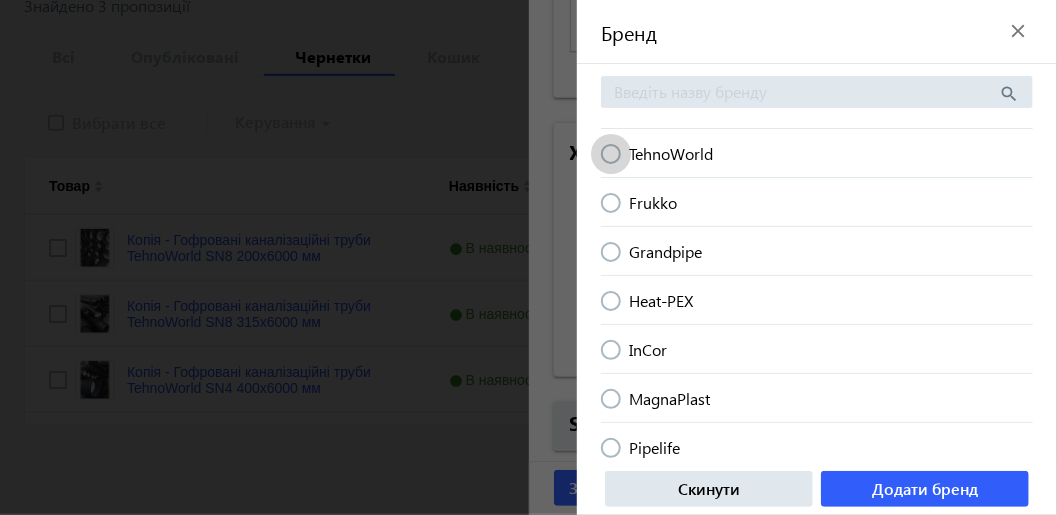 click at bounding box center (611, 154) 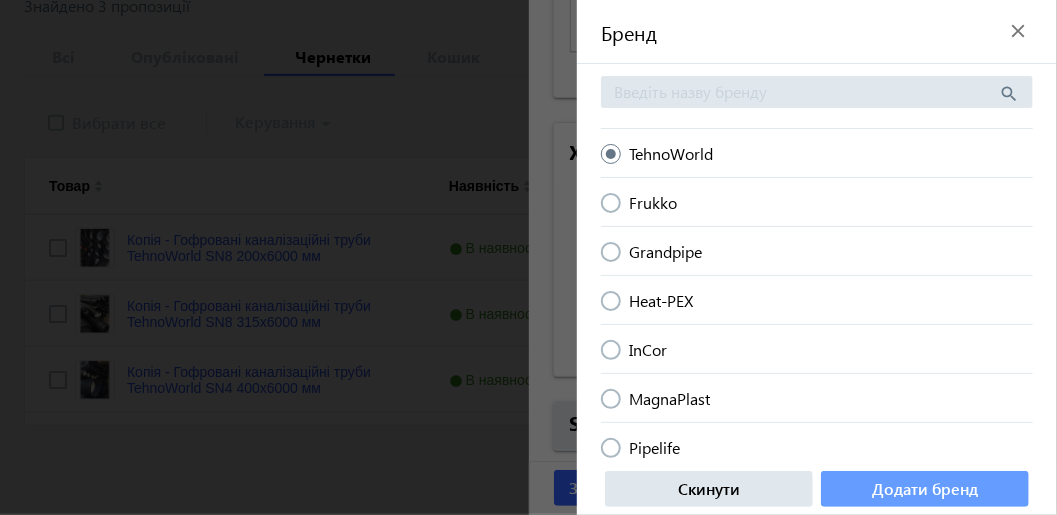 click on "Додати бренд" 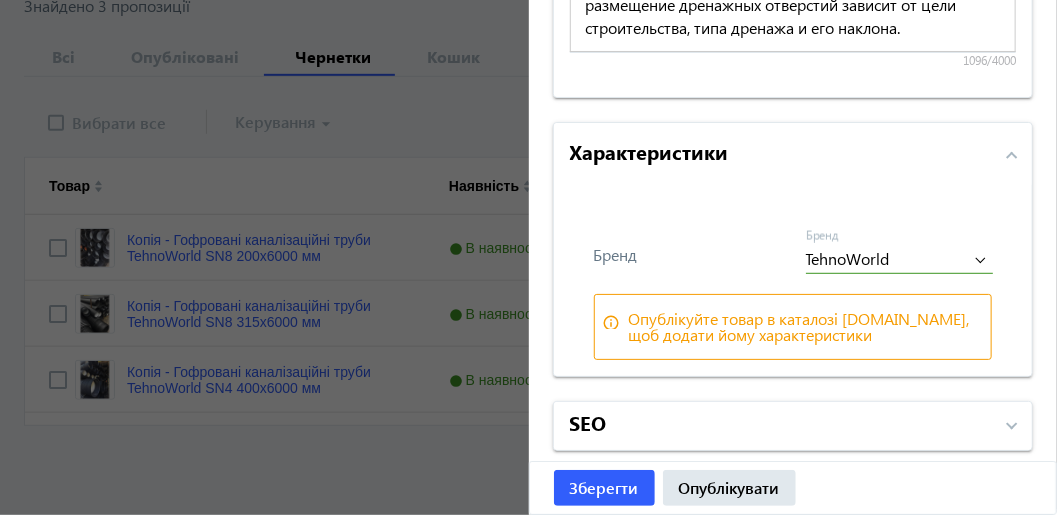 click on "SEO" at bounding box center [793, 426] 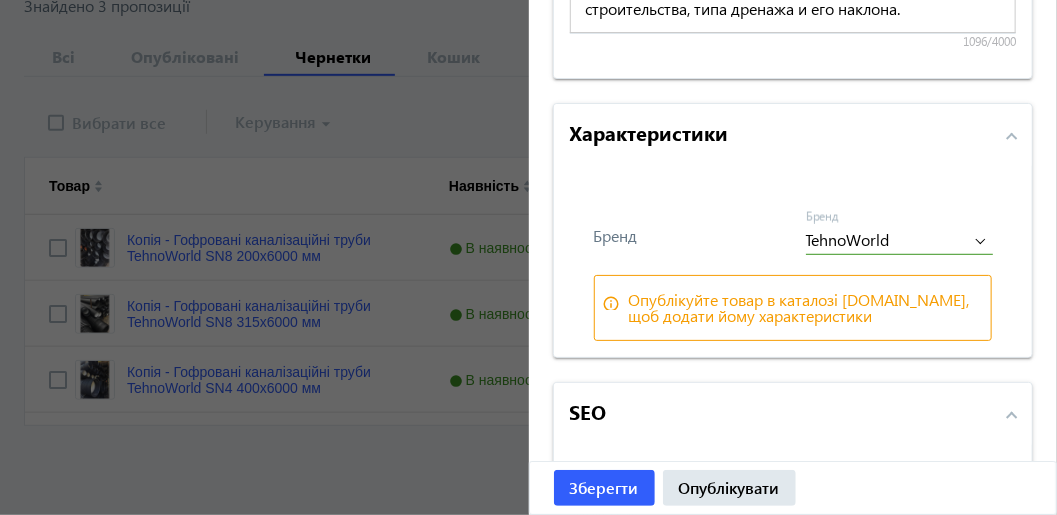 scroll, scrollTop: 3414, scrollLeft: 0, axis: vertical 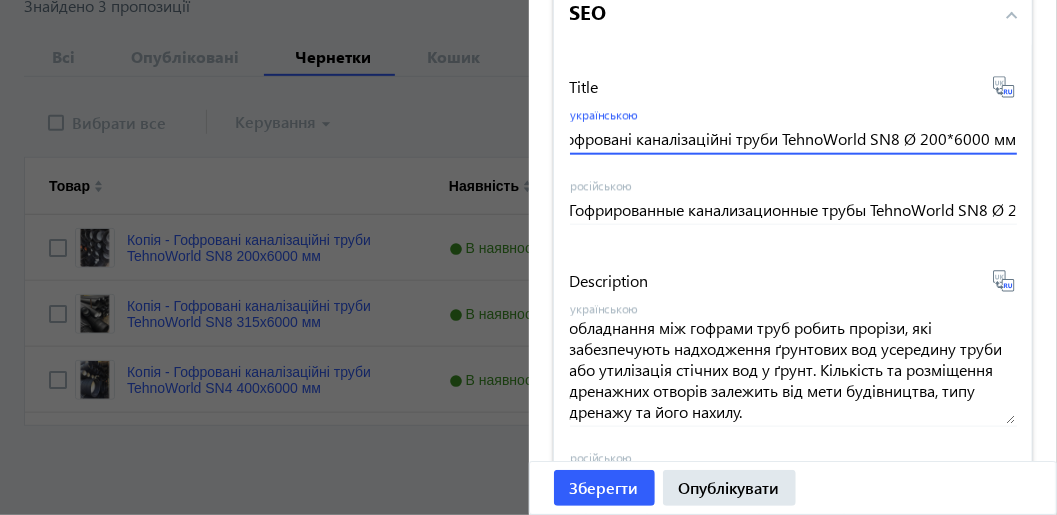 drag, startPoint x: 564, startPoint y: 158, endPoint x: 1010, endPoint y: 171, distance: 446.18942 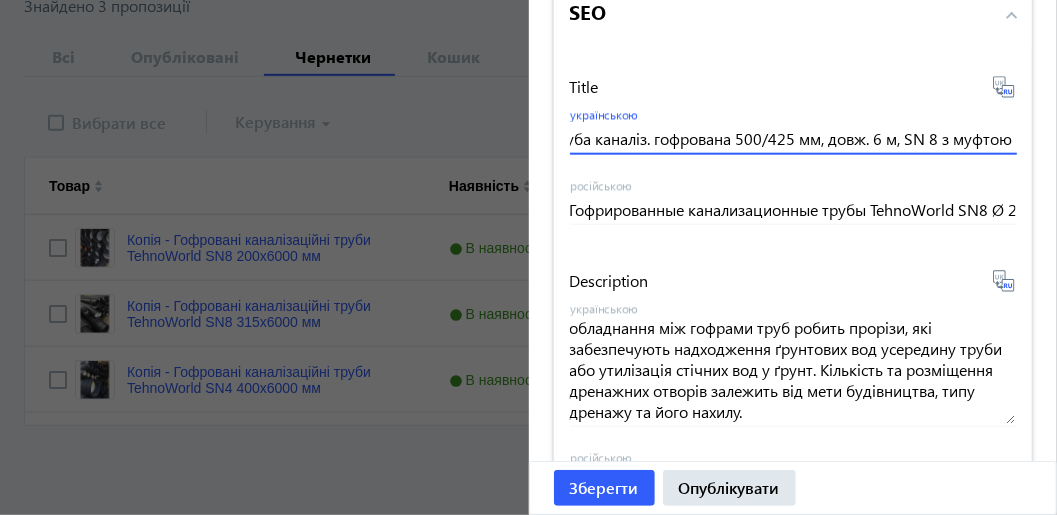 scroll, scrollTop: 0, scrollLeft: 101, axis: horizontal 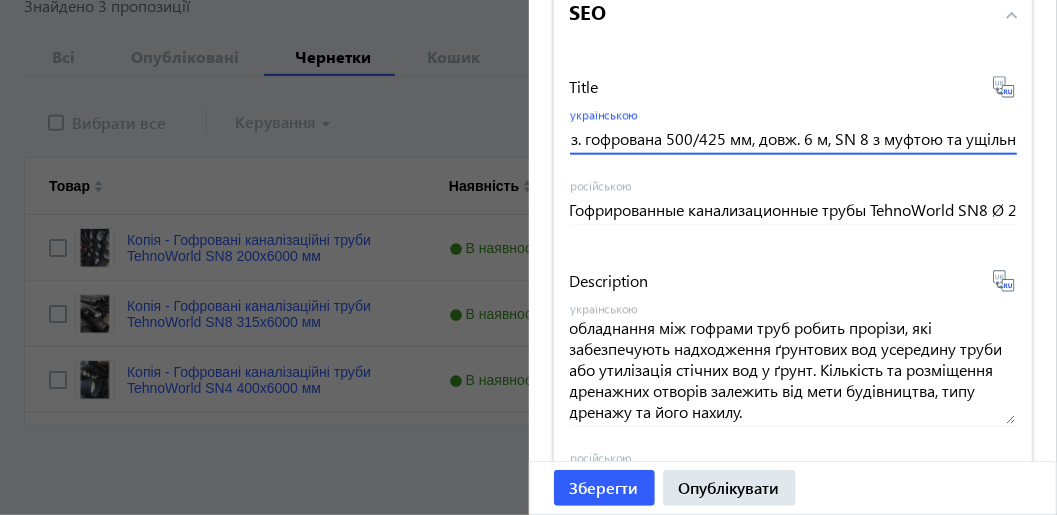 type on "Труба каналіз. гофрована 500/425 мм, довж. 6 м, SN 8 з муфтою та ущільн" 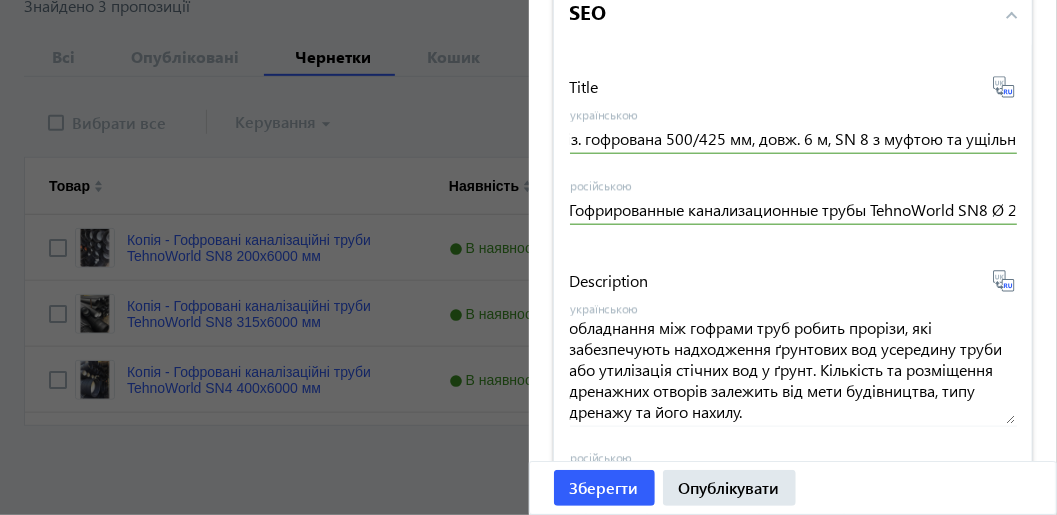 click 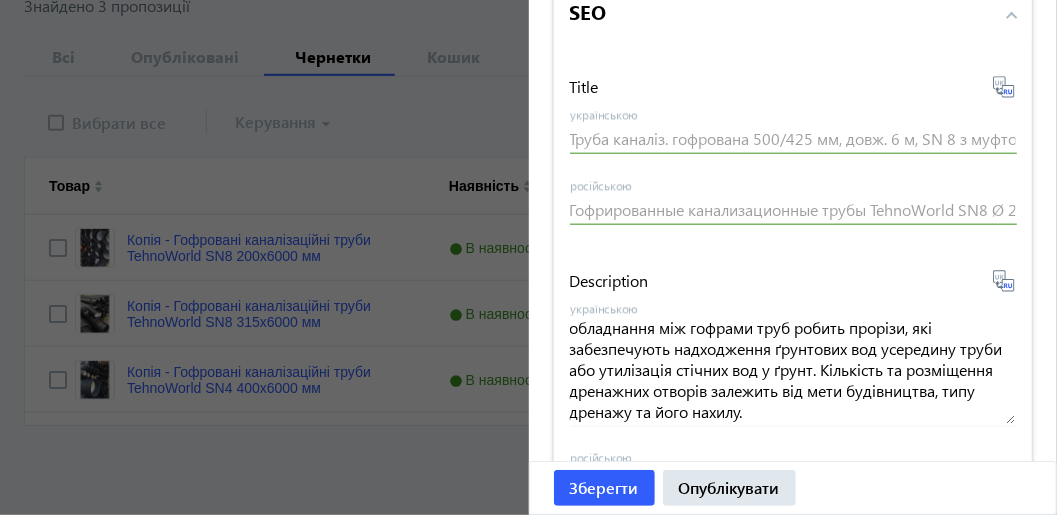 type on "Труба канализ. гофрированная 500/425 мм, дл. 6 м, SN 8 с муфтой и уплотнением." 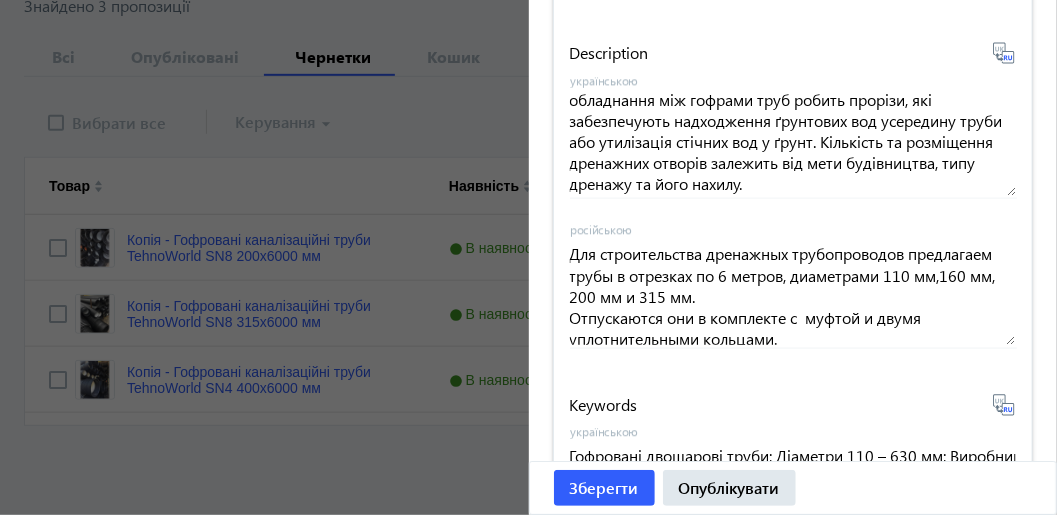 scroll, scrollTop: 3781, scrollLeft: 0, axis: vertical 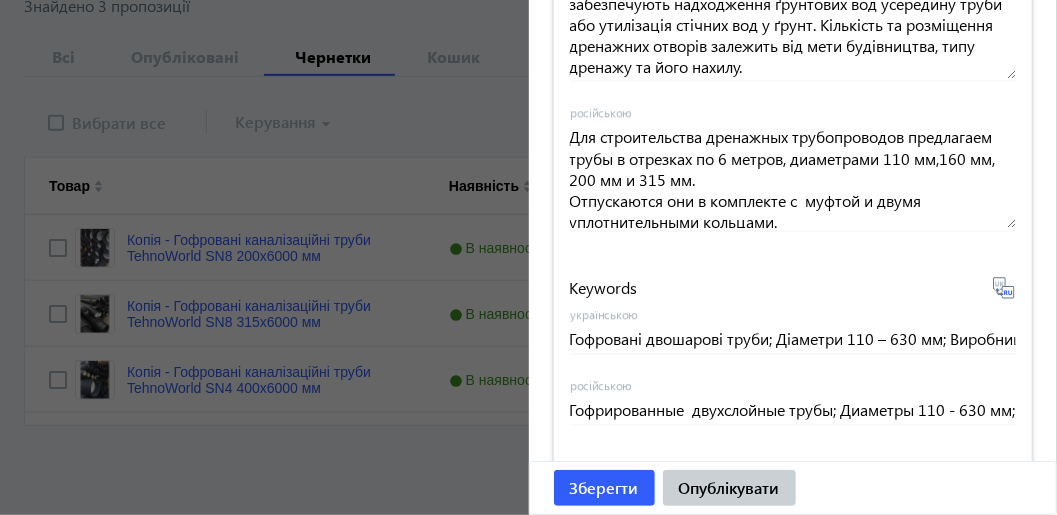click on "Опублікувати" 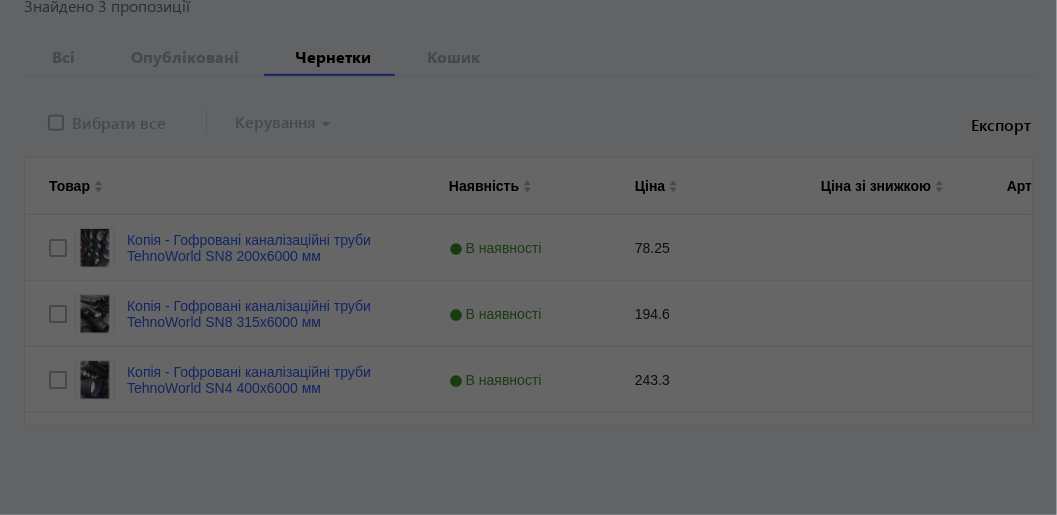 scroll, scrollTop: 0, scrollLeft: 0, axis: both 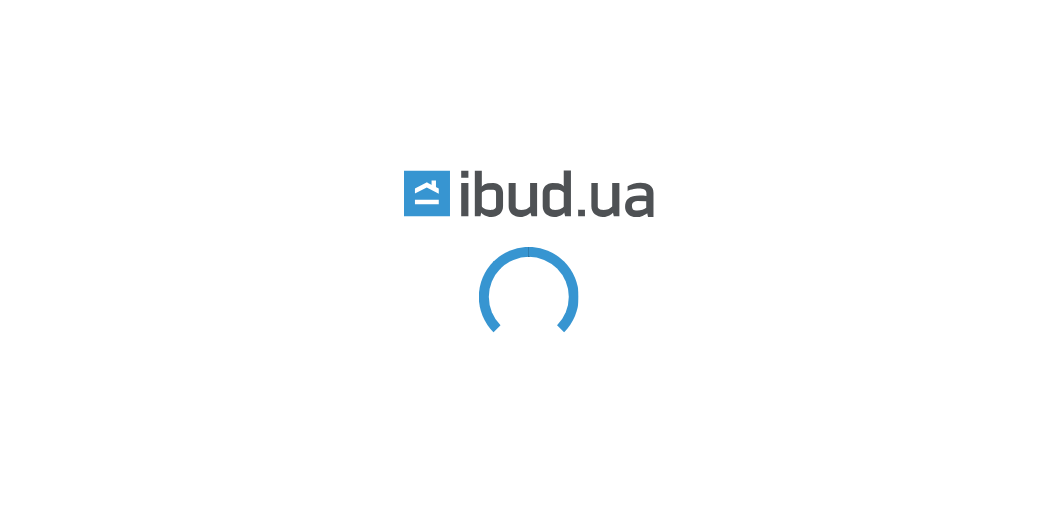 type 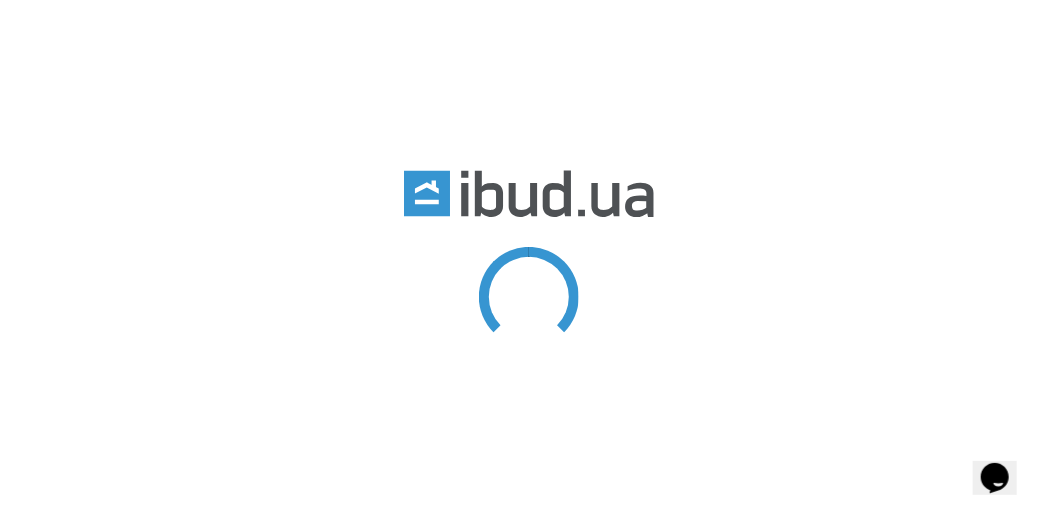 scroll, scrollTop: 0, scrollLeft: 0, axis: both 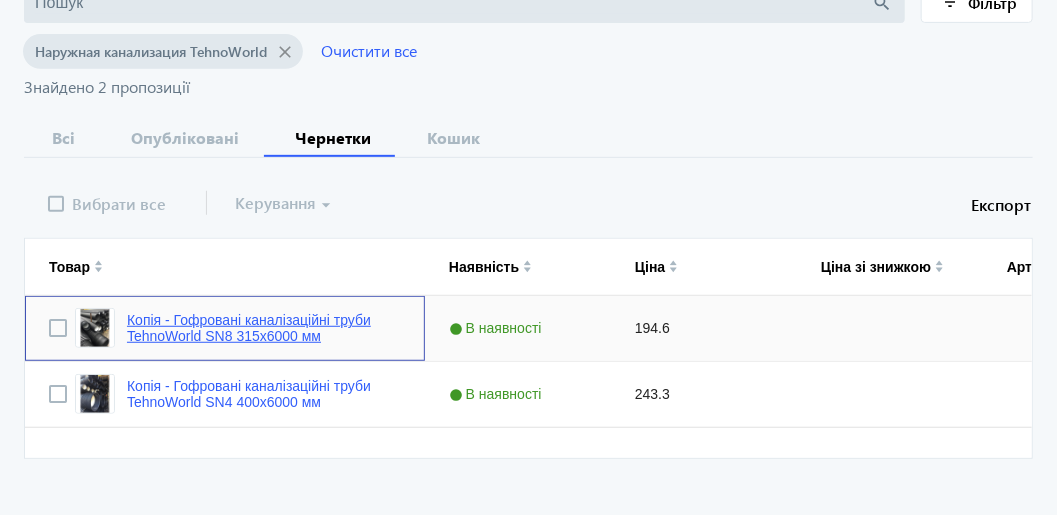 click on "Копія - Гофровані каналізаційні труби TehnoWorld SN8 315x6000 мм" 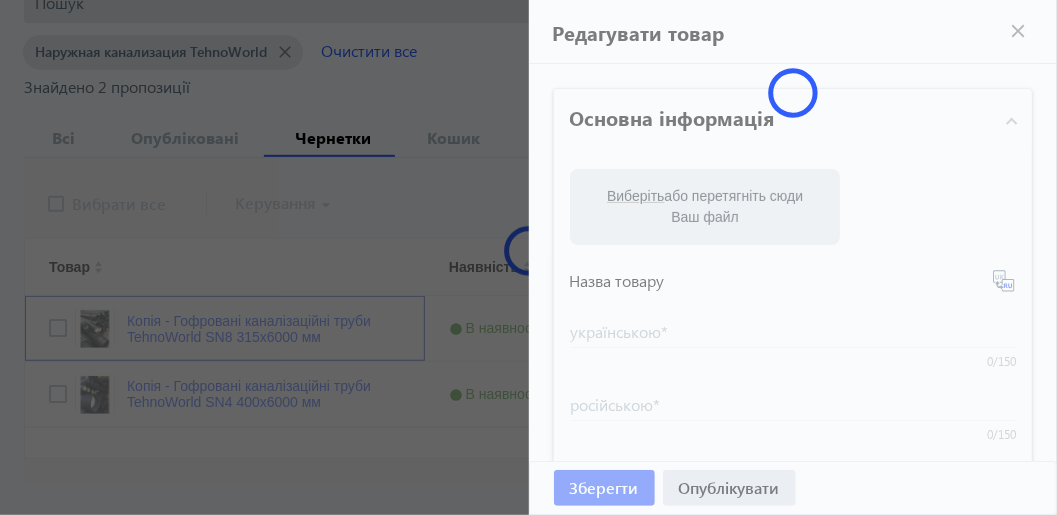 type on "Копія - Гофровані каналізаційні труби TehnoWorld SN8 315x6000 мм" 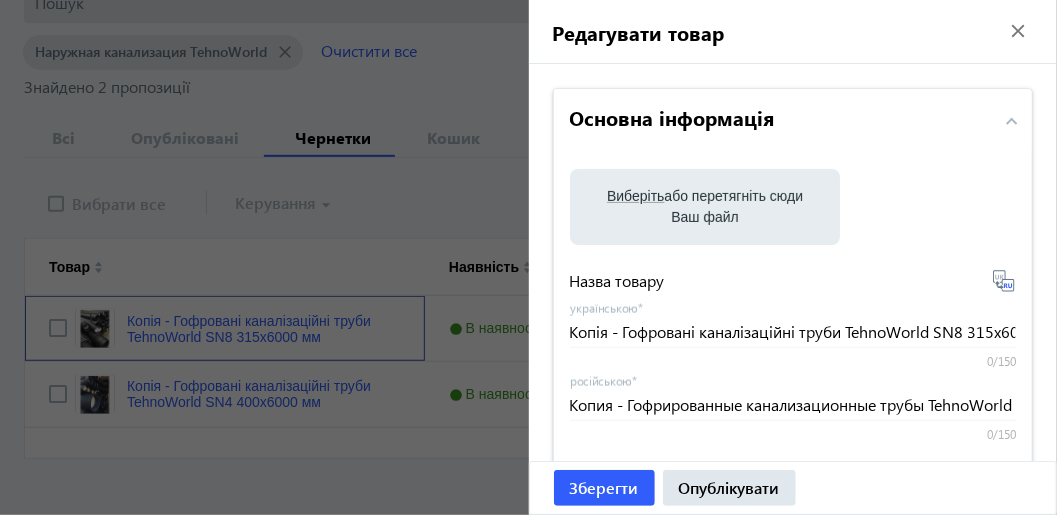 scroll, scrollTop: 100, scrollLeft: 0, axis: vertical 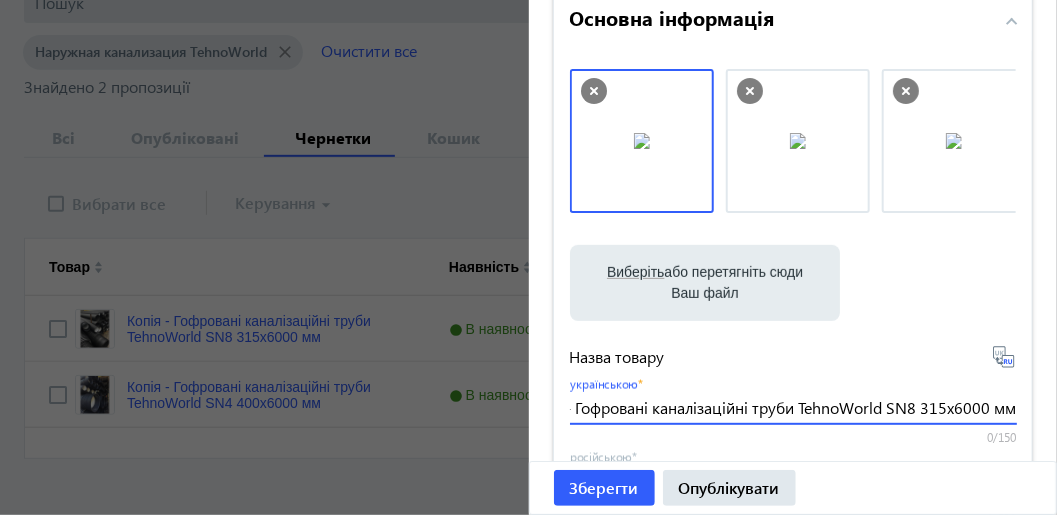 drag, startPoint x: 567, startPoint y: 406, endPoint x: 968, endPoint y: 413, distance: 401.0611 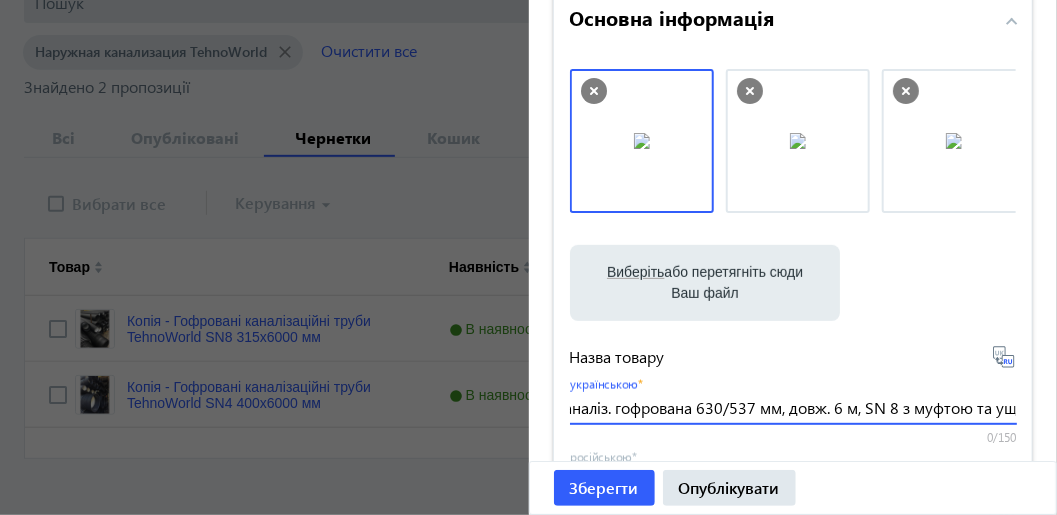 scroll, scrollTop: 0, scrollLeft: 101, axis: horizontal 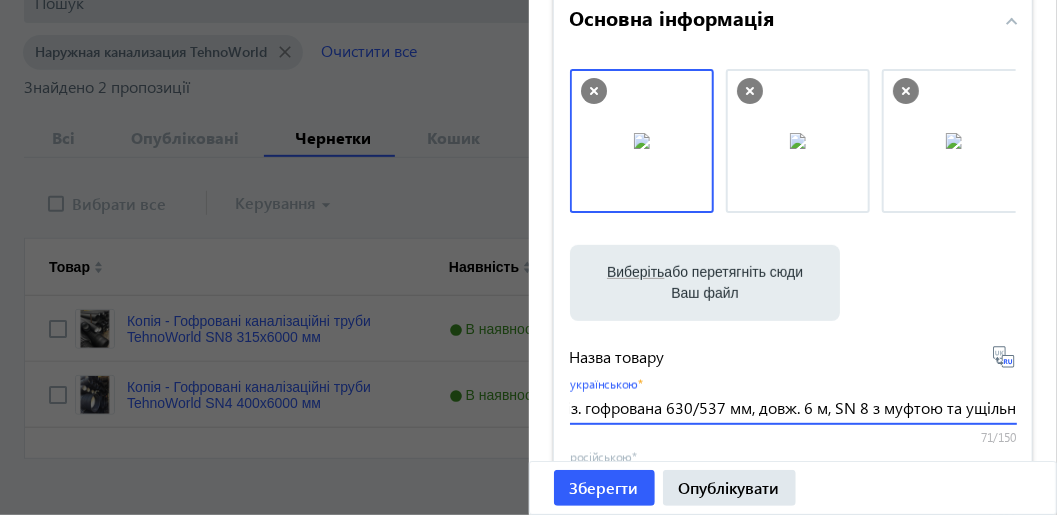 type on "Труба каналіз. гофрована 630/537 мм, довж. 6 м, SN 8 з муфтою та ущільн" 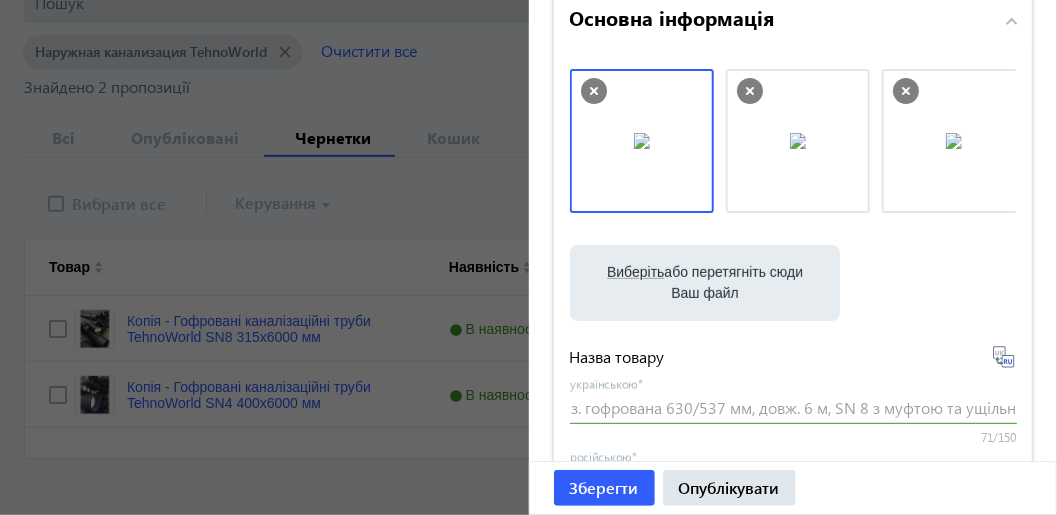 scroll, scrollTop: 0, scrollLeft: 0, axis: both 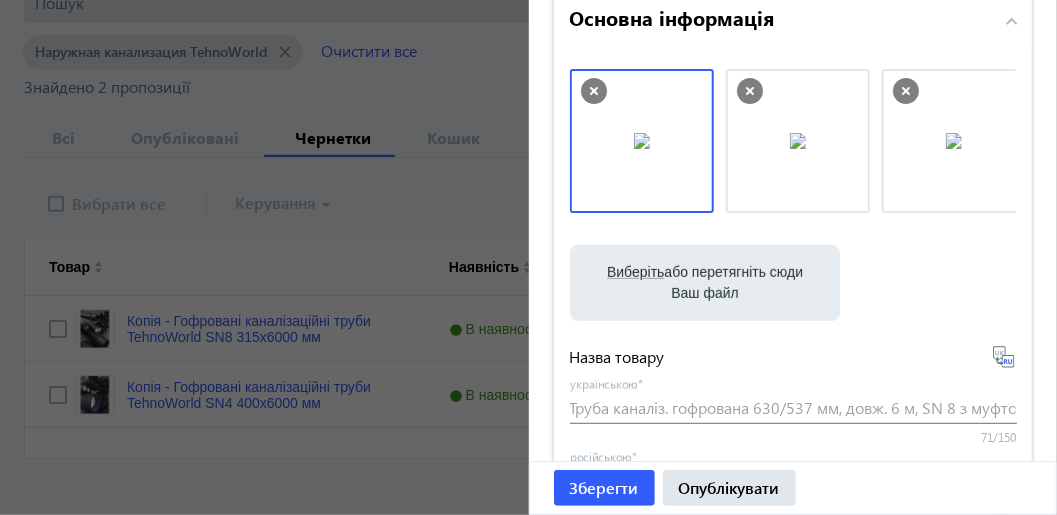 type on "Труба канализ. гофрированная 630/537 мм, дл. 6 м, SN 8 с муфтой и уплотнением." 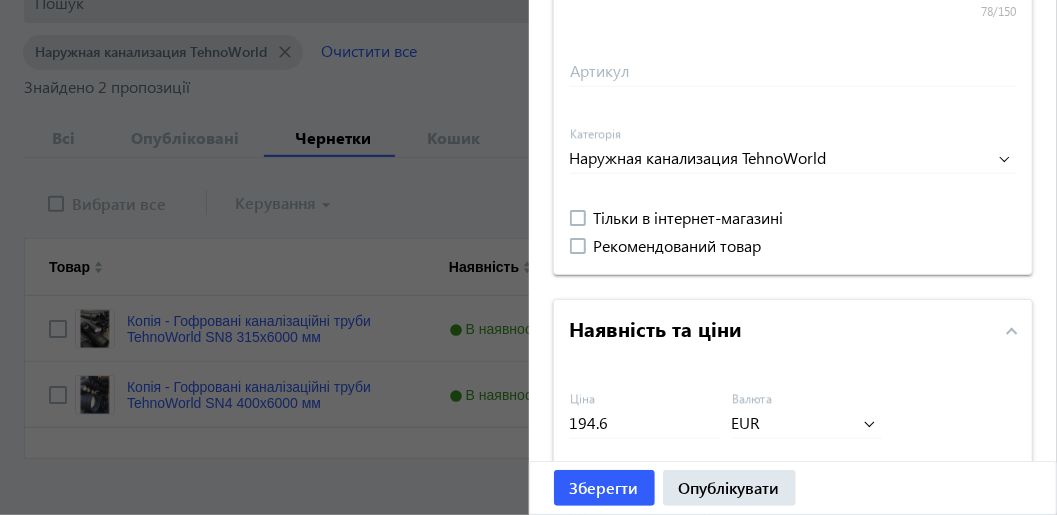 scroll, scrollTop: 800, scrollLeft: 0, axis: vertical 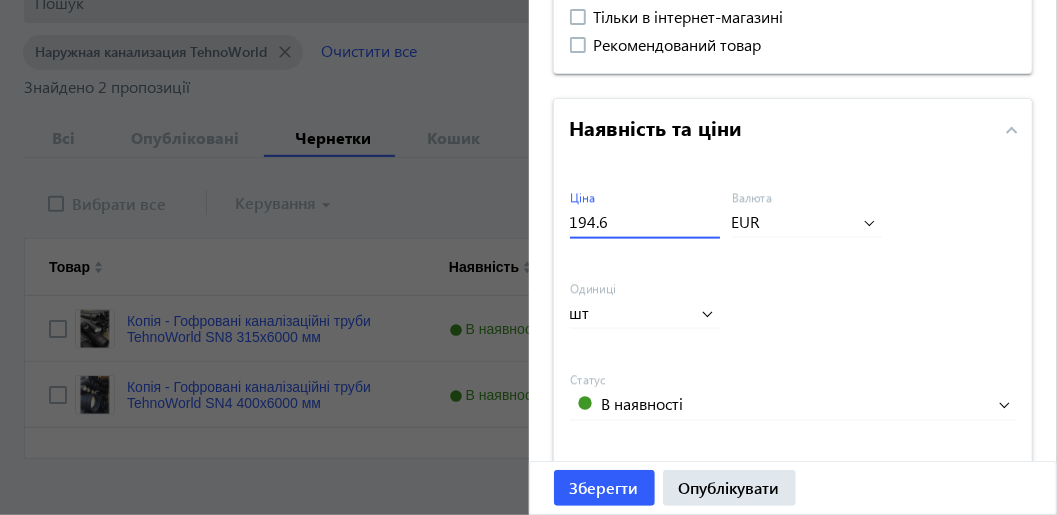 click on "194.6 Ціна EUR Валюта шт Одиниці В наявності Статус Об'єм замовлення від до" at bounding box center [793, 377] 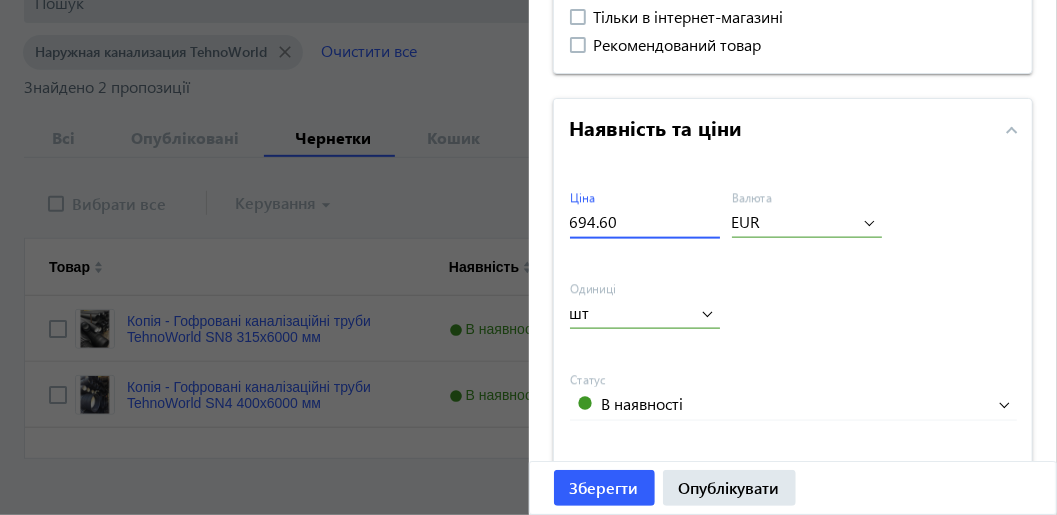 type on "694.60" 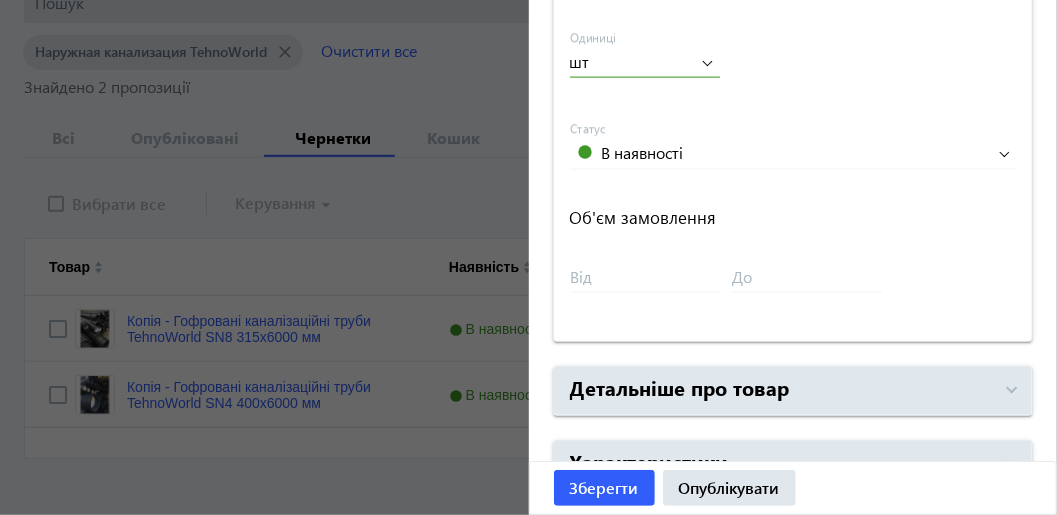 scroll, scrollTop: 1163, scrollLeft: 0, axis: vertical 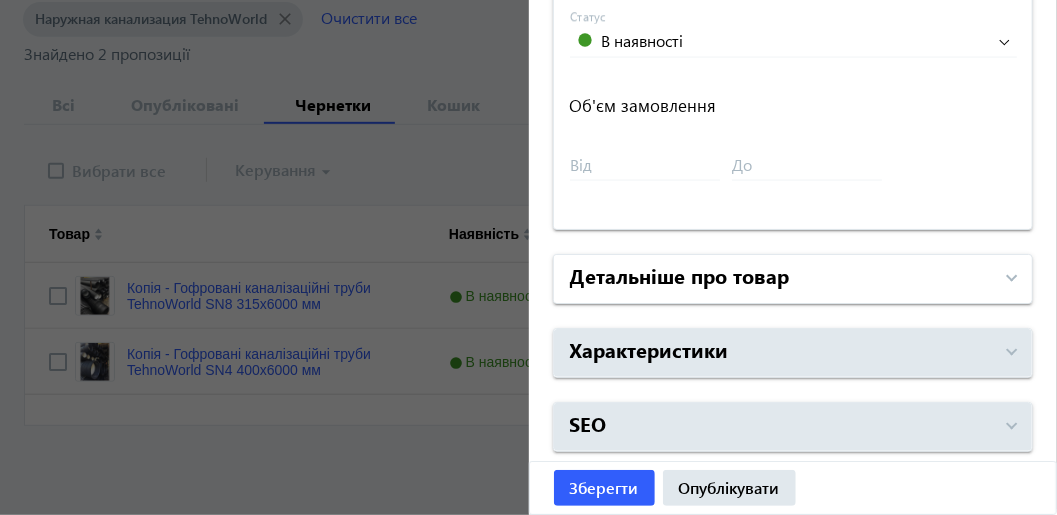 click on "Детальніше про товар" at bounding box center (781, 279) 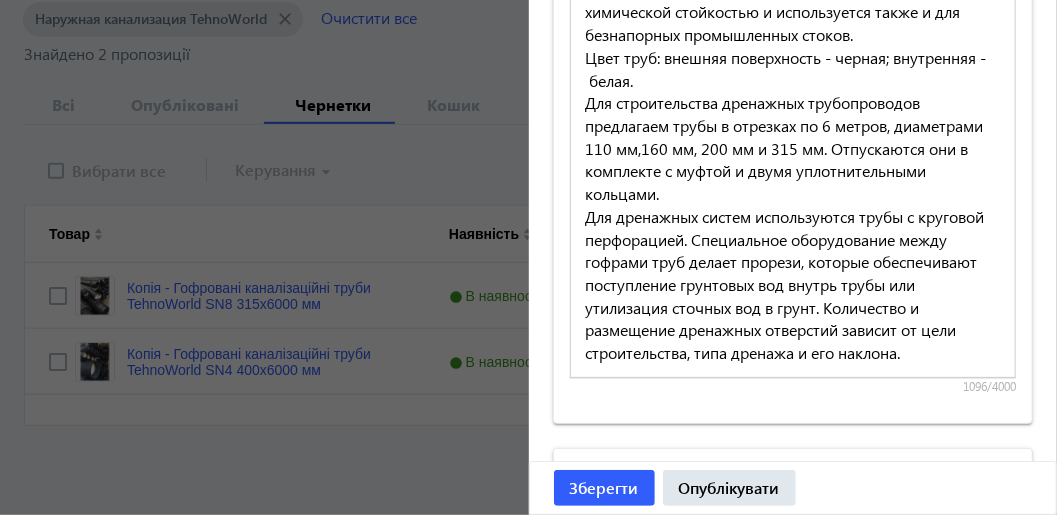 scroll, scrollTop: 2764, scrollLeft: 0, axis: vertical 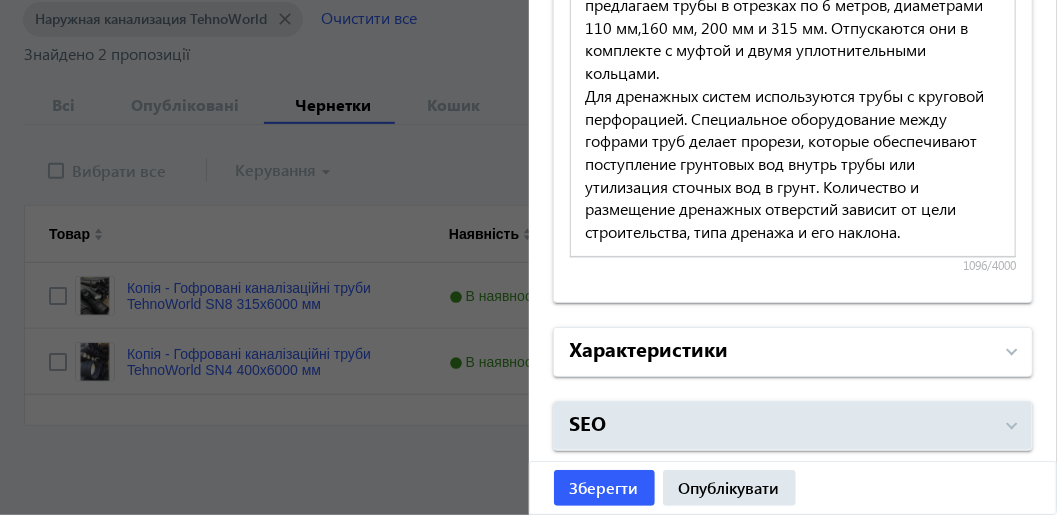click on "Характеристики" at bounding box center (781, 352) 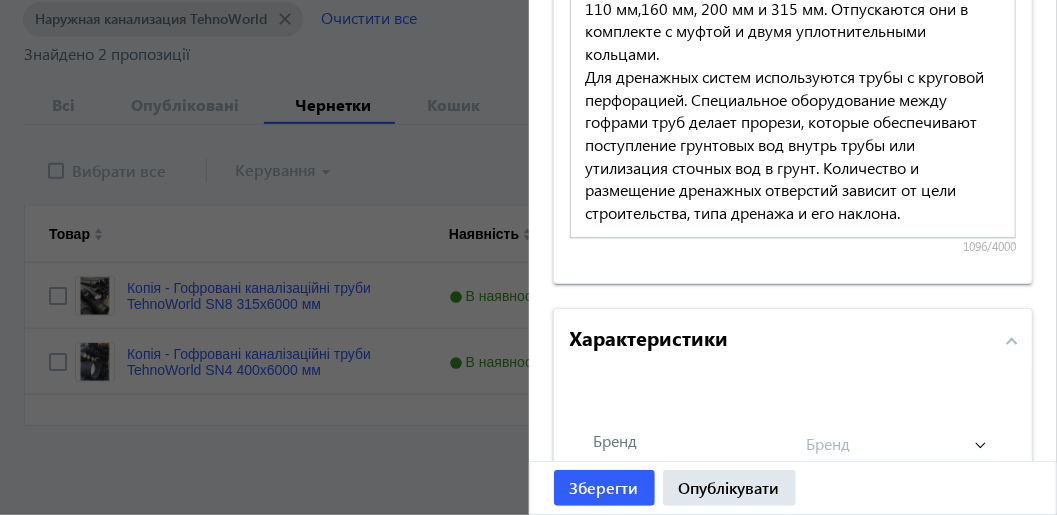 scroll, scrollTop: 2968, scrollLeft: 0, axis: vertical 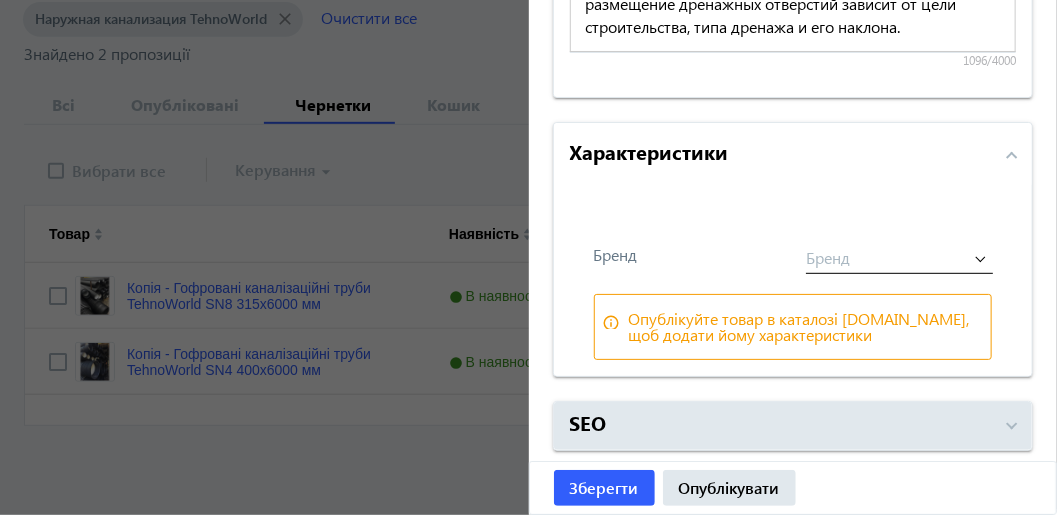 click at bounding box center [899, 250] 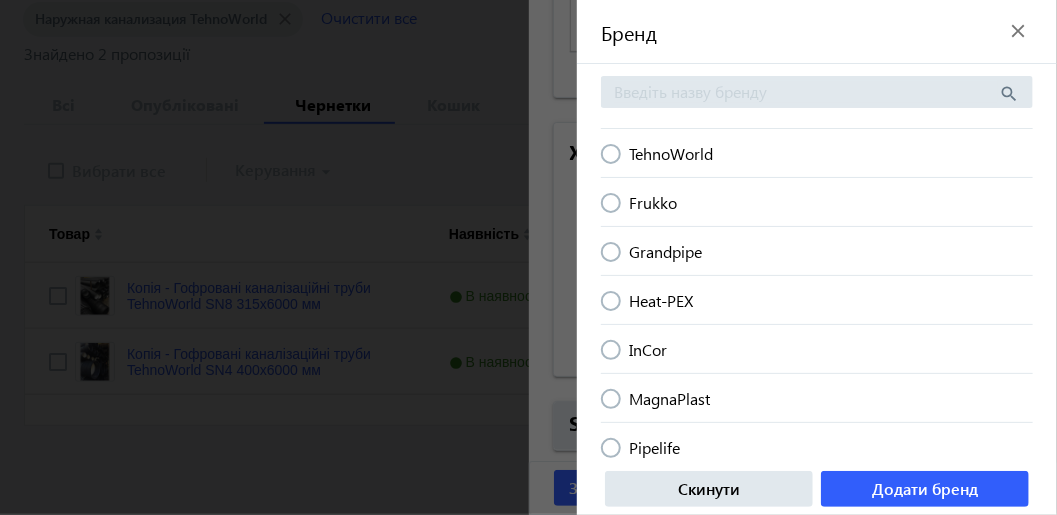 click at bounding box center [611, 154] 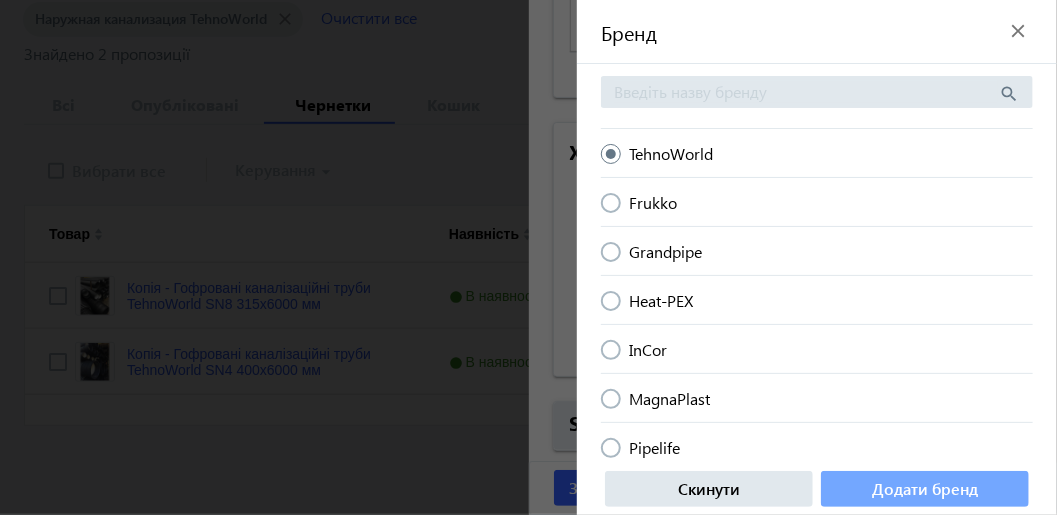 click on "Додати бренд" 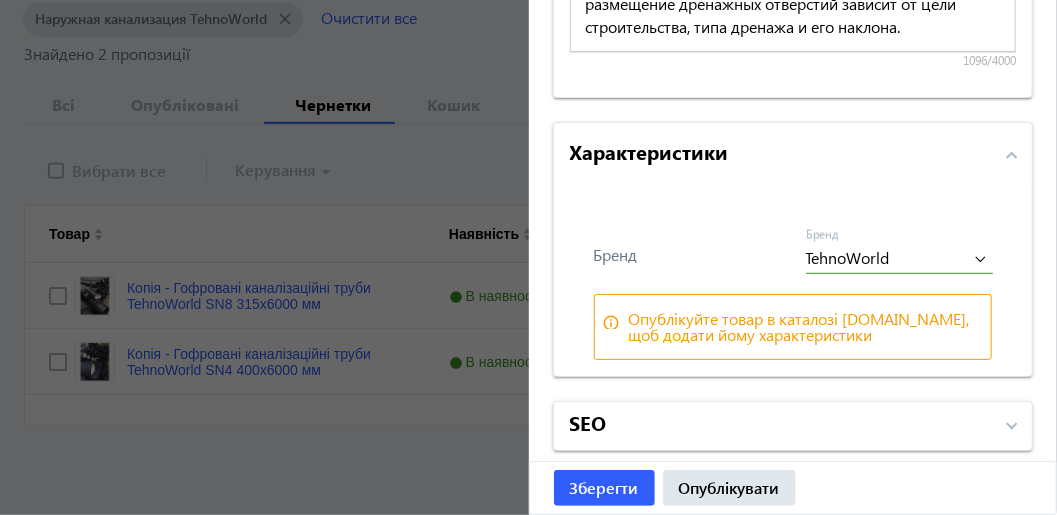click on "SEO" at bounding box center [781, 426] 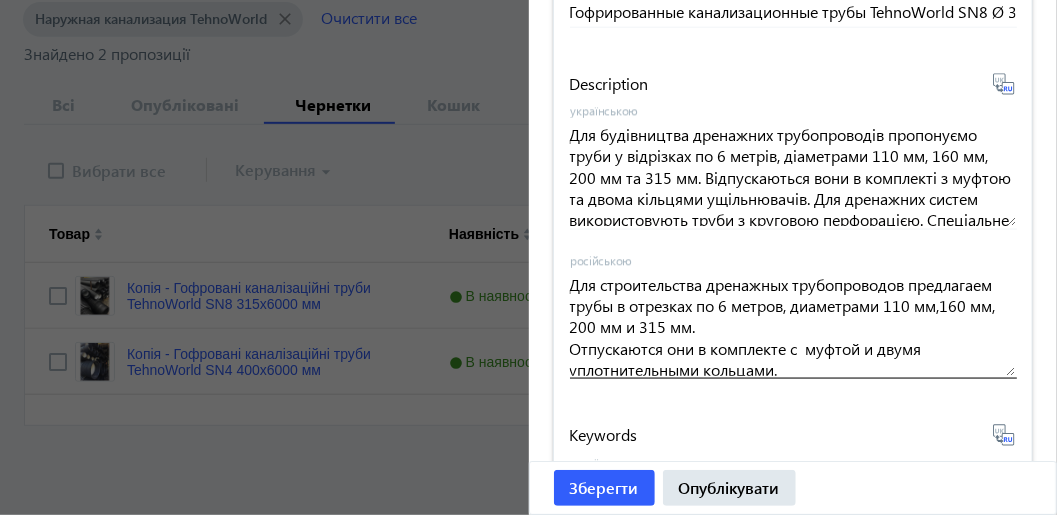 scroll, scrollTop: 3568, scrollLeft: 0, axis: vertical 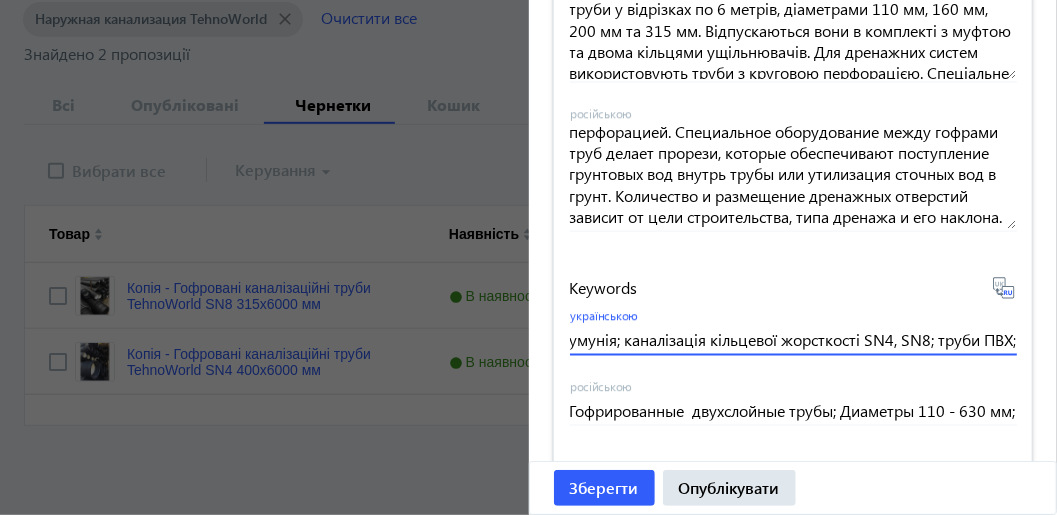 drag, startPoint x: 563, startPoint y: 334, endPoint x: 1031, endPoint y: 342, distance: 468.06836 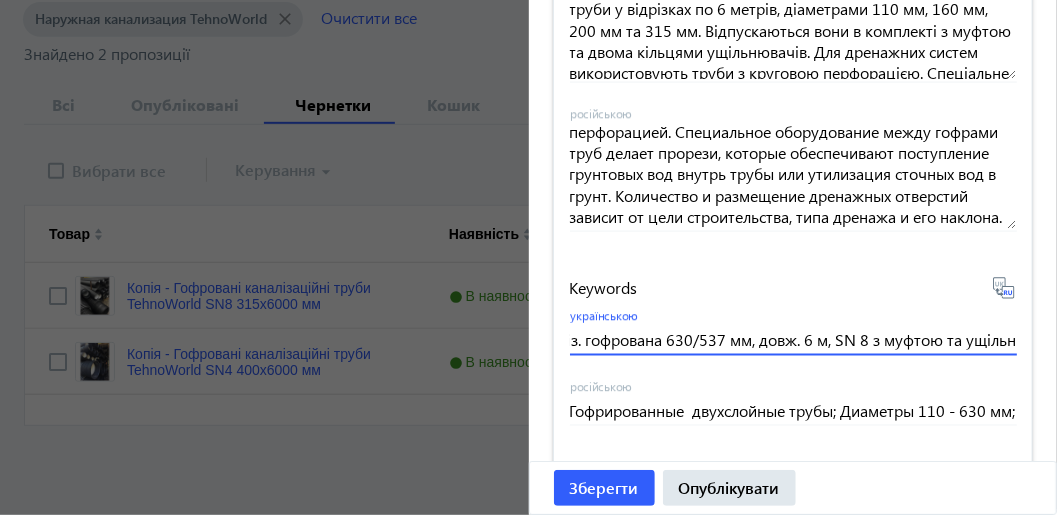 scroll, scrollTop: 0, scrollLeft: 101, axis: horizontal 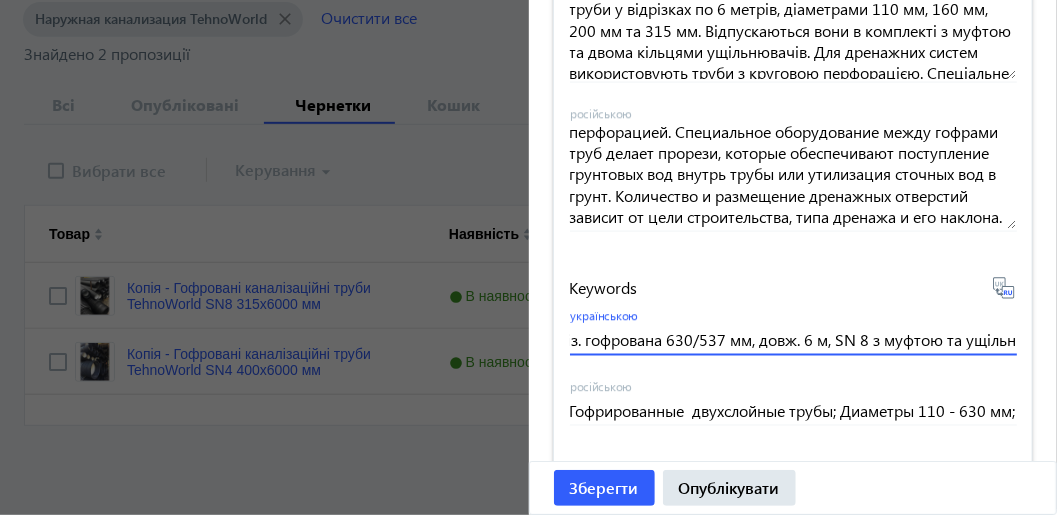type on "Труба каналіз. гофрована 630/537 мм, довж. 6 м, SN 8 з муфтою та ущільн" 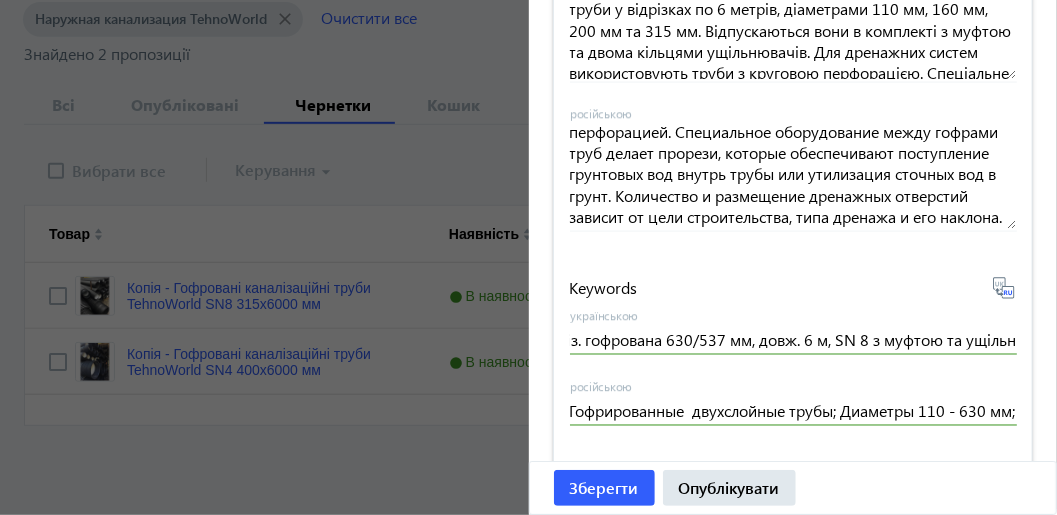 scroll, scrollTop: 0, scrollLeft: 0, axis: both 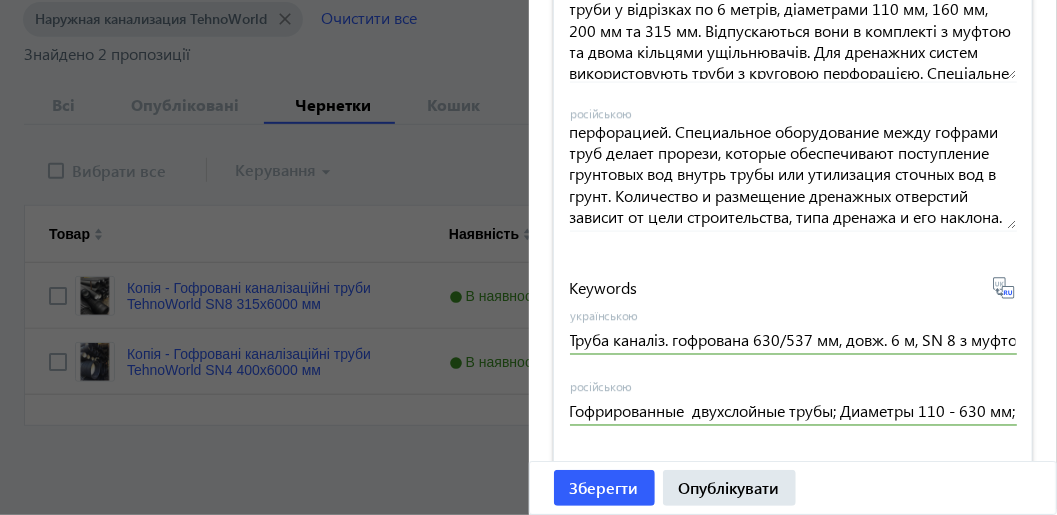 click 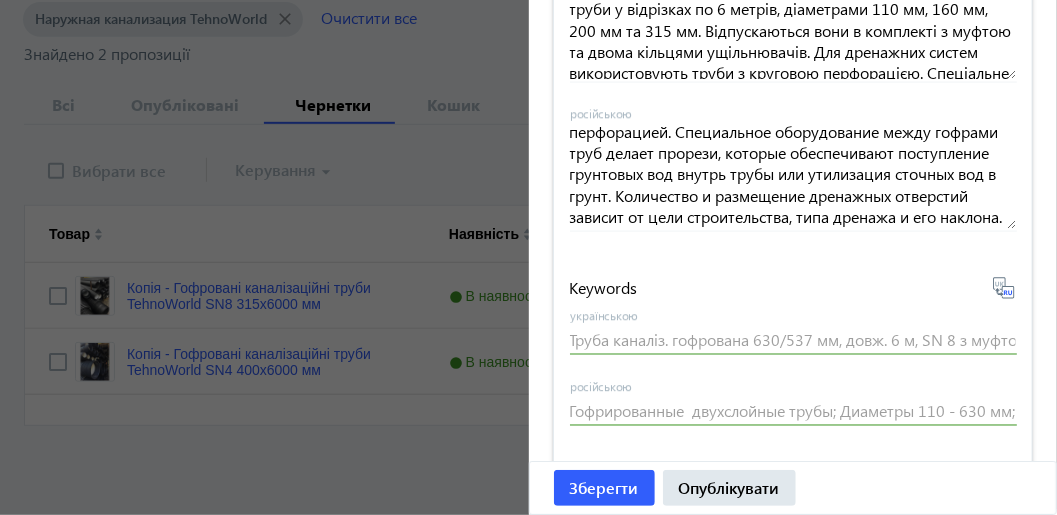 type on "Труба канализ. гофрированная 630/537 мм, дл. 6 м, SN 8 с муфтой и уплотнением." 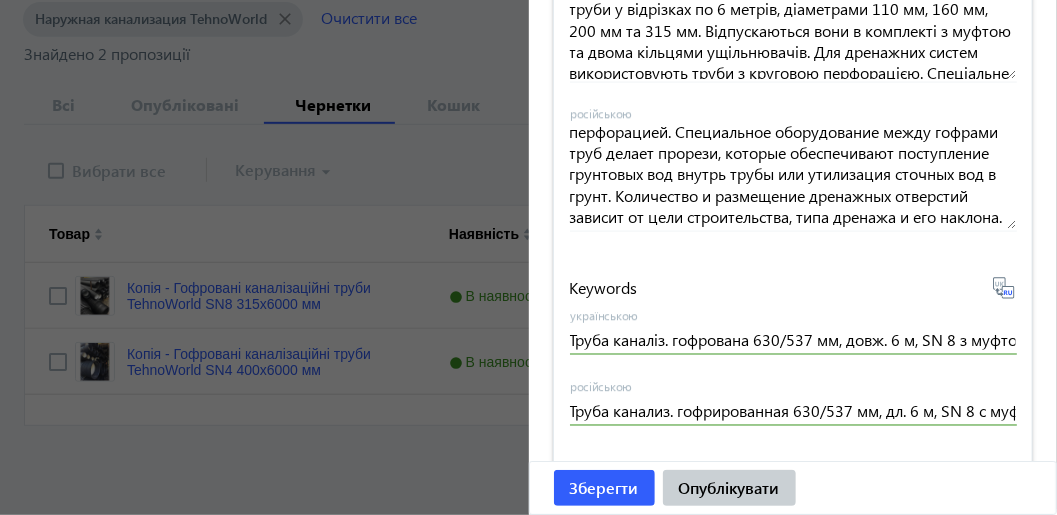 click on "Опублікувати" 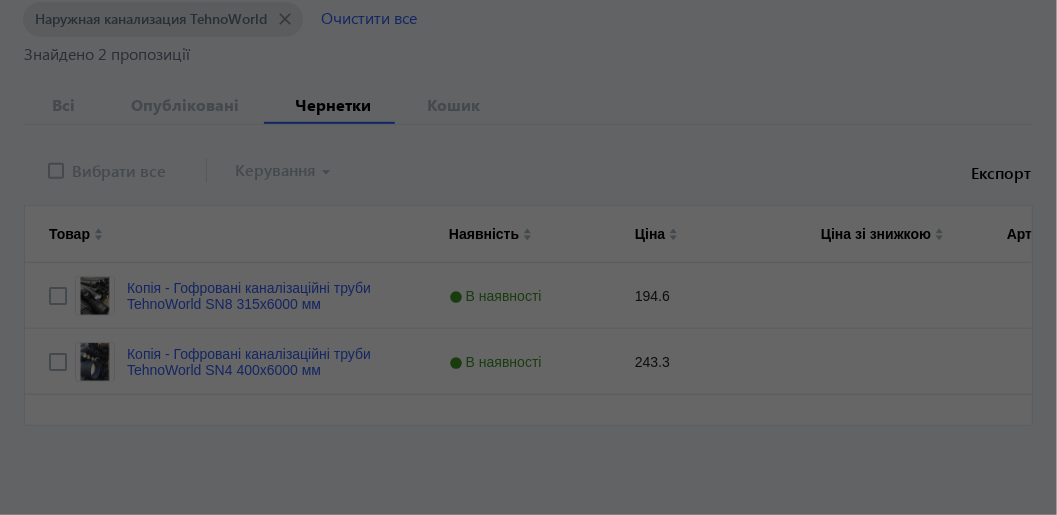 scroll, scrollTop: 0, scrollLeft: 0, axis: both 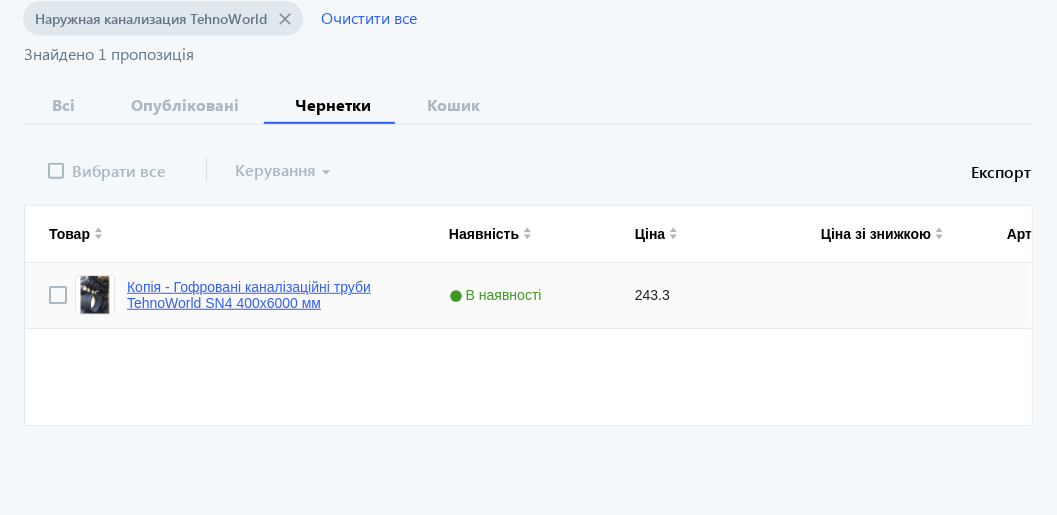 click on "Копія - Гофровані каналізаційні труби TehnoWorld SN4 400x6000 мм" 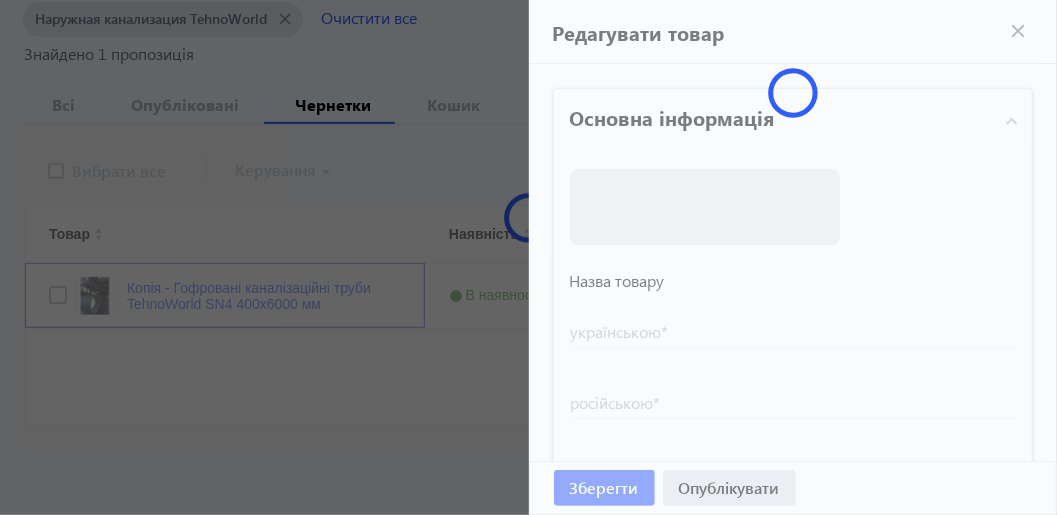 type on "Копія - Гофровані каналізаційні труби TehnoWorld SN4 400x6000 мм" 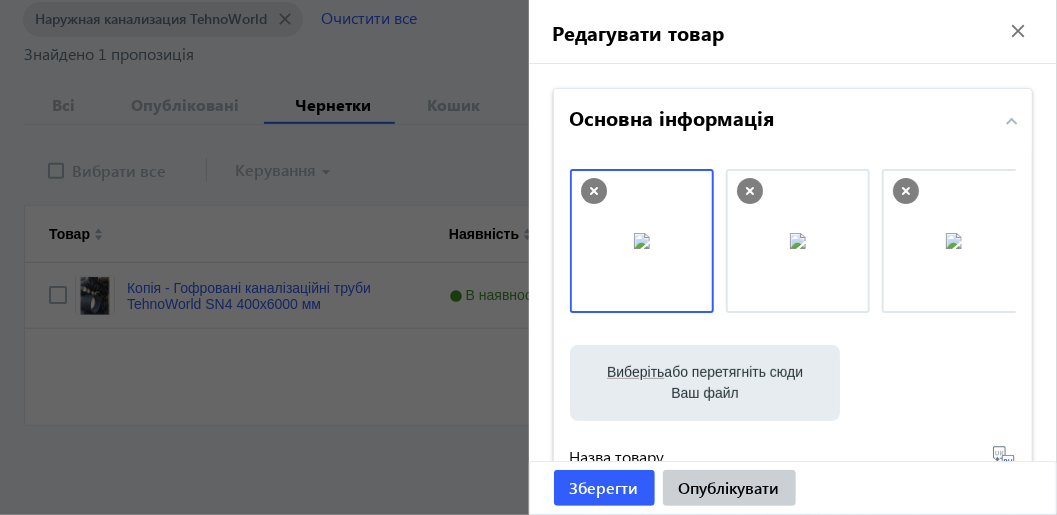 click on "Опублікувати" 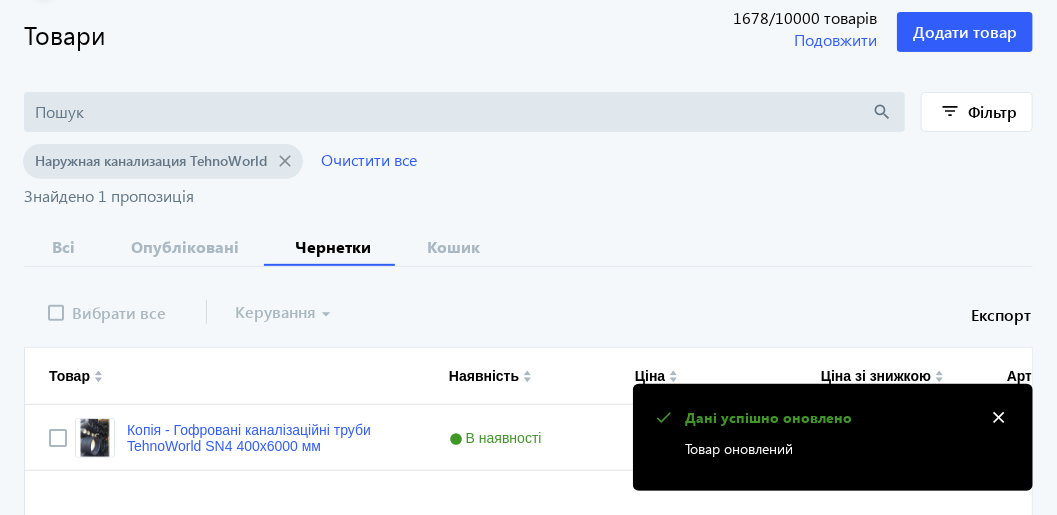 scroll, scrollTop: 299, scrollLeft: 0, axis: vertical 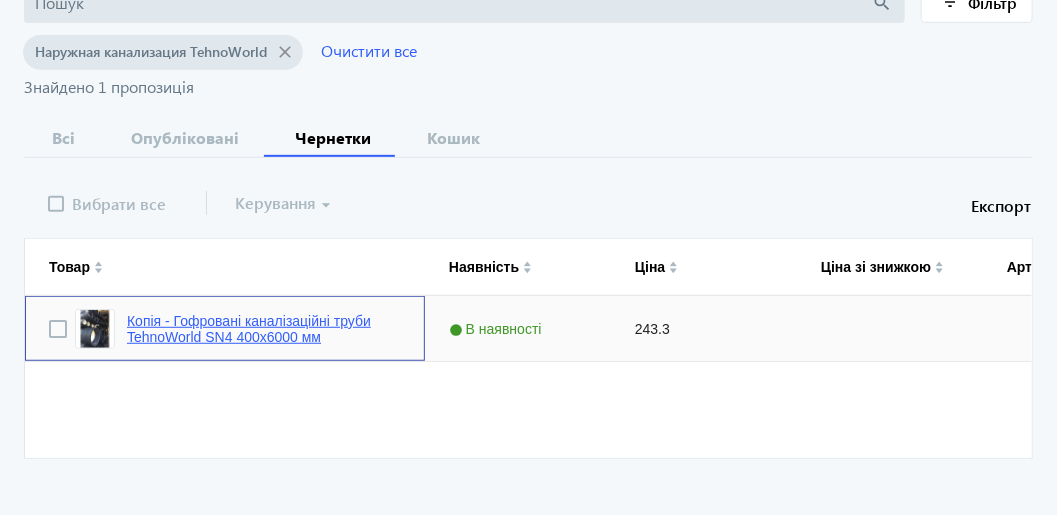 click on "Копія - Гофровані каналізаційні труби TehnoWorld SN4 400x6000 мм" 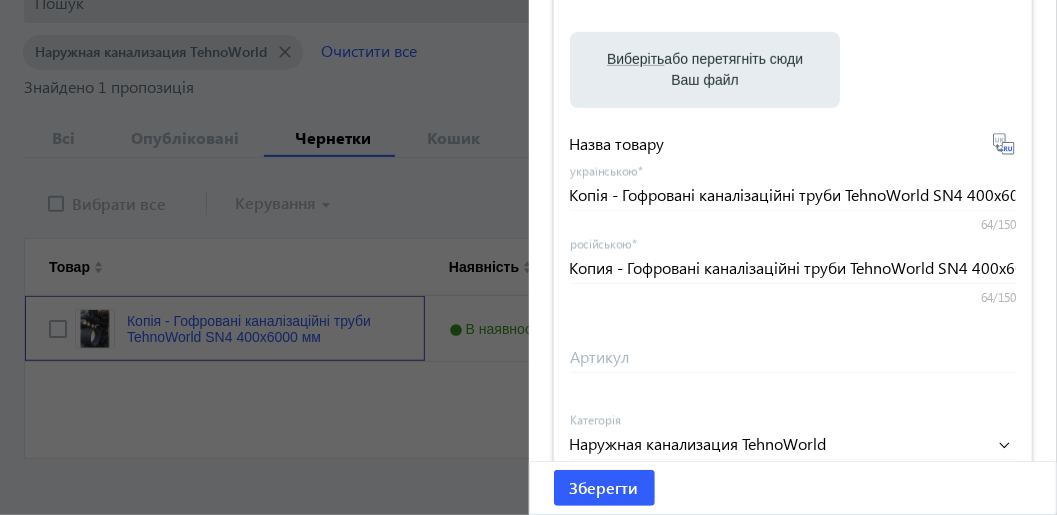 scroll, scrollTop: 299, scrollLeft: 0, axis: vertical 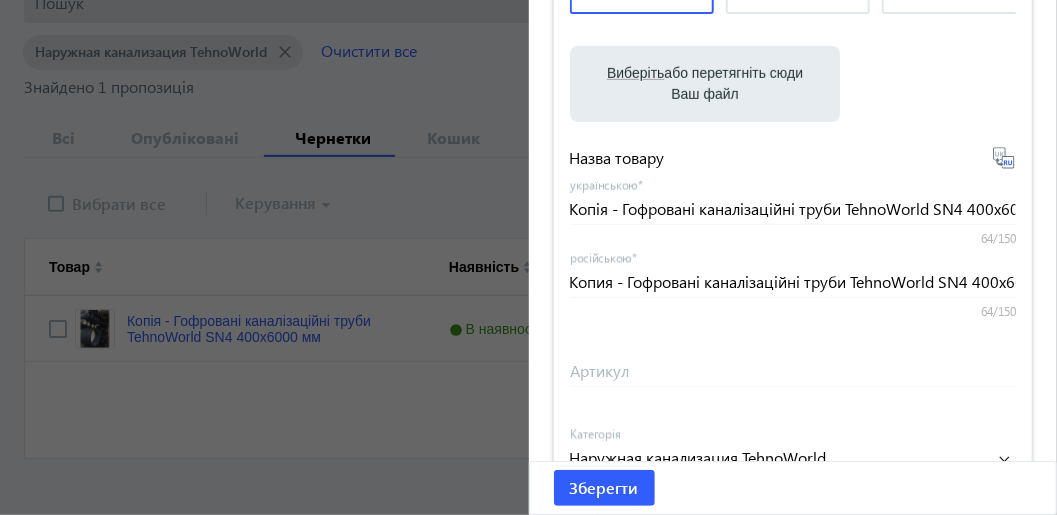 click on "Виберіть  або перетягніть сюди Ваш файл 26396874ba23af4e51838296189944-6474d1be8d.jpg 26396874ba23af4e51838296189944-6474d1be8d.jpg 108 KB 30526874ba23a29196946971118126-629769d6cc.jpg 30526874ba23a29196946971118126-629769d6cc.jpg 248 KB 26446874ba23a8af15752057525832-d504f955fb.jpg 26446874ba23a8af15752057525832-d504f955fb.jpg 117 KB Назва товару
Копія - Гофровані каналізаційні труби TehnoWorld SN4 400x6000 мм українською  * 64/150 Копия - Гофровані каналізаційні труби TehnoWorld SN4 400x6000 мм російською  * 64/150 Артикул Наружная канализация TehnoWorld Категорія   Тільки в інтернет-магазині   Рекомендований товар" at bounding box center (793, 214) 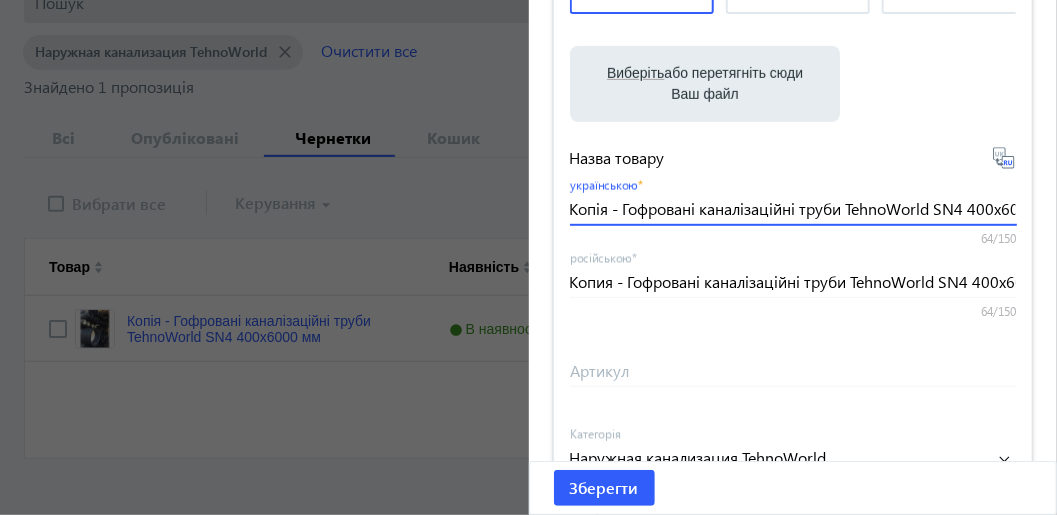scroll, scrollTop: 0, scrollLeft: 57, axis: horizontal 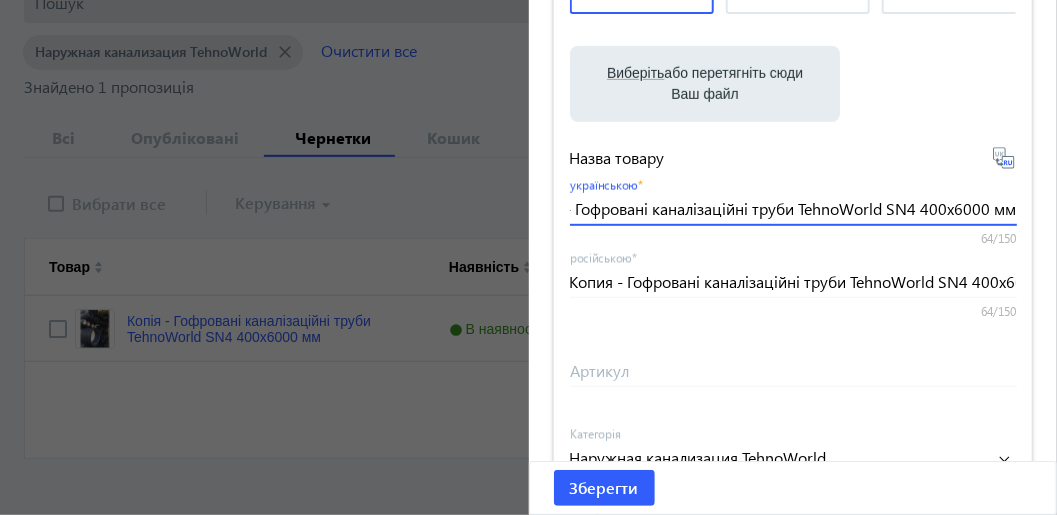 drag, startPoint x: 564, startPoint y: 210, endPoint x: 1043, endPoint y: 229, distance: 479.37668 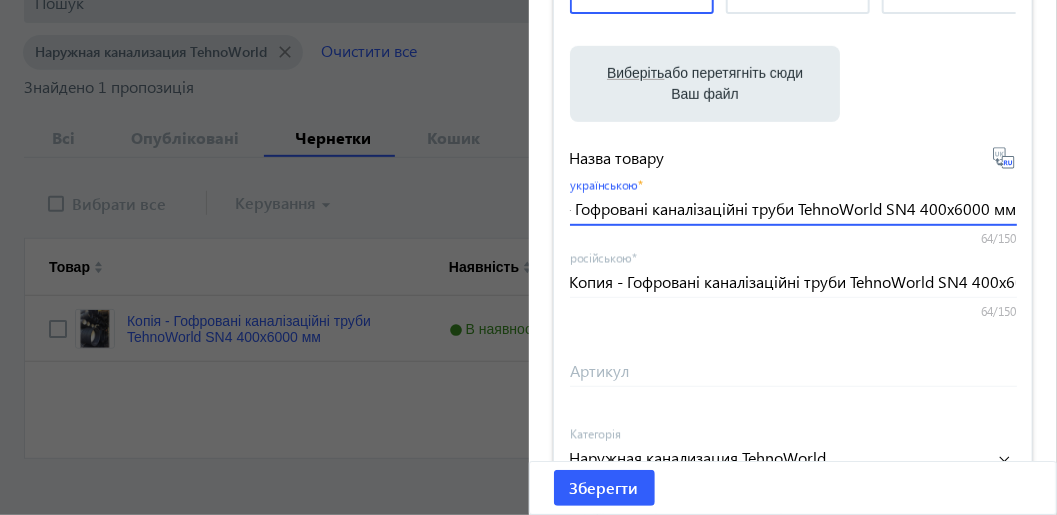 paste on "руба кан. гофрована 800/683 мм, довж. 6 м, SN 8 з муфтою та ущільн" 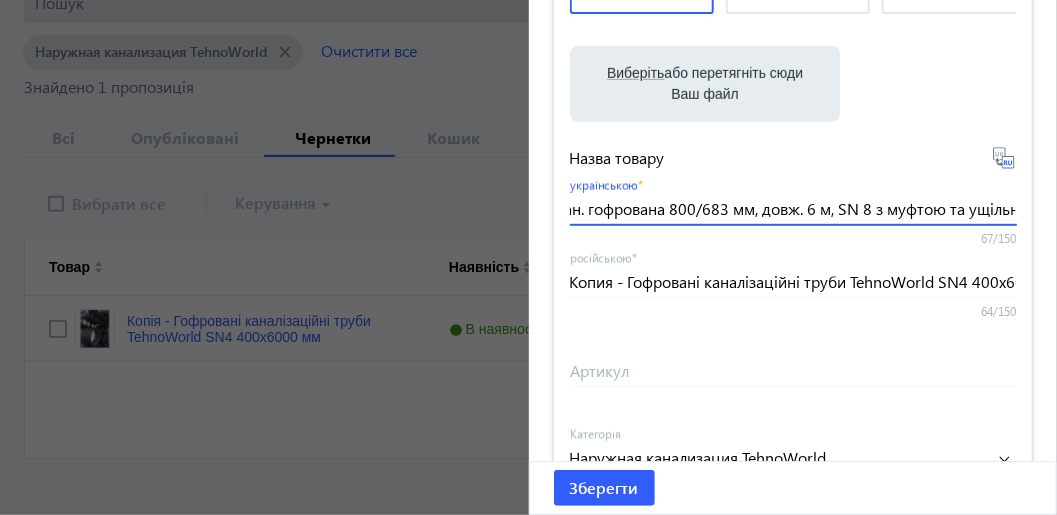 scroll, scrollTop: 0, scrollLeft: 74, axis: horizontal 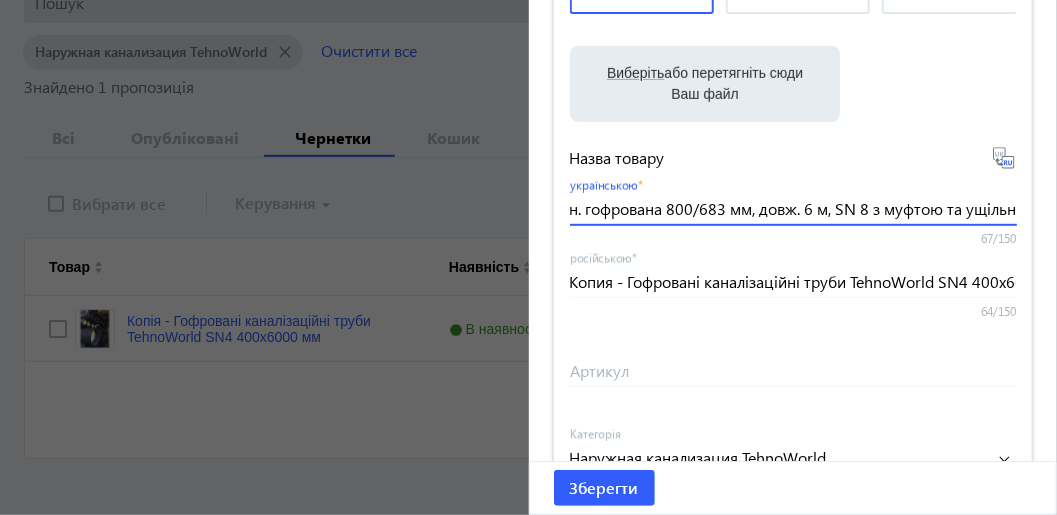 type on "Труба кан. гофрована 800/683 мм, довж. 6 м, SN 8 з муфтою та ущільн" 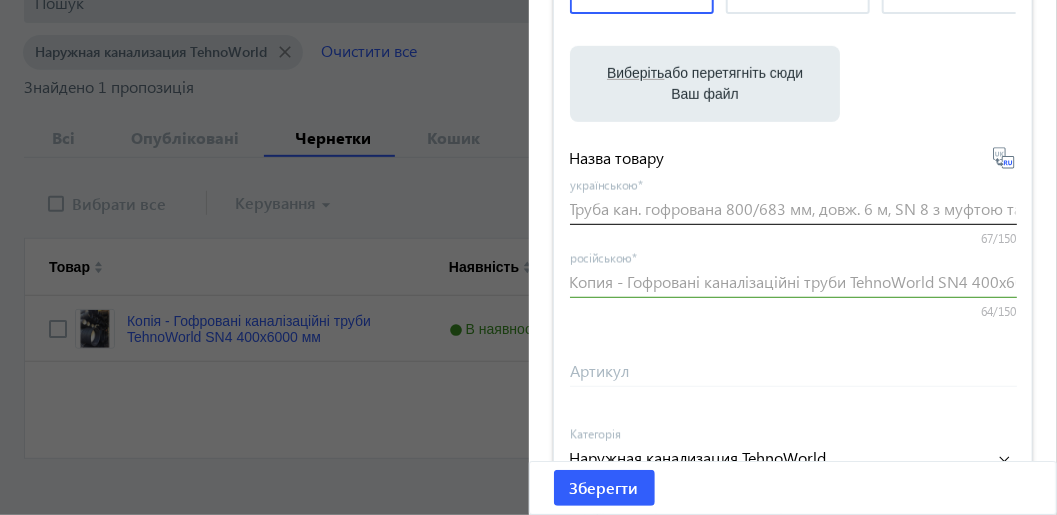 type on "Труба кон. гофрированная 800/683 мм, дл. 6 м, SN 8 с муфтой и уплотнением." 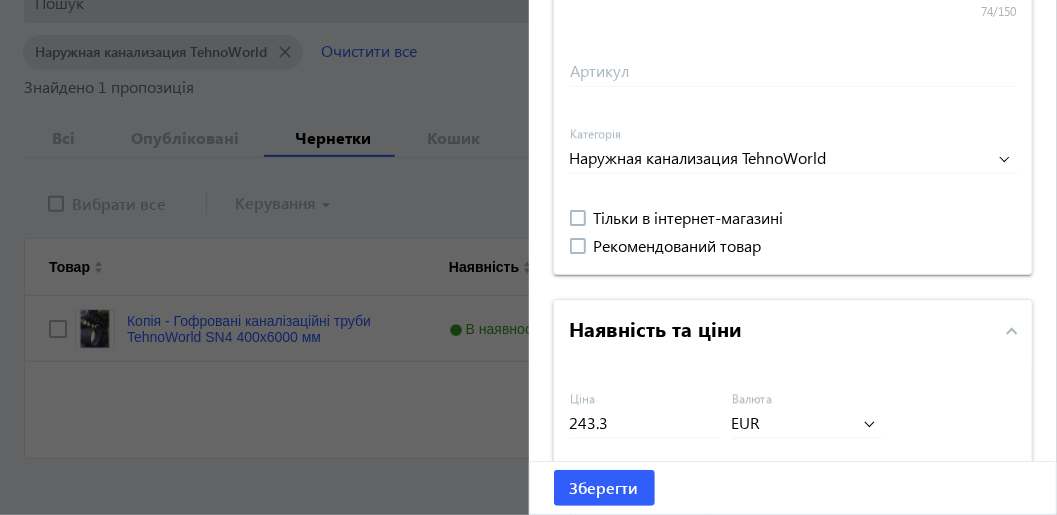 scroll, scrollTop: 800, scrollLeft: 0, axis: vertical 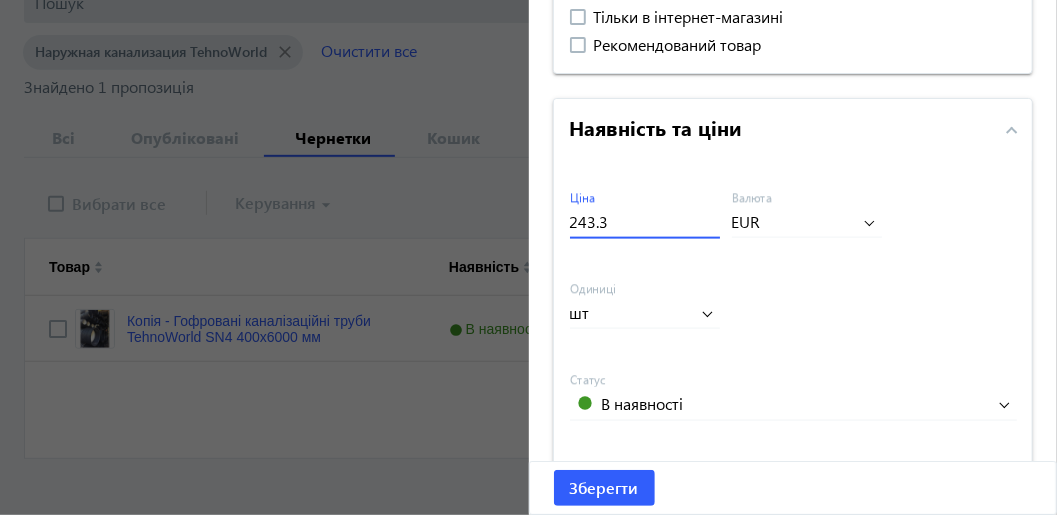 drag, startPoint x: 573, startPoint y: 226, endPoint x: 555, endPoint y: 226, distance: 18 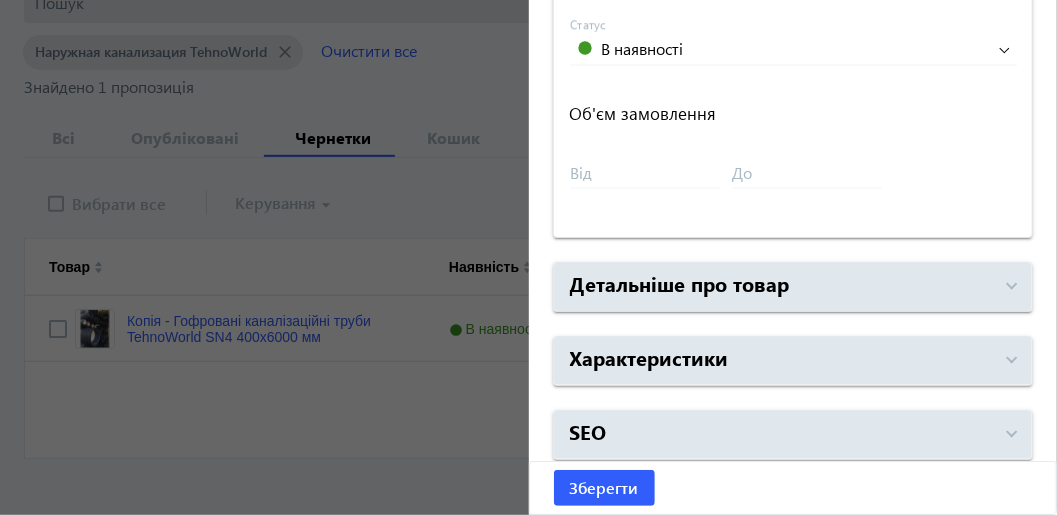 scroll, scrollTop: 1163, scrollLeft: 0, axis: vertical 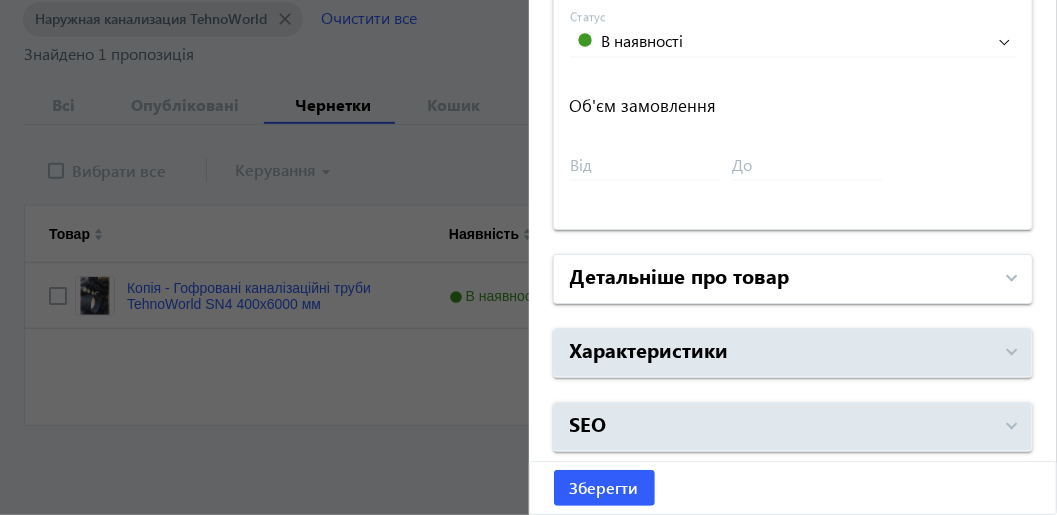 type on "1143.30" 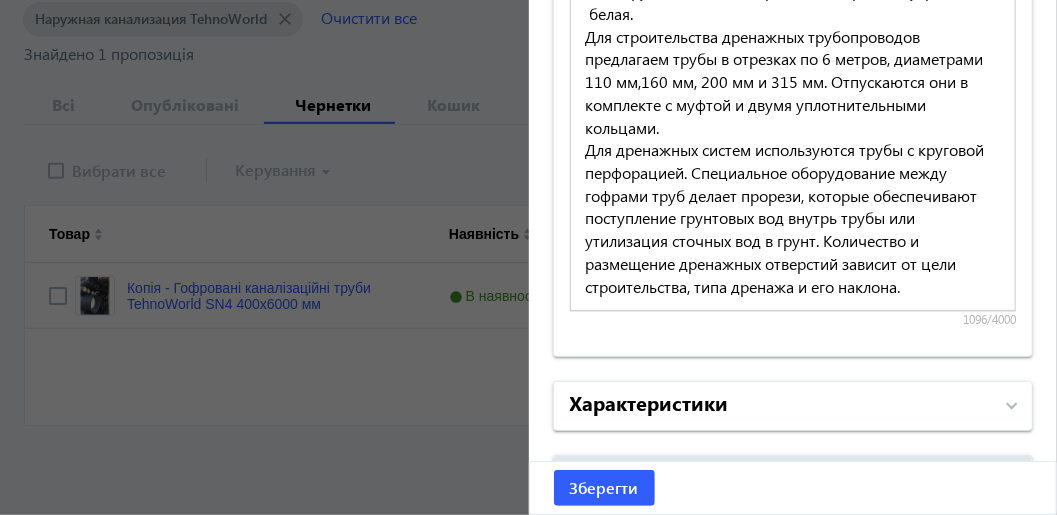 scroll, scrollTop: 2213, scrollLeft: 0, axis: vertical 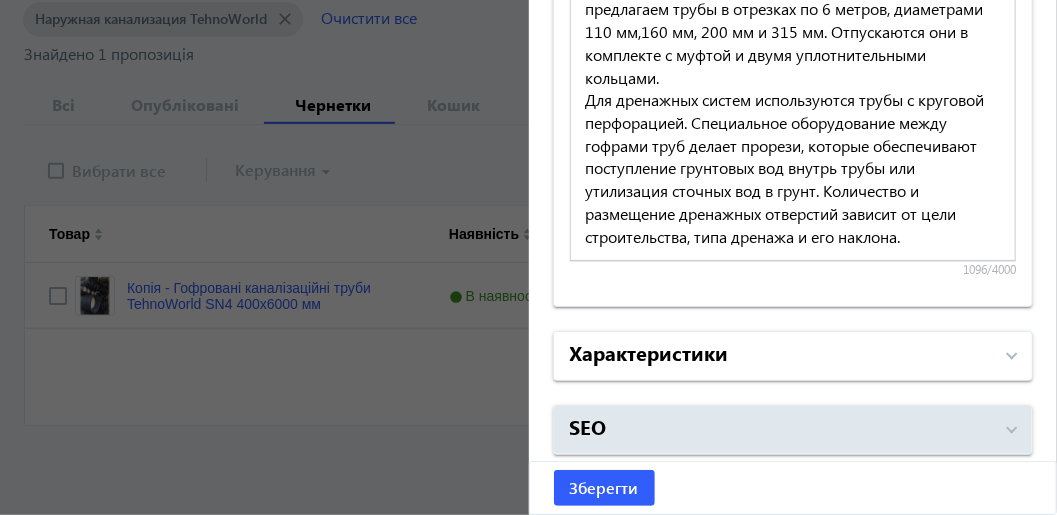 click on "Характеристики" at bounding box center [781, 356] 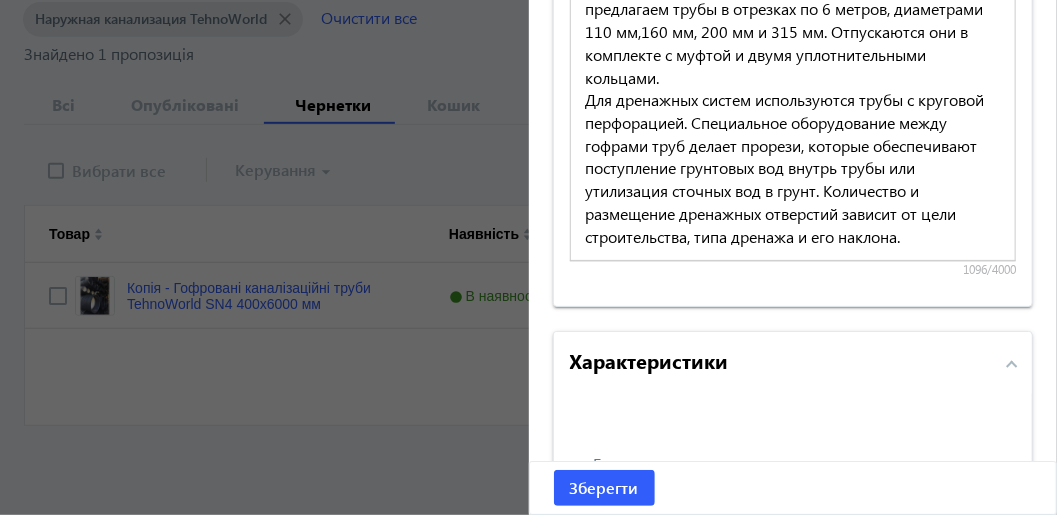 scroll, scrollTop: 2418, scrollLeft: 0, axis: vertical 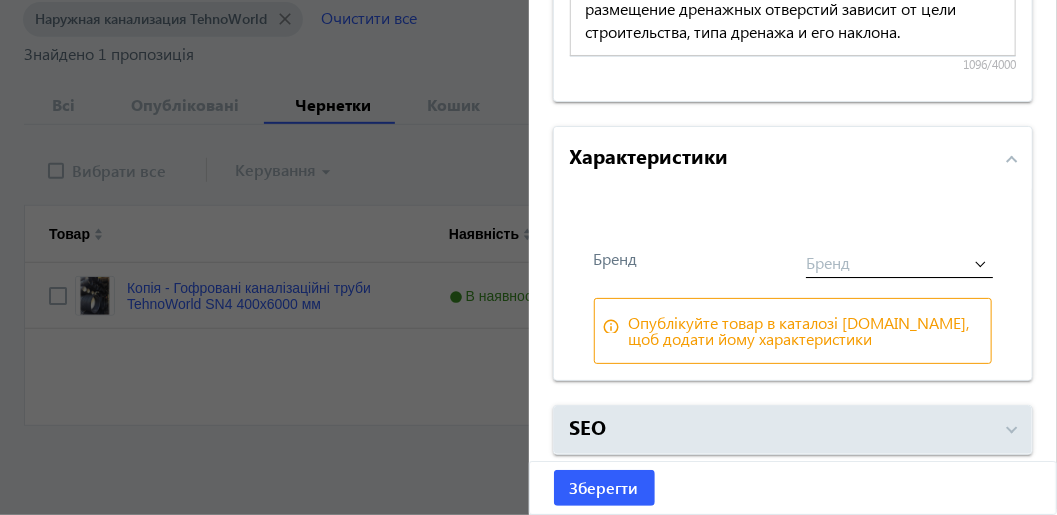 click at bounding box center (899, 254) 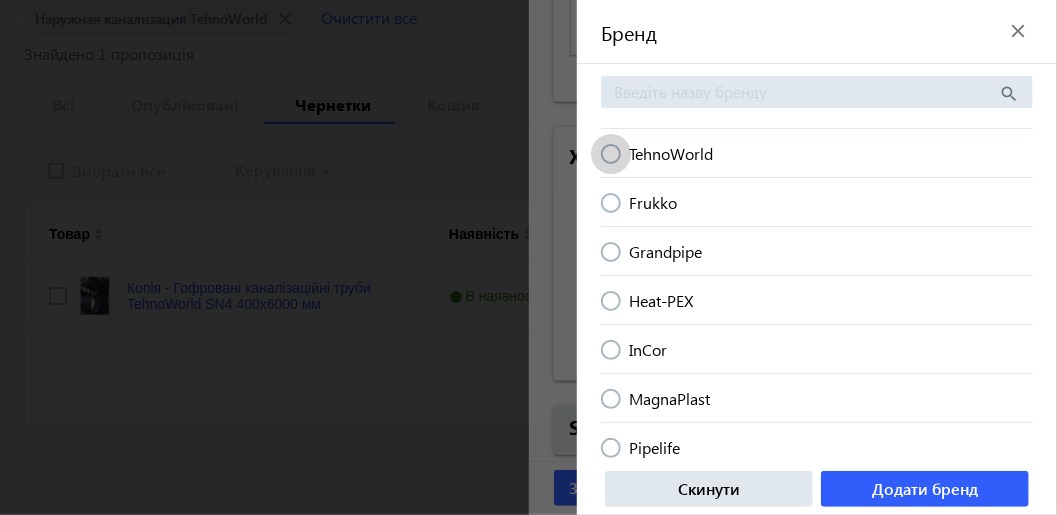 click at bounding box center [611, 154] 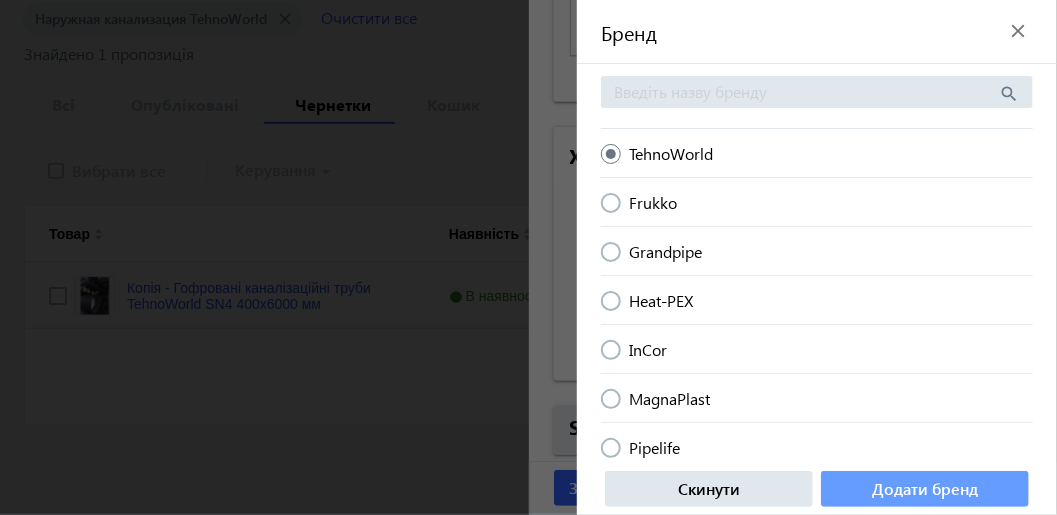 click on "Додати бренд" 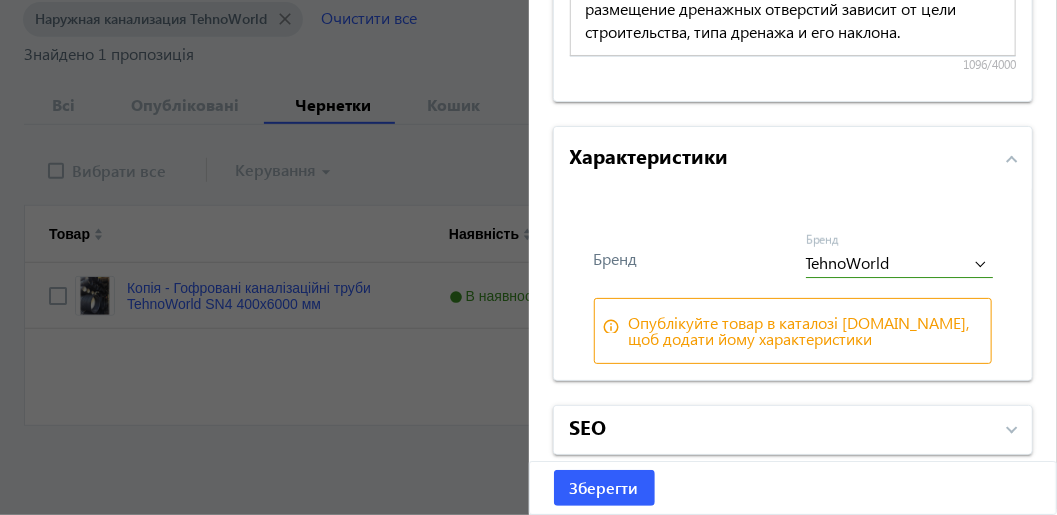 click on "SEO" at bounding box center [781, 430] 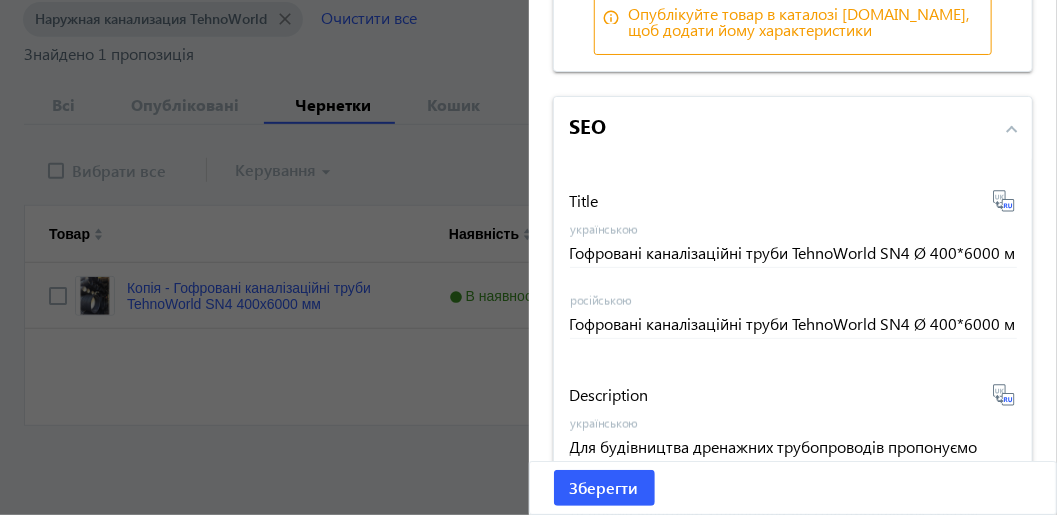 scroll, scrollTop: 2918, scrollLeft: 0, axis: vertical 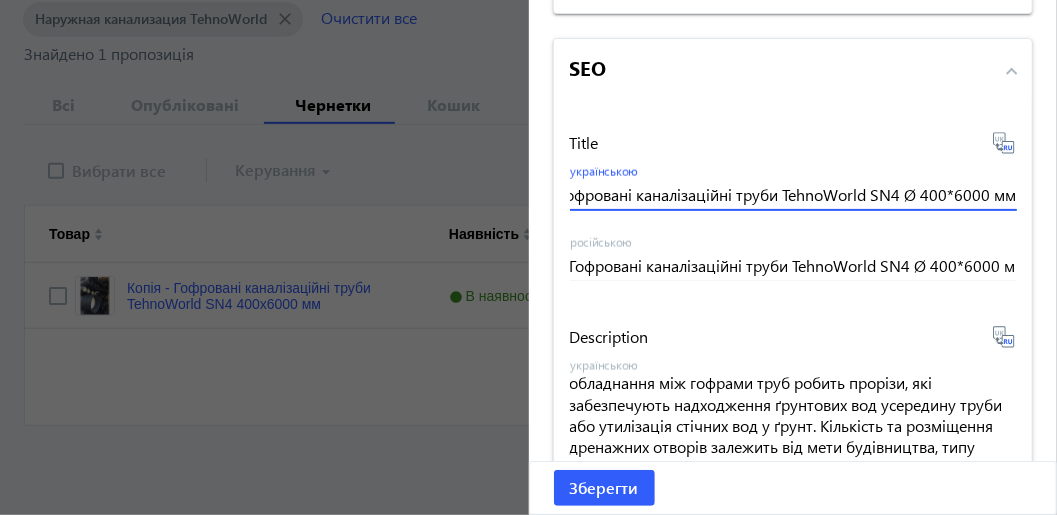 drag, startPoint x: 563, startPoint y: 196, endPoint x: 1067, endPoint y: 206, distance: 504.09918 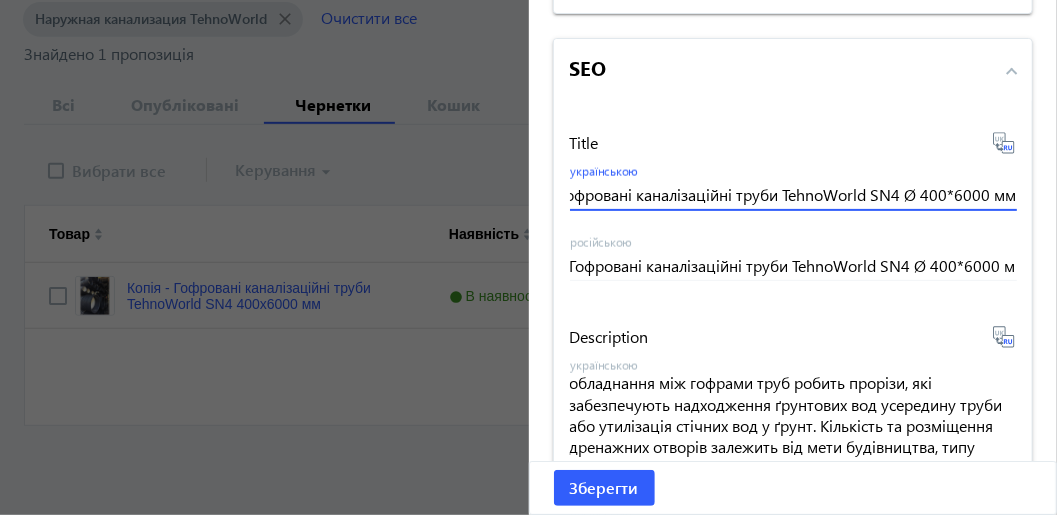 paste on "руба кан. гофрована 800/683 мм, довж. 6 м, SN 8 з муфтою та ущільн" 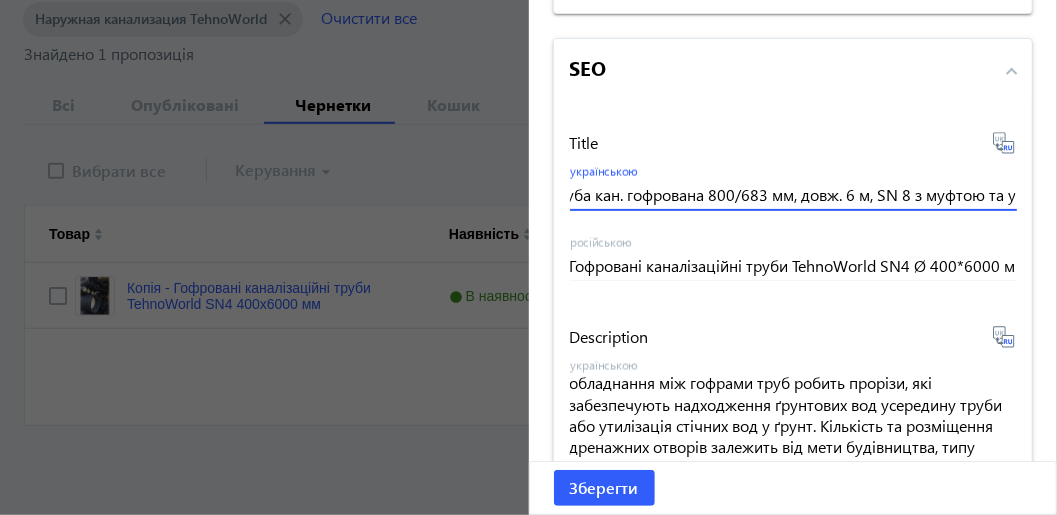 scroll, scrollTop: 0, scrollLeft: 74, axis: horizontal 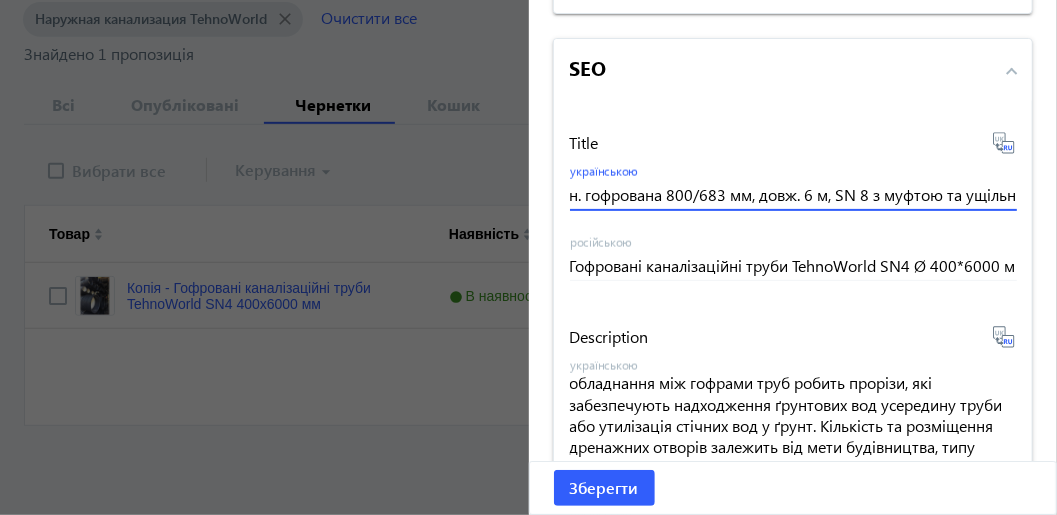 type on "Труба кан. гофрована 800/683 мм, довж. 6 м, SN 8 з муфтою та ущільн" 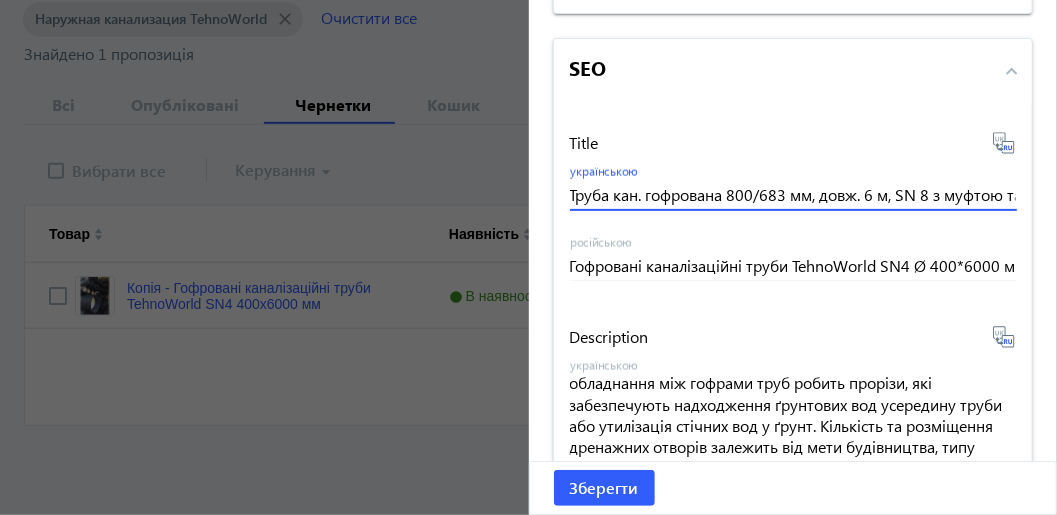 click 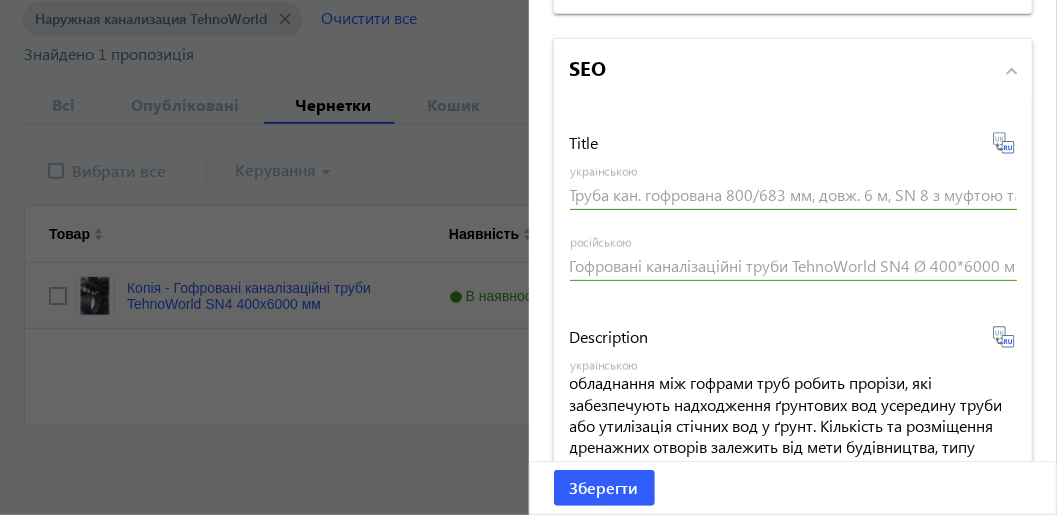 type on "Труба кон. гофрированная 800/683 мм, дл. 6 м, SN 8 с муфтой и уплотнением." 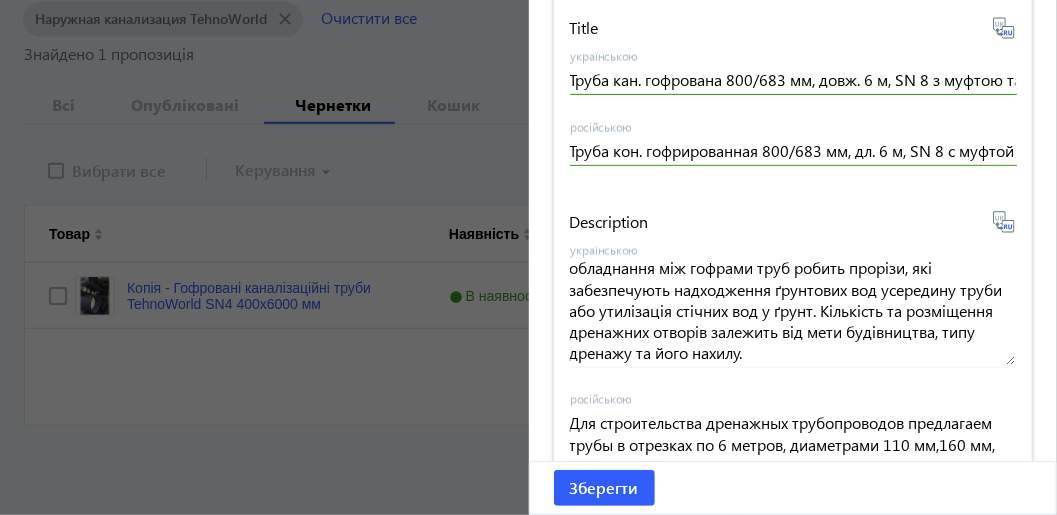 scroll, scrollTop: 3185, scrollLeft: 0, axis: vertical 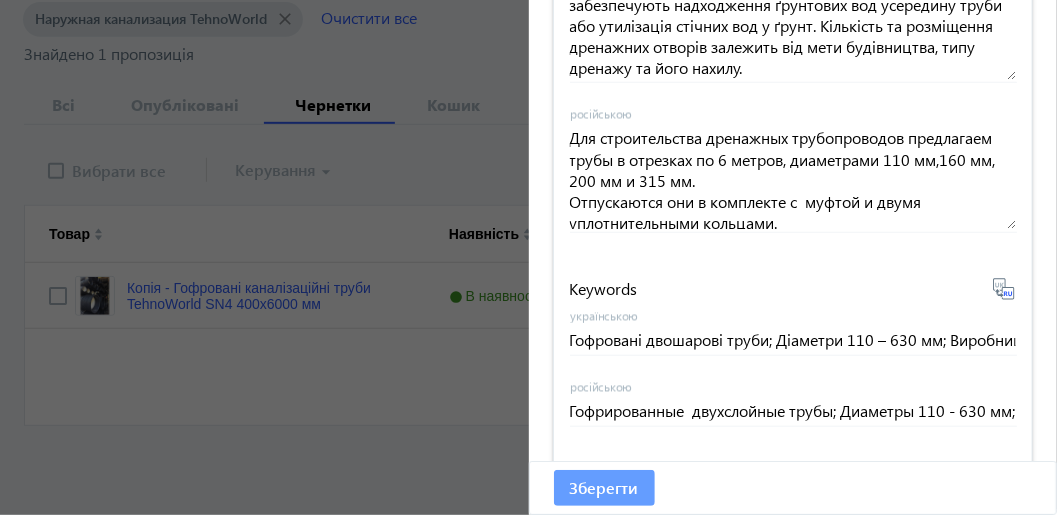 click on "Зберегти" 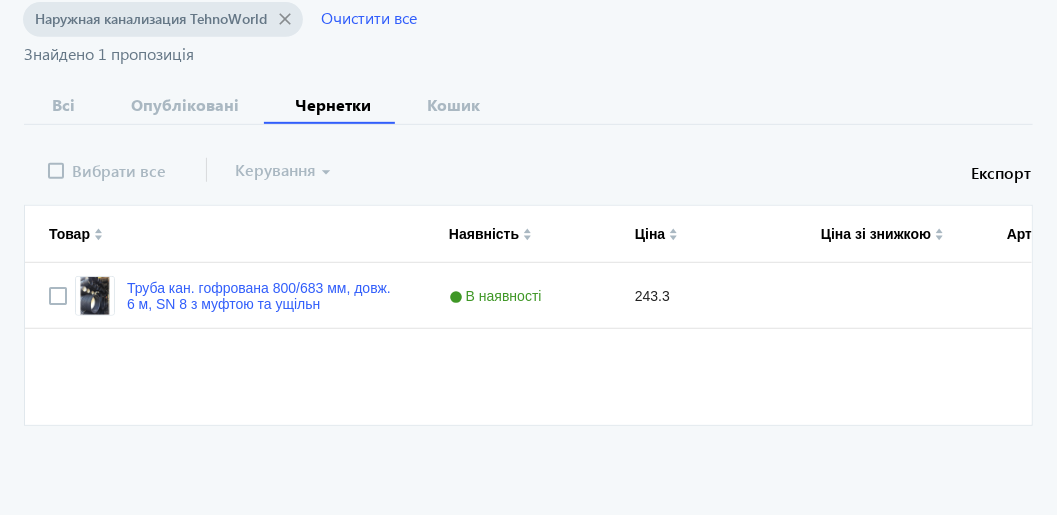 scroll, scrollTop: 0, scrollLeft: 0, axis: both 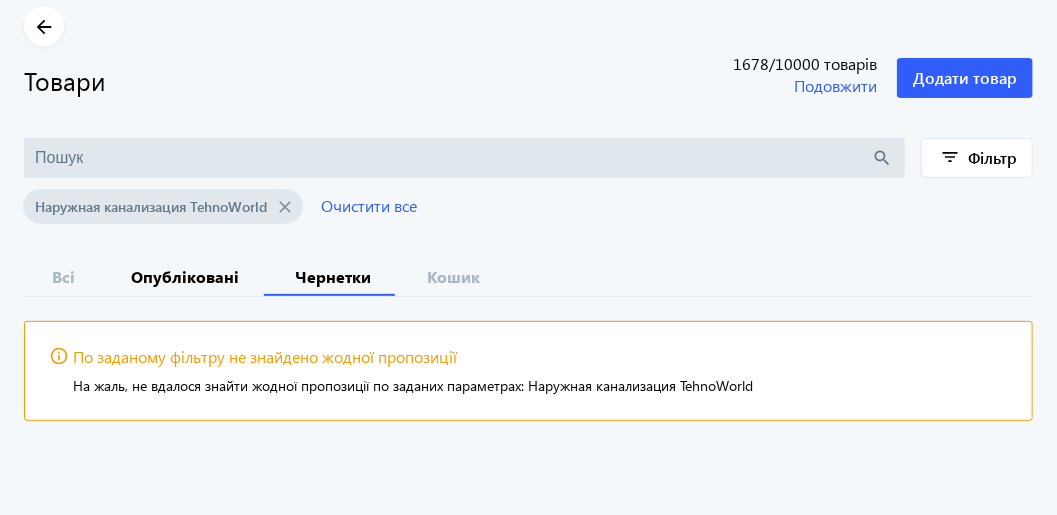 click on "Опубліковані" at bounding box center [185, 277] 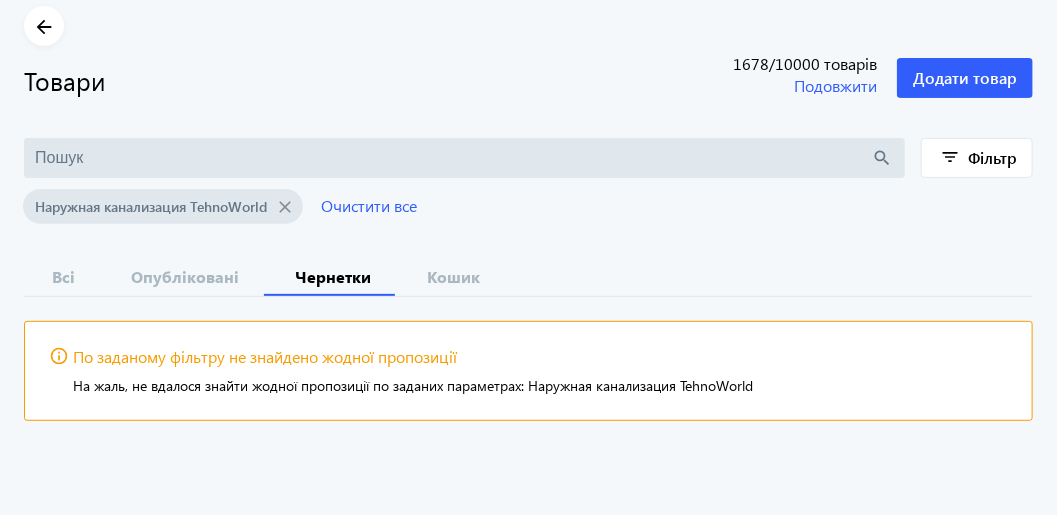 type 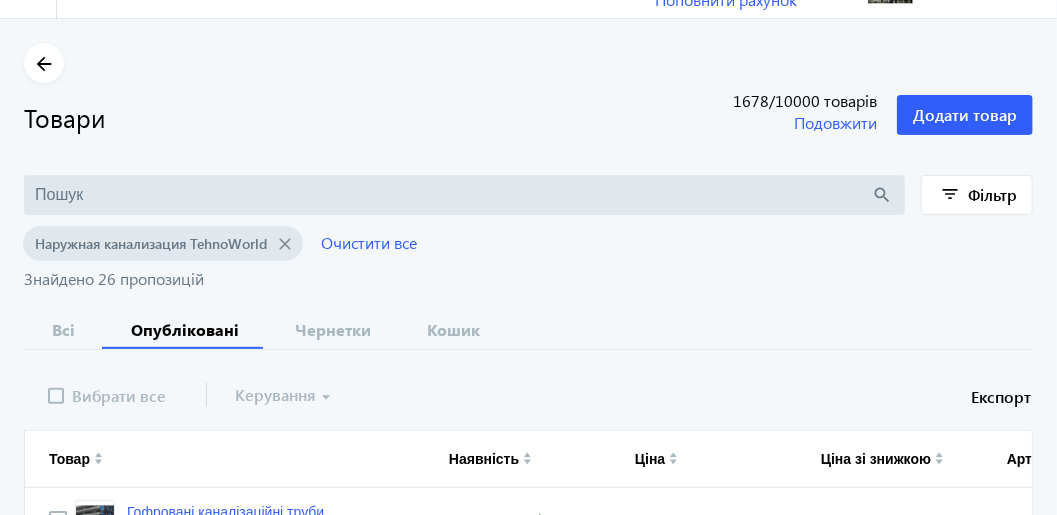 scroll, scrollTop: 0, scrollLeft: 0, axis: both 